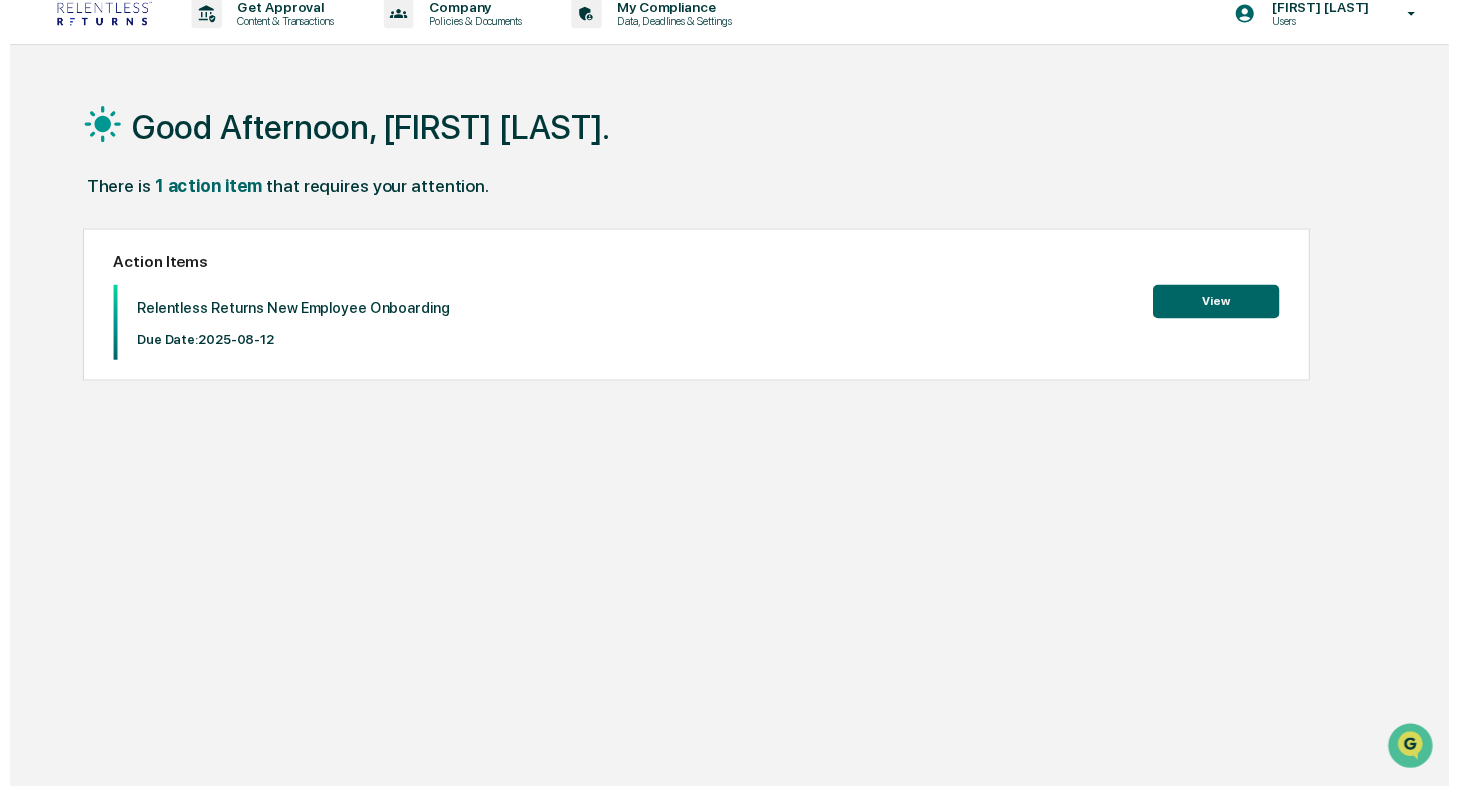 scroll, scrollTop: 18, scrollLeft: 0, axis: vertical 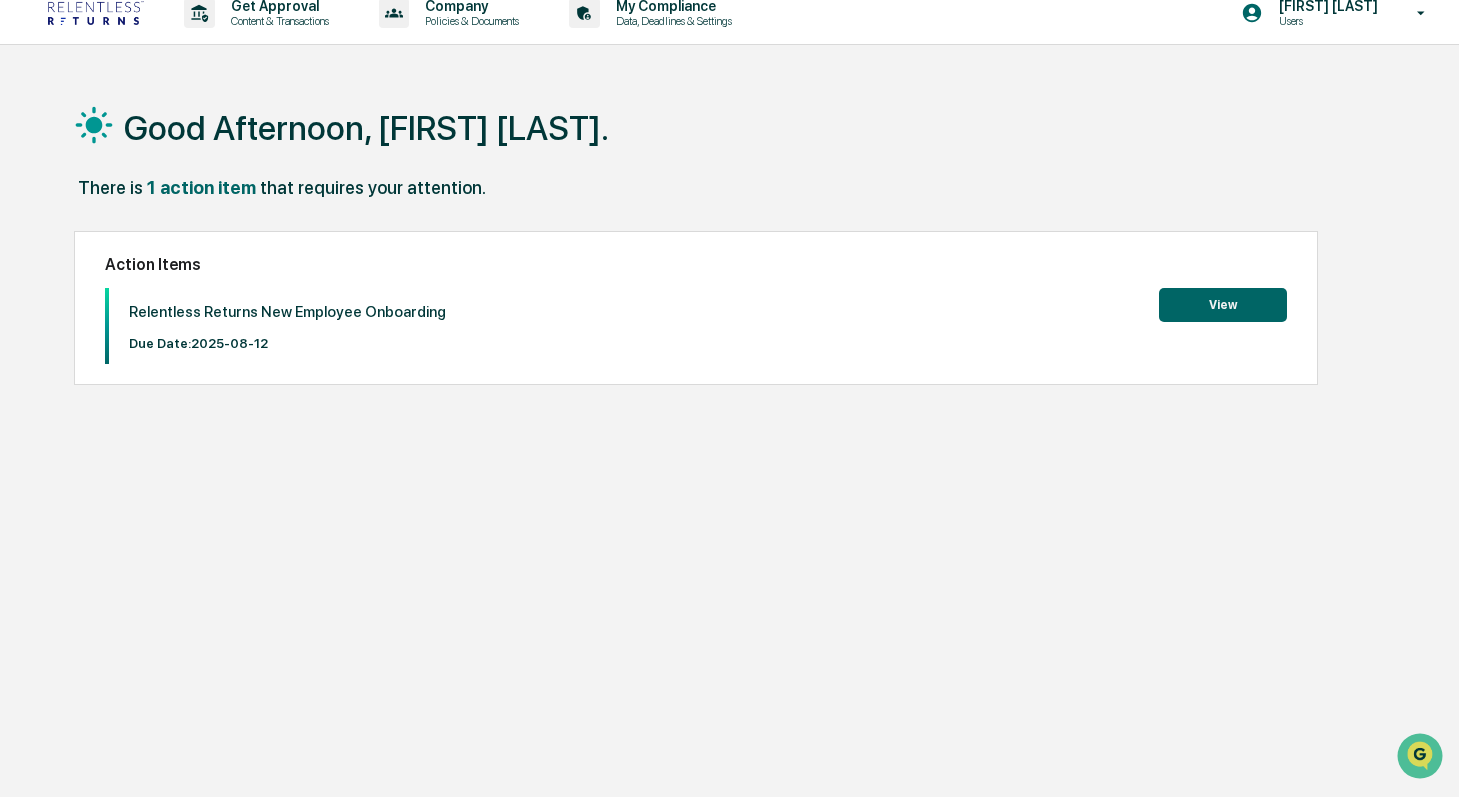 click on "View" at bounding box center [1223, 305] 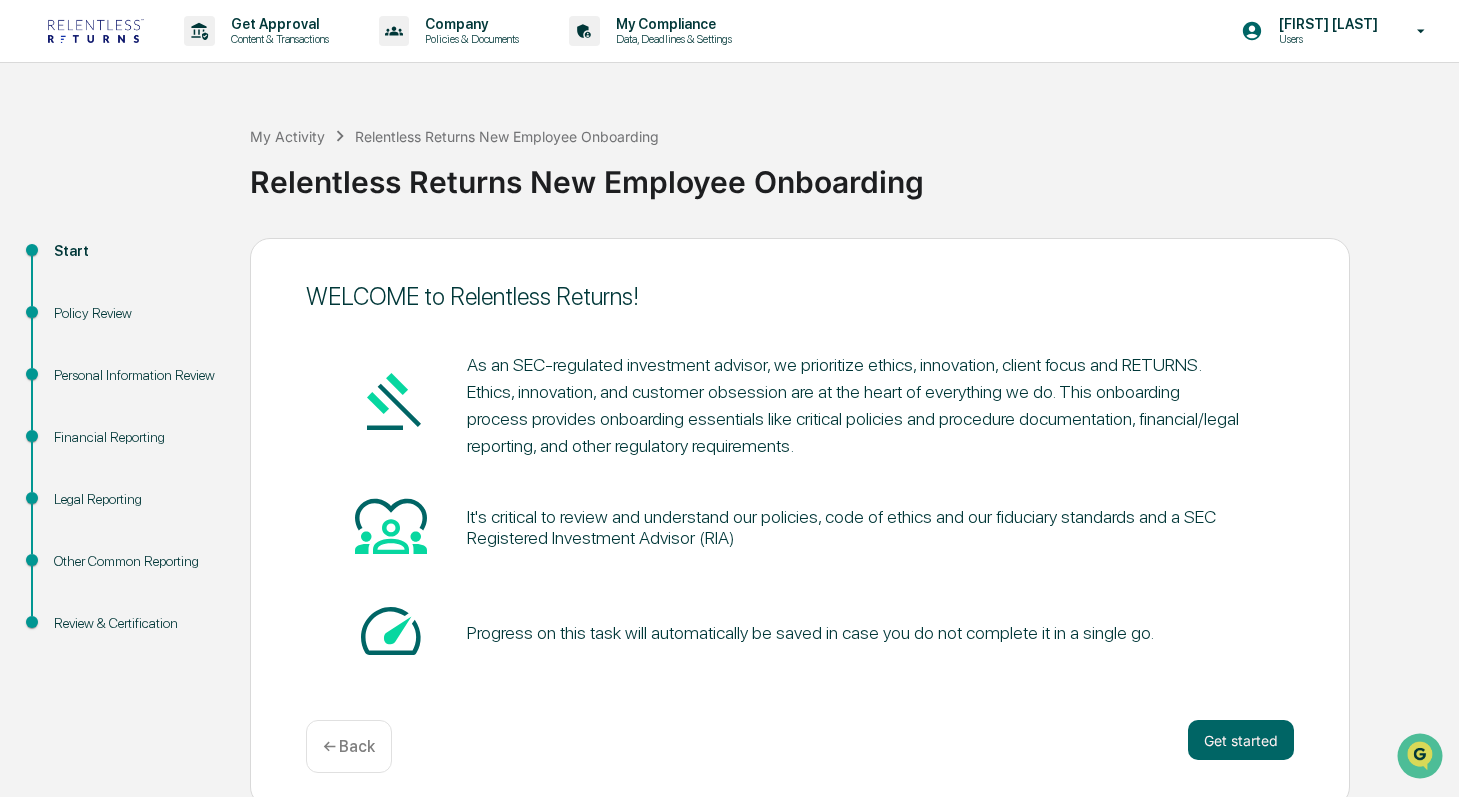 scroll, scrollTop: 9, scrollLeft: 0, axis: vertical 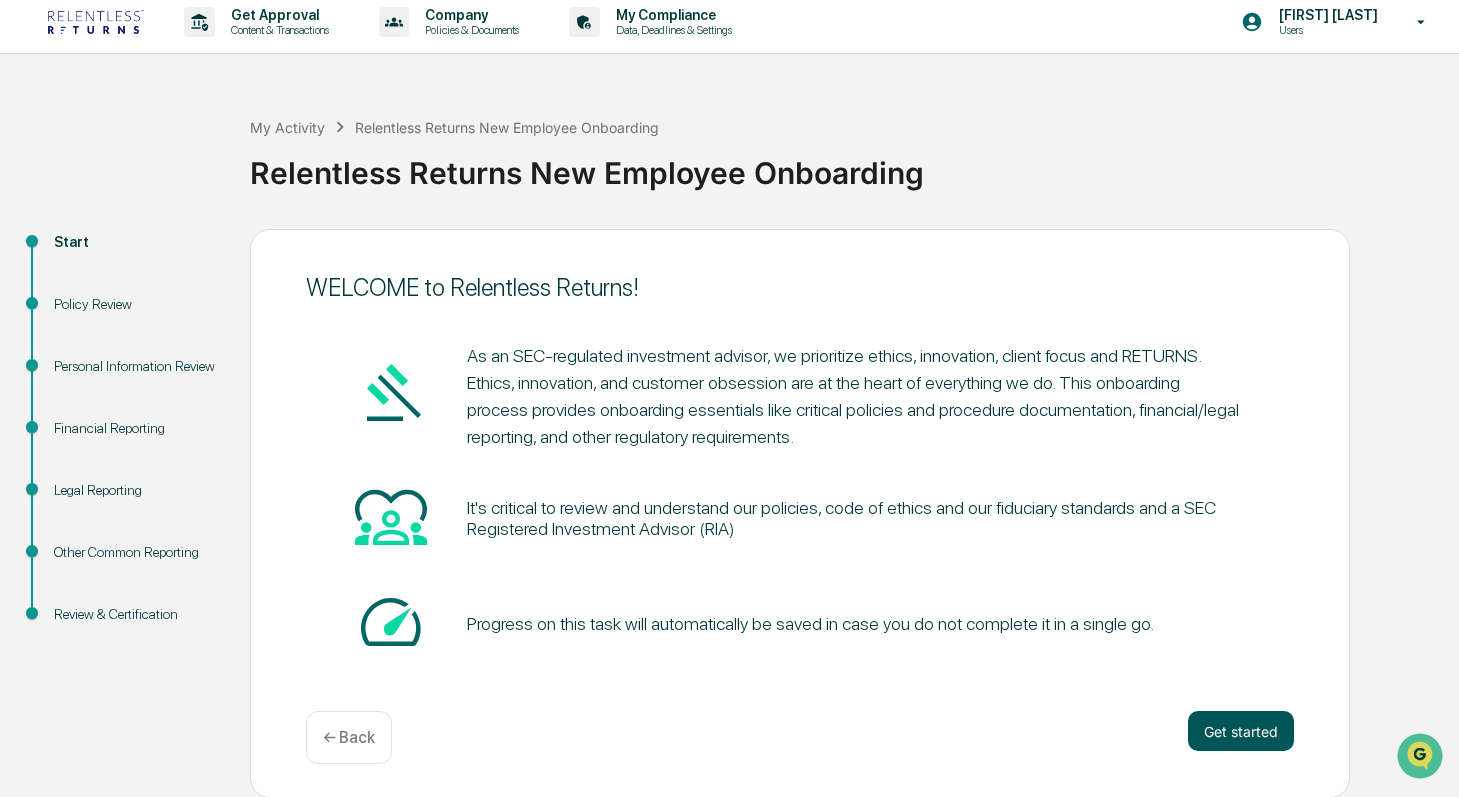 click on "Get started" at bounding box center (1241, 731) 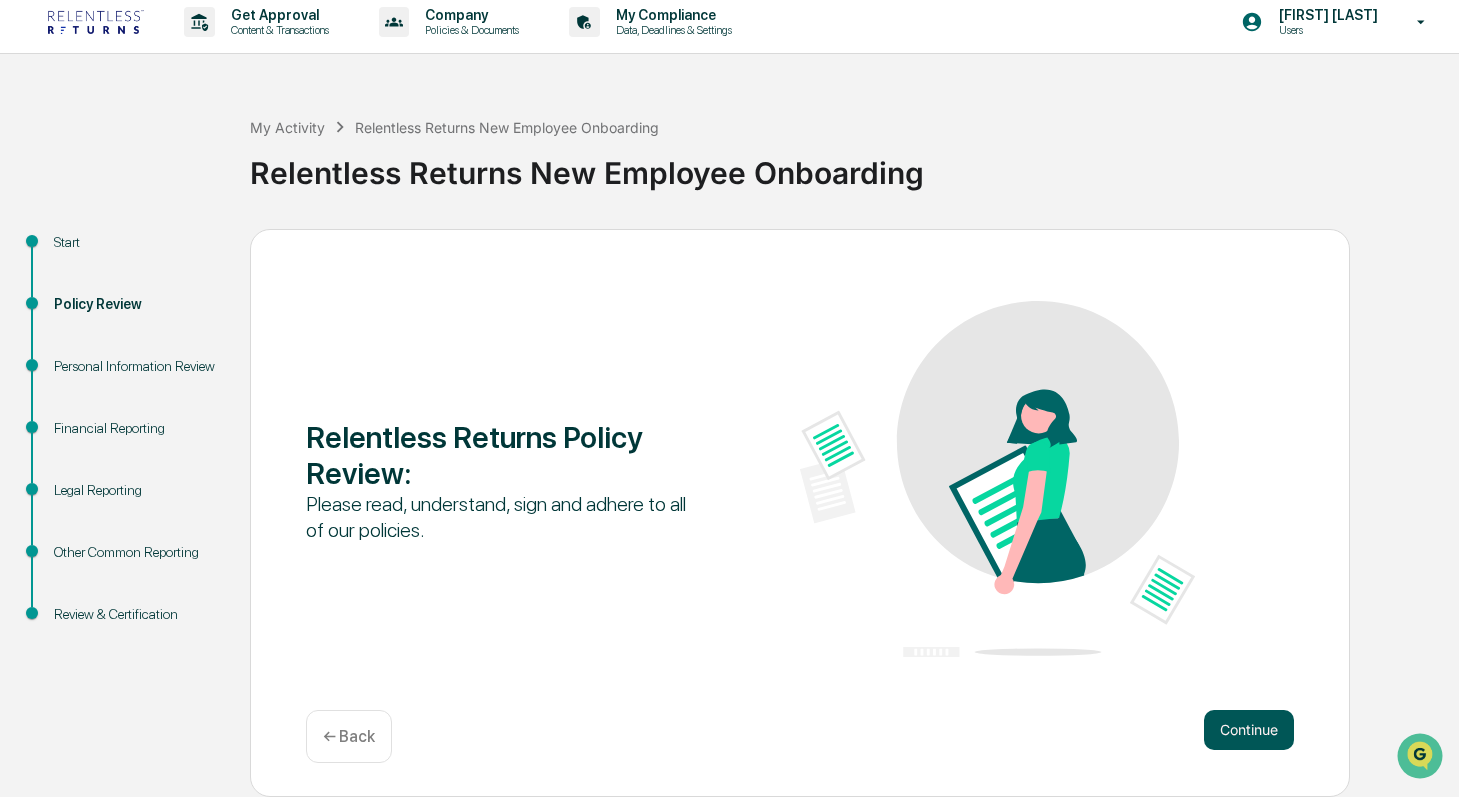 click on "Continue" at bounding box center (1249, 730) 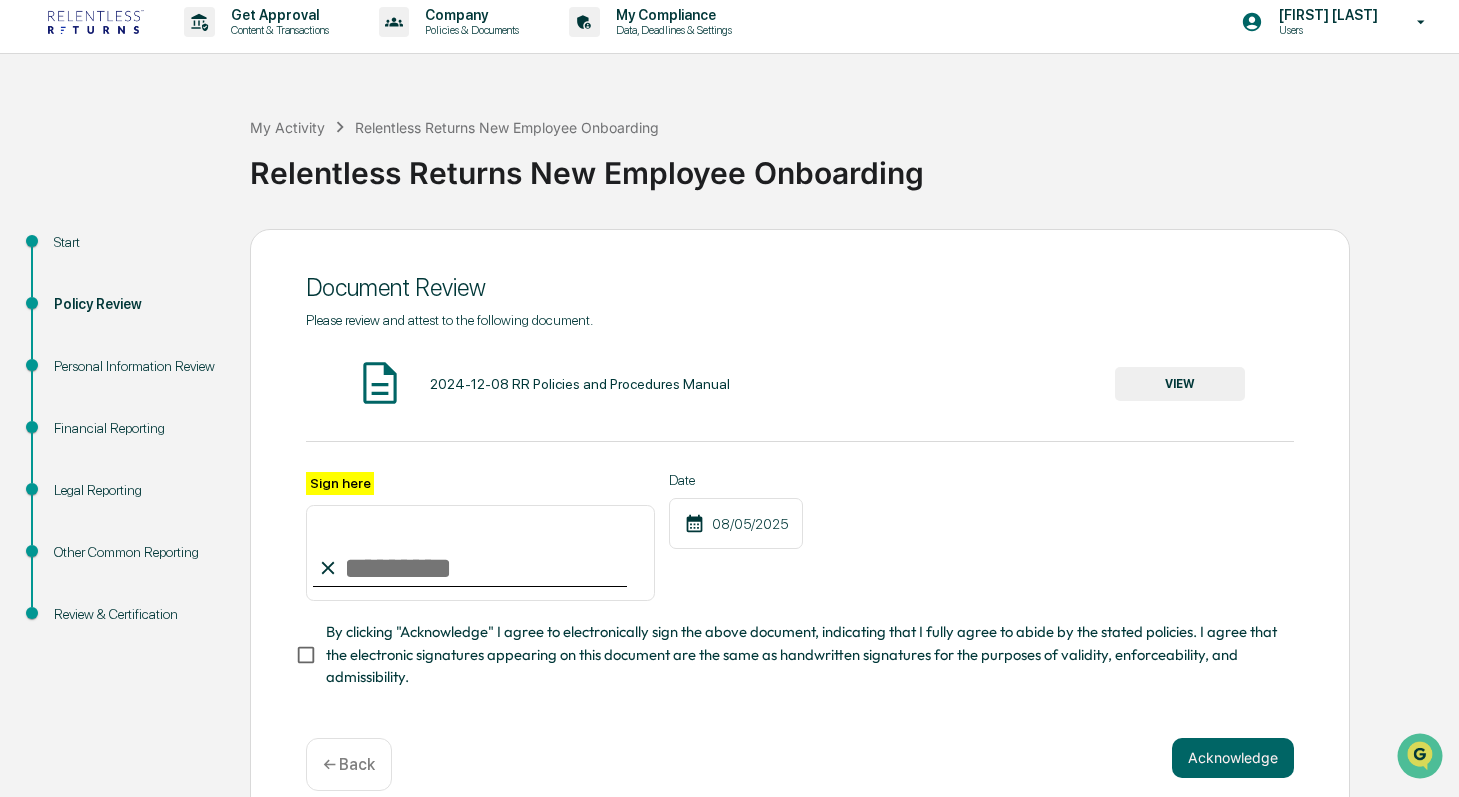 scroll, scrollTop: 35, scrollLeft: 0, axis: vertical 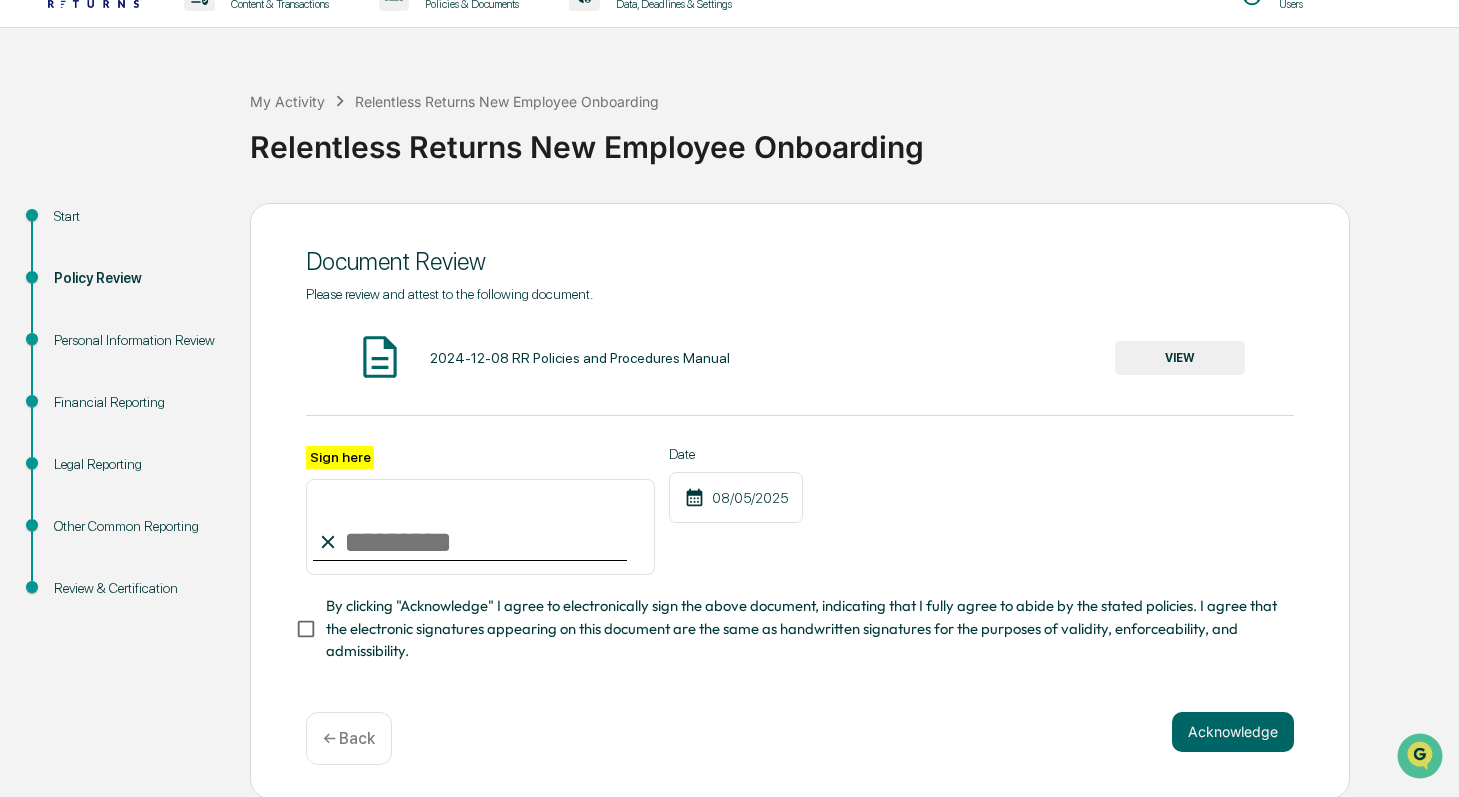 click on "VIEW" at bounding box center [1180, 358] 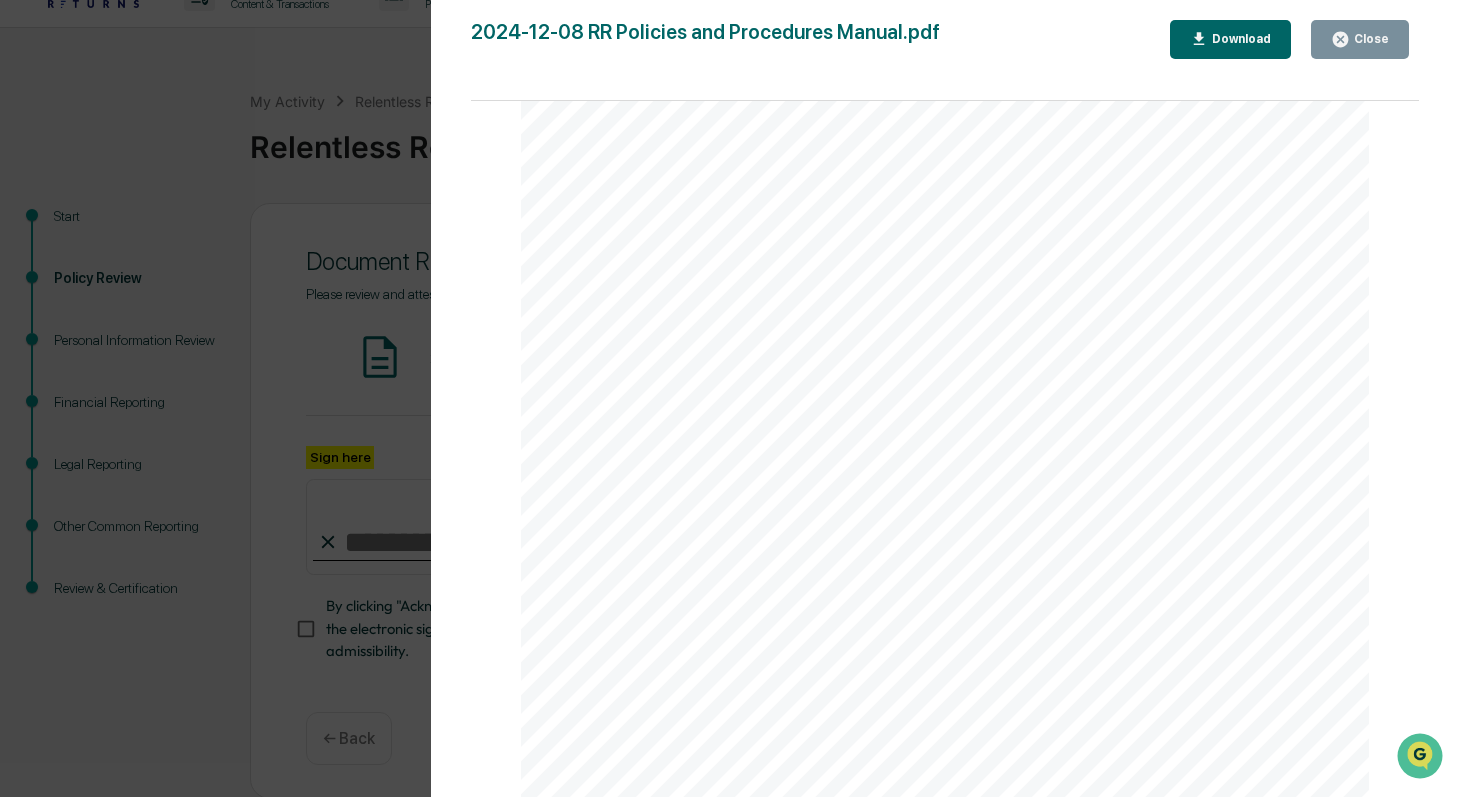 scroll, scrollTop: 3562, scrollLeft: 0, axis: vertical 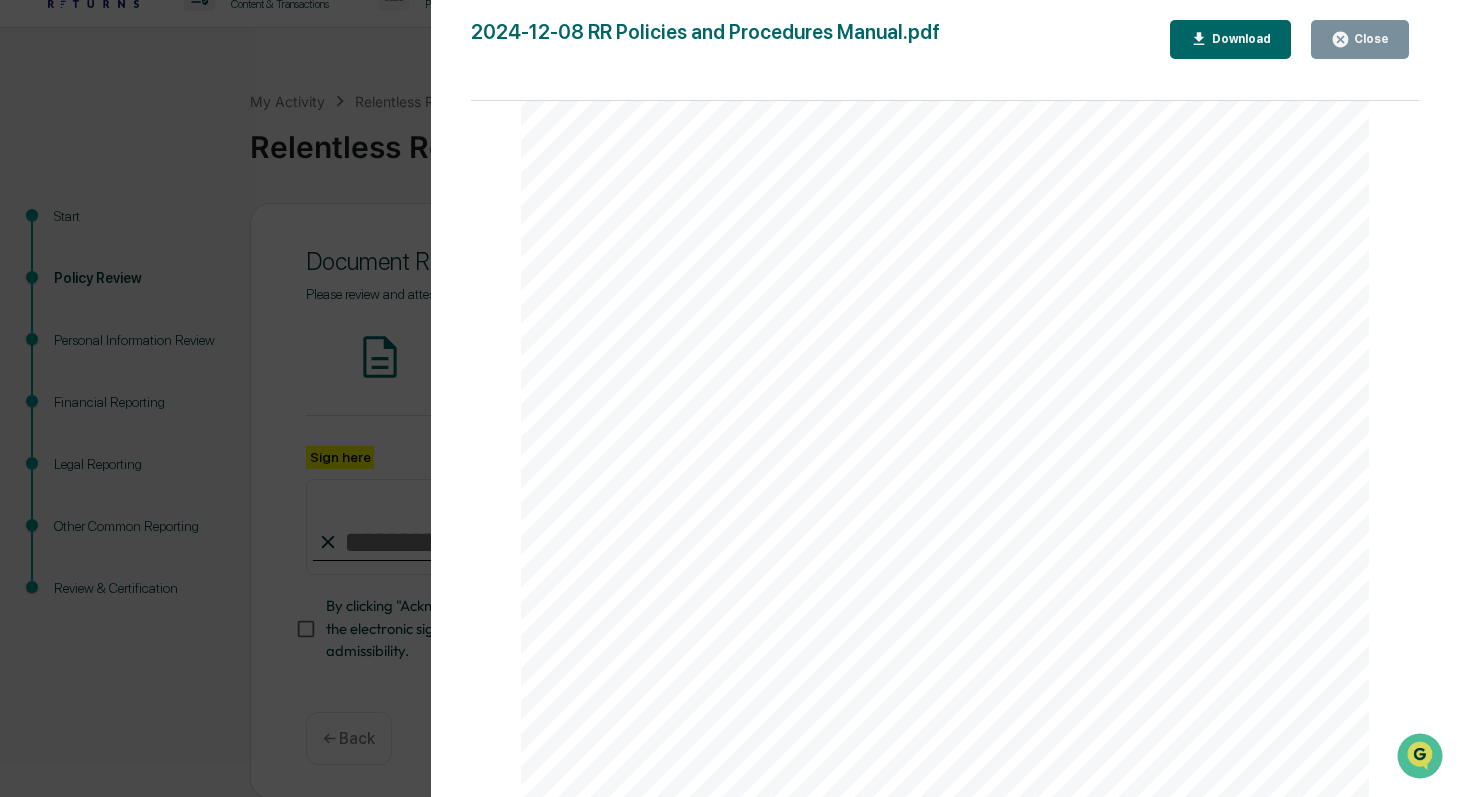 click on "Download" at bounding box center (1231, 39) 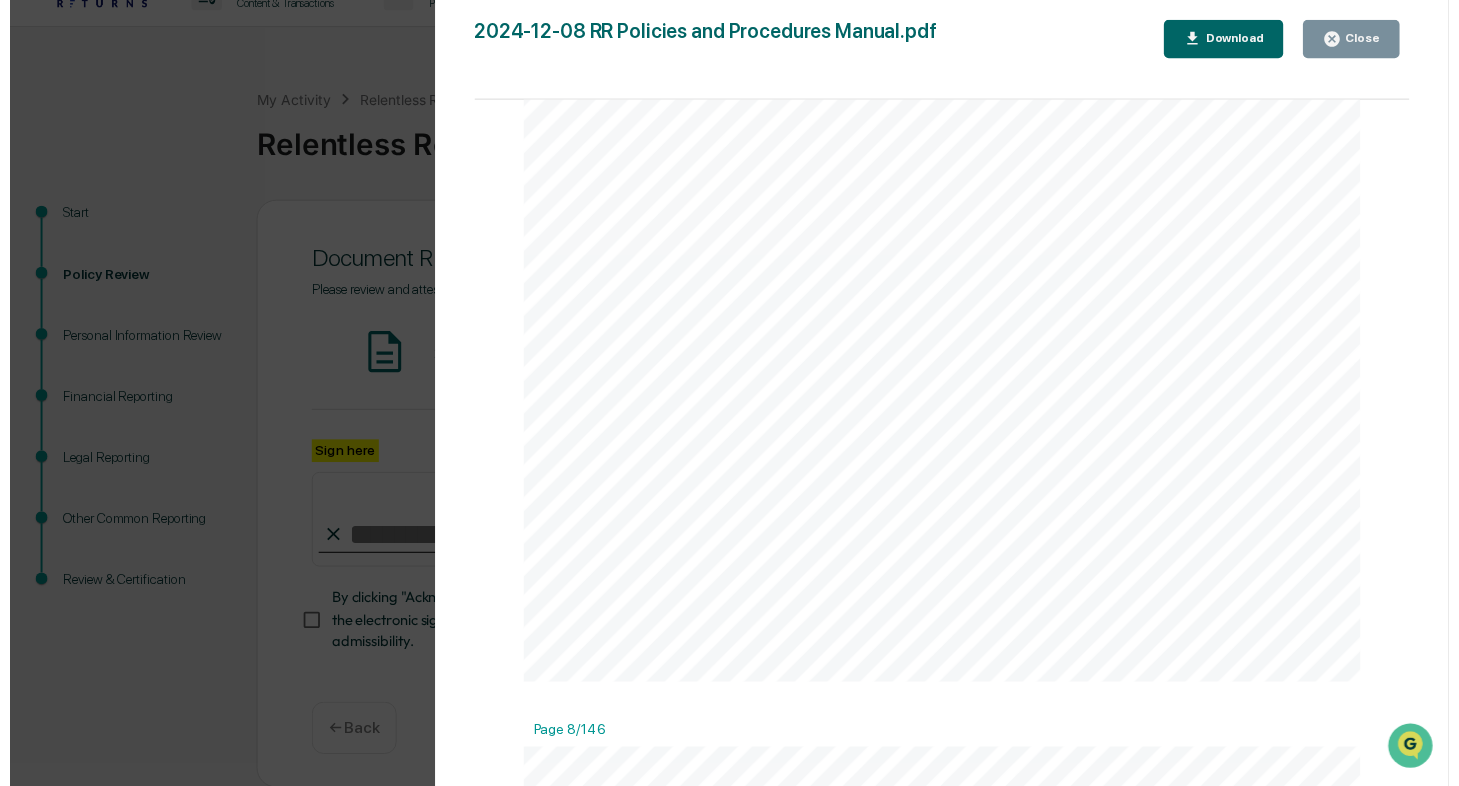 scroll, scrollTop: 8251, scrollLeft: 0, axis: vertical 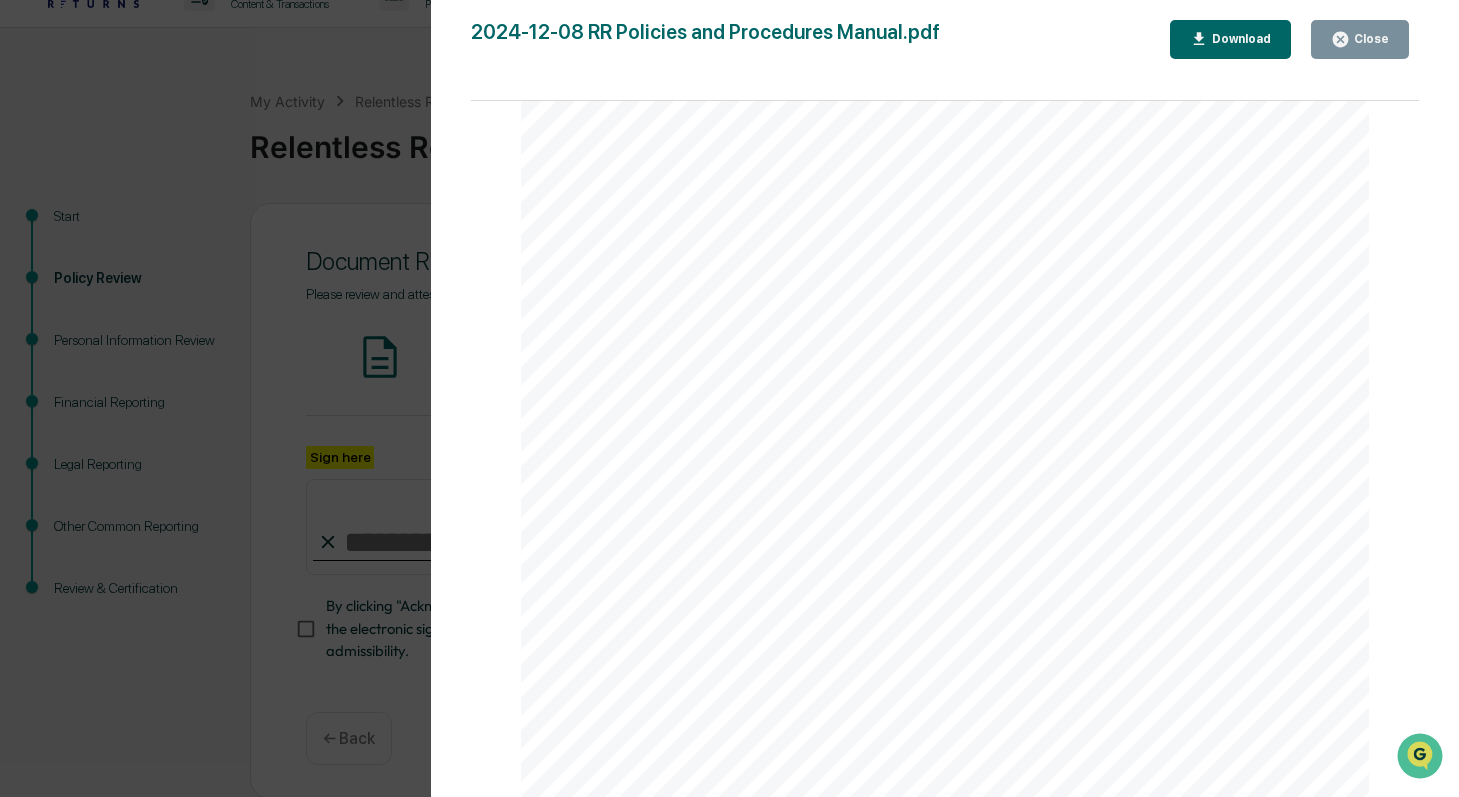 click on "Version History [DATE], [TIME] [FIRST] [LAST] [DATE], [TIME] [FIRST] [LAST] [DATE] RR Policies and Procedures Manual.pdf   Close   Download Page 1/146 ____ RELENTLESS RETURNS LLC 1000 BRICKELL AVE STE 715 PMB 1886 [CITY], [STATE] [ZIP] www.relentlessreturns.com legal@relentlessreturns.com RELENTLESS RETURNS RR IA Manual Last updated Dec 8, 2024 Page 2/146 CHANGE SUMMARY Purpose: IA Manual P&P Category: P&P Policy Name: RR IA Manual (Policies & Procedures) Event   Event Date   Event By   Date Reviewed   Reviewed By   Version Creation & Implementation   1/13/24   [FIRST] [LAST], CCO   4/7/24   [FIRST] [LAST]   0.5 New Language -Randomization -HY Cash -Agency Cross -Trade Aggregation 11/21/24   [FIRST] [LAST], CCO   11/21/24   [FIRST] [LAST]   1.0 Annual Review Updates -Updated CE States -Updated Text Messaging Policy 12/8/20   [INITIALS].Faggett   12/8/24   [FIRST] [LAST]   1.1 Page 3/146 Table of Contents Introduction     5 Advertising     7 Advisory Agreement   ... 12 Advisory Fees     14 Agency Cross Transactions   17" at bounding box center (729, 398) 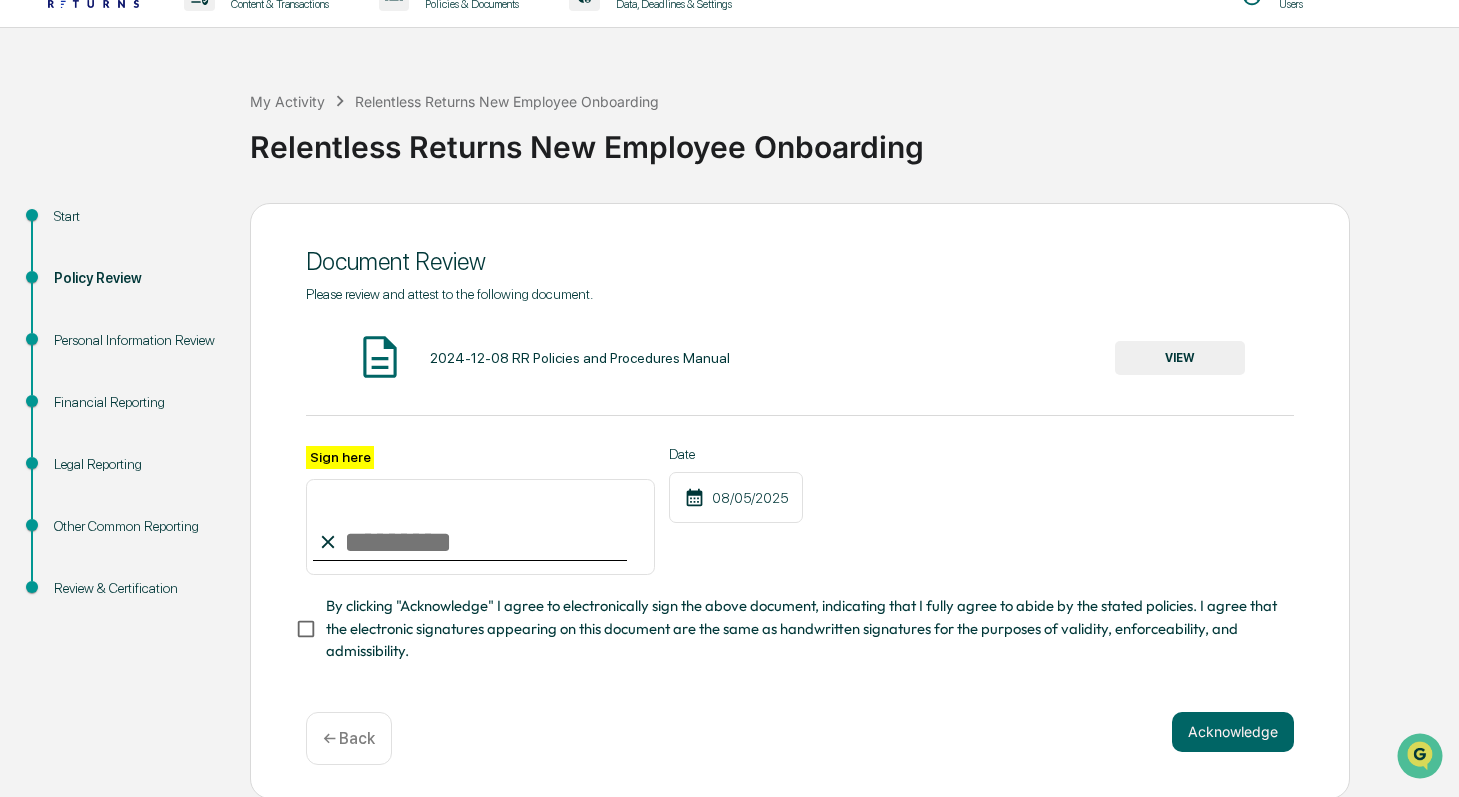 click on "Sign here" at bounding box center (480, 527) 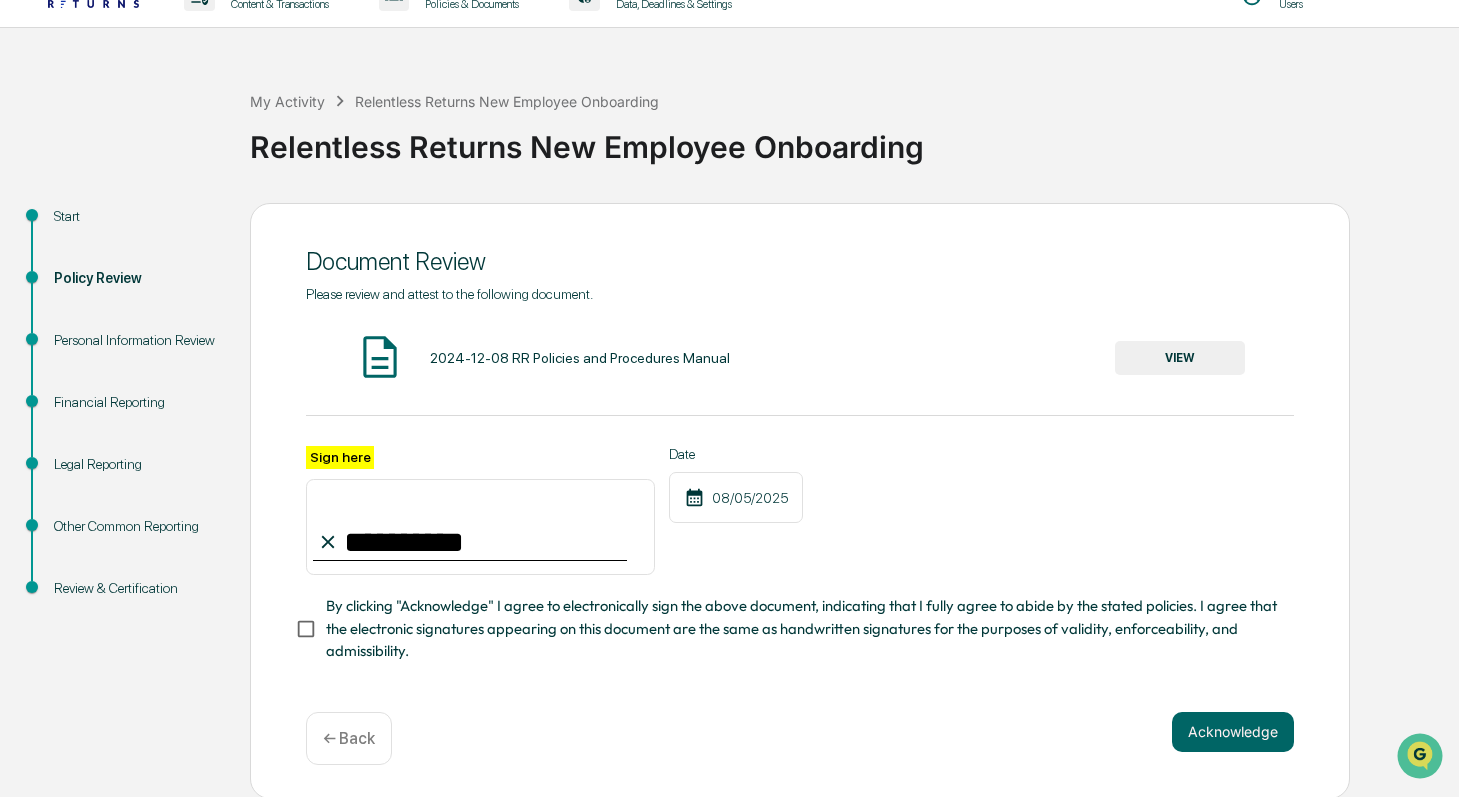 type on "**********" 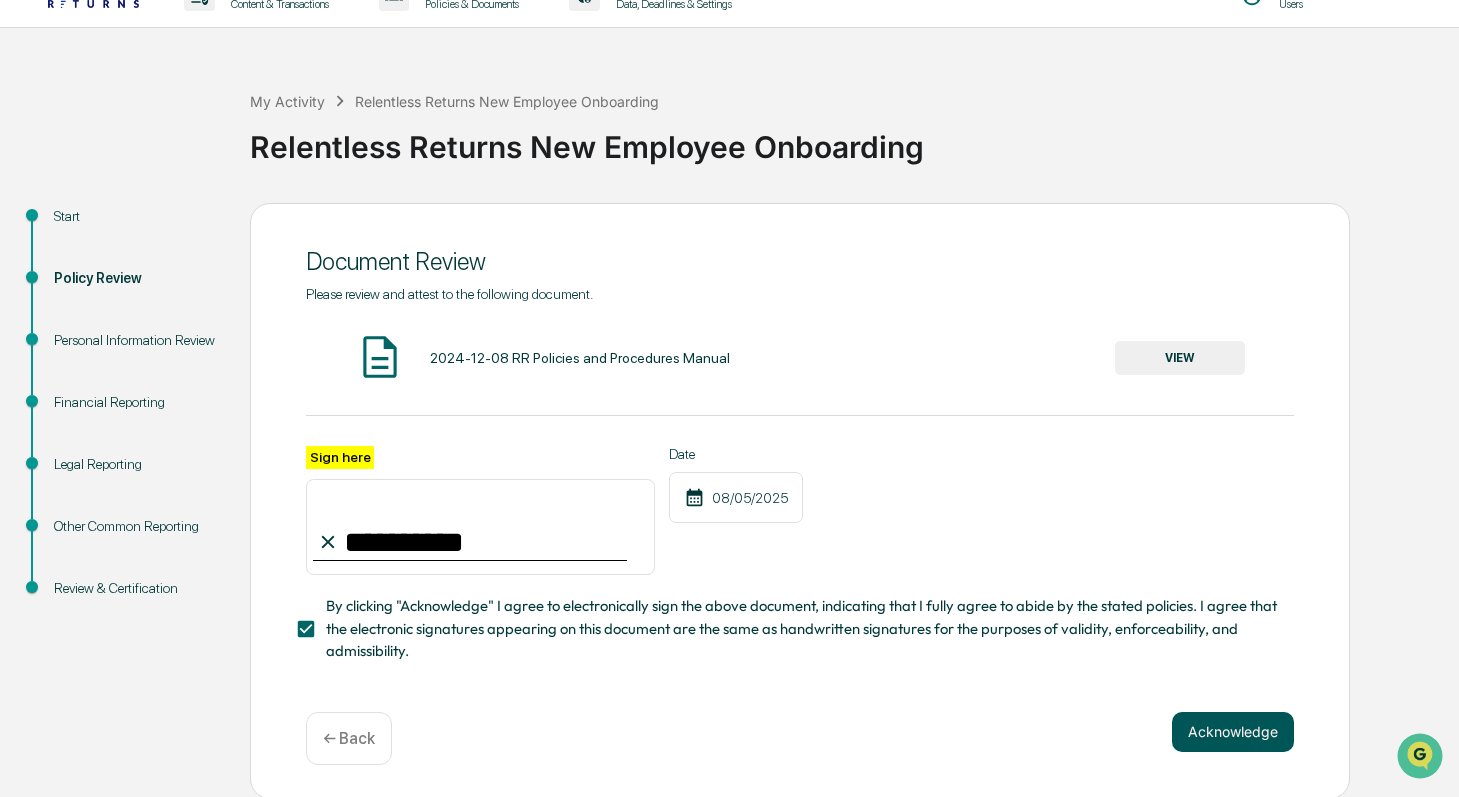 click on "Acknowledge" at bounding box center (1233, 732) 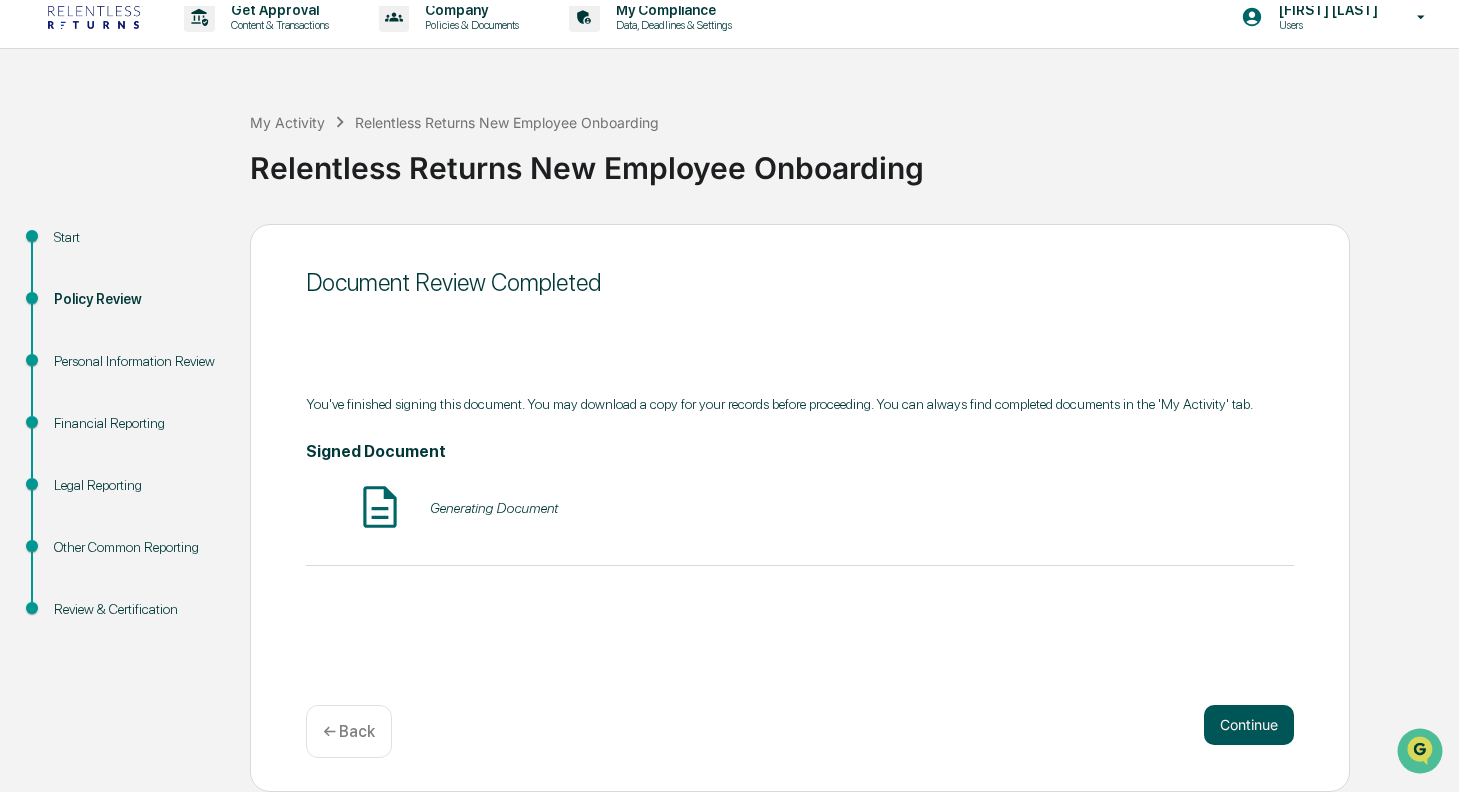 scroll, scrollTop: 9, scrollLeft: 0, axis: vertical 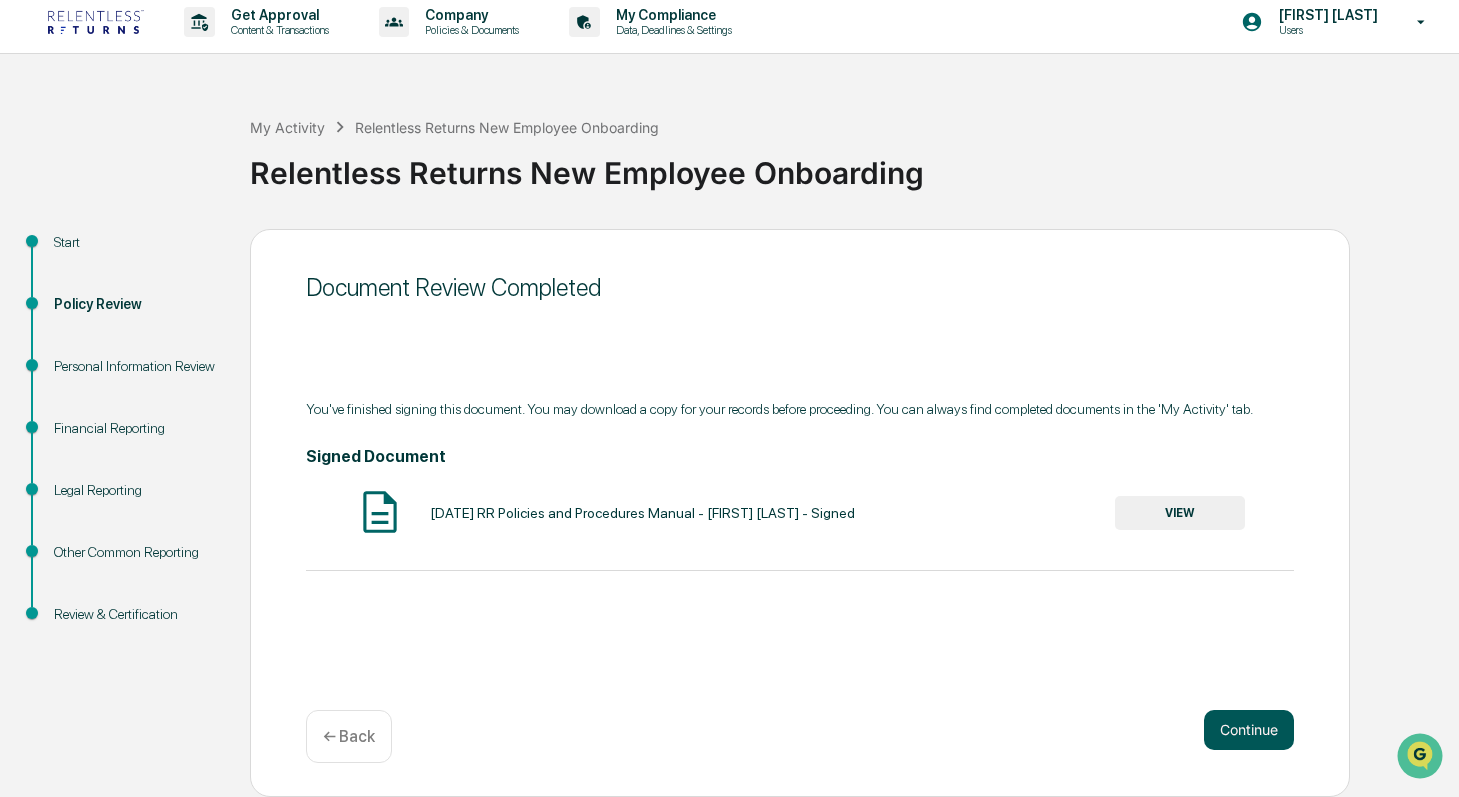 click on "Continue" at bounding box center [1249, 730] 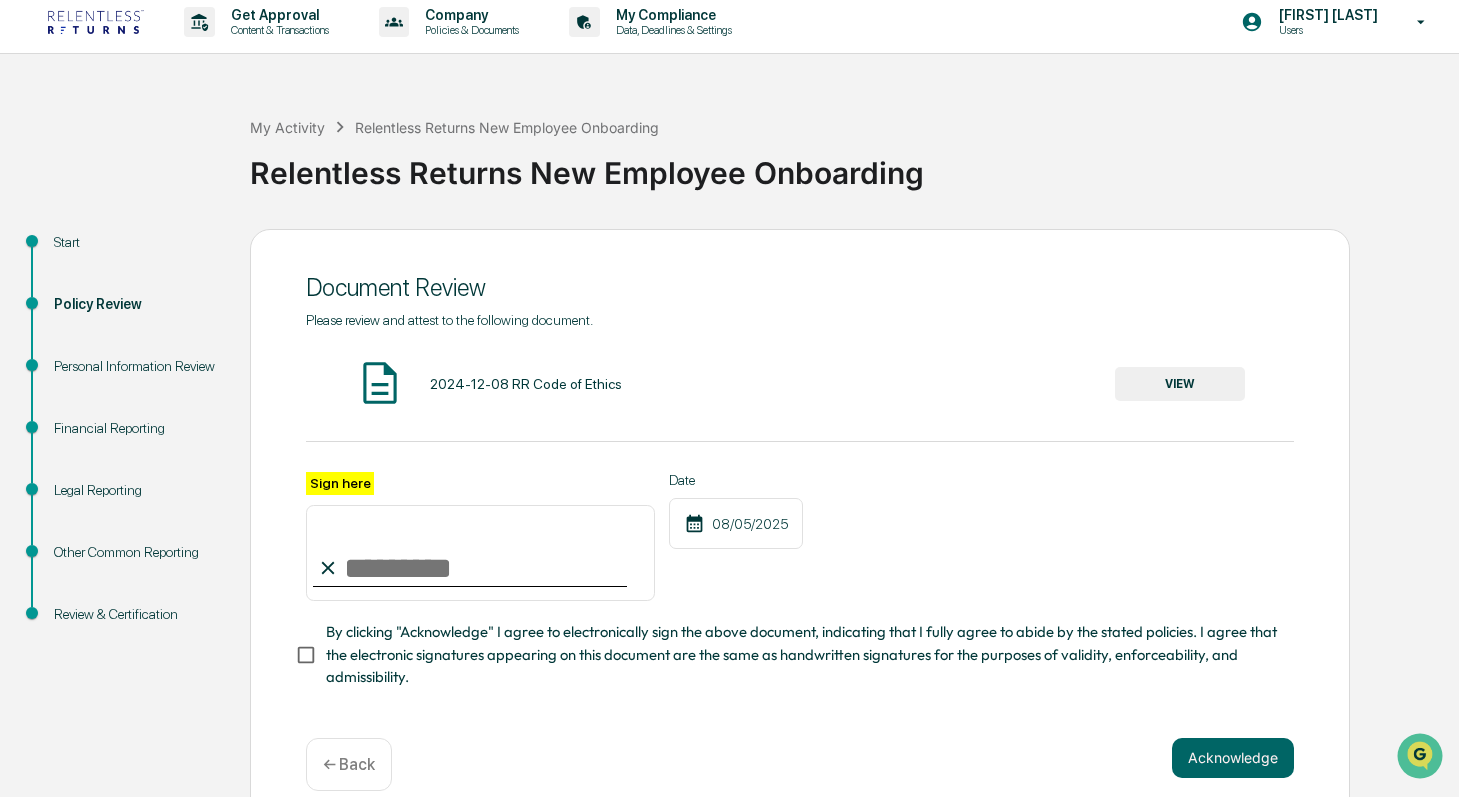 scroll, scrollTop: 35, scrollLeft: 0, axis: vertical 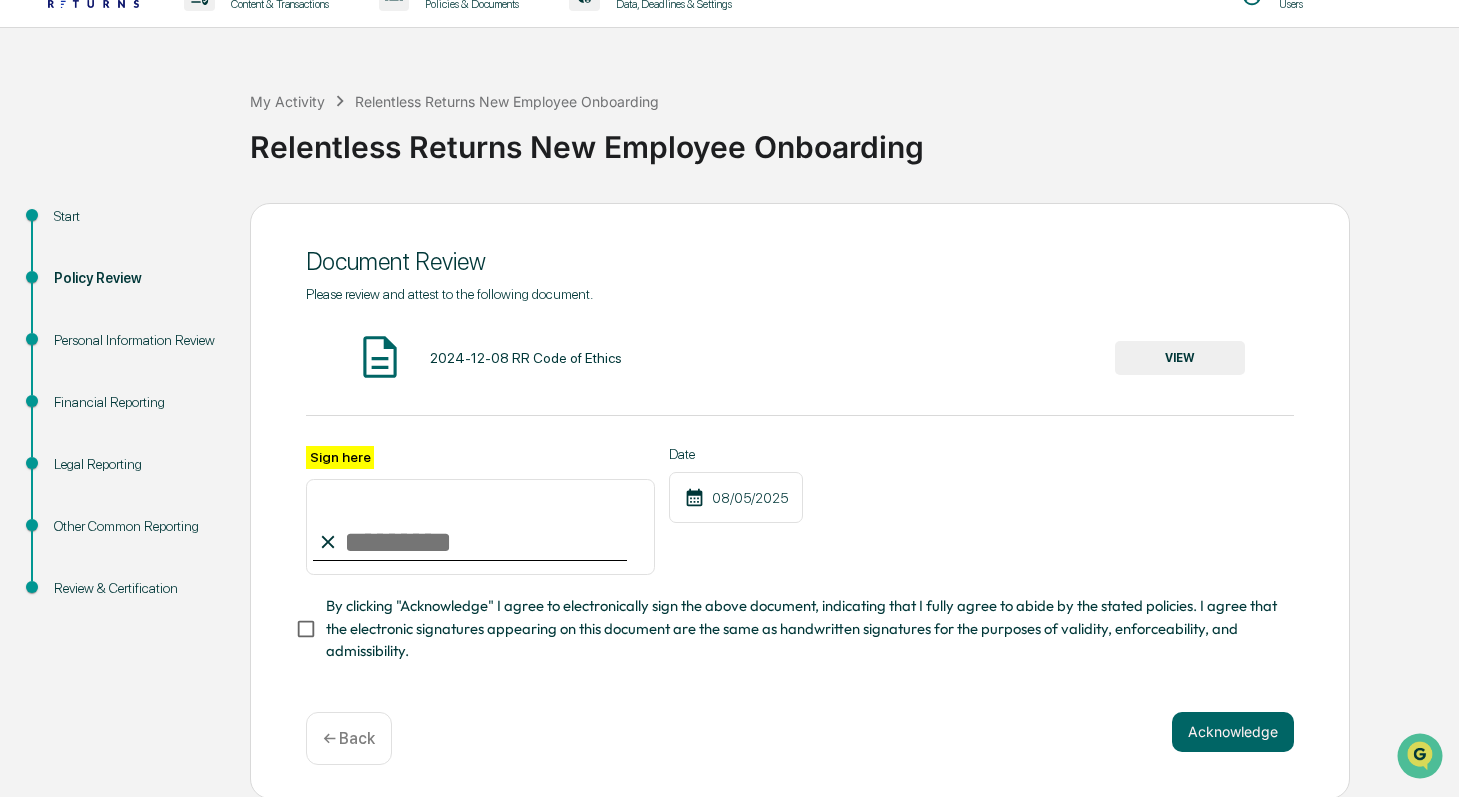 click on "VIEW" at bounding box center [1180, 358] 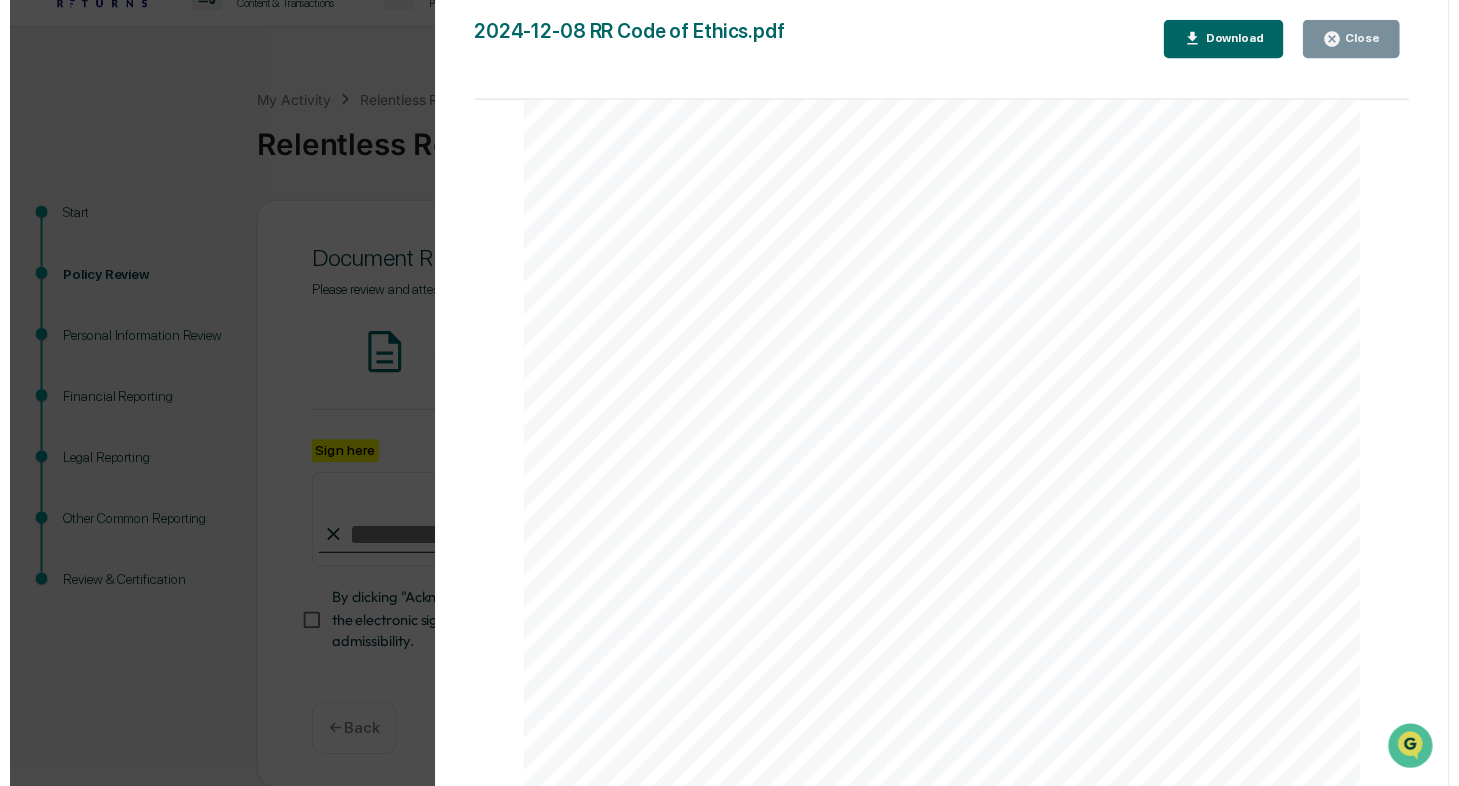 scroll, scrollTop: 28371, scrollLeft: 0, axis: vertical 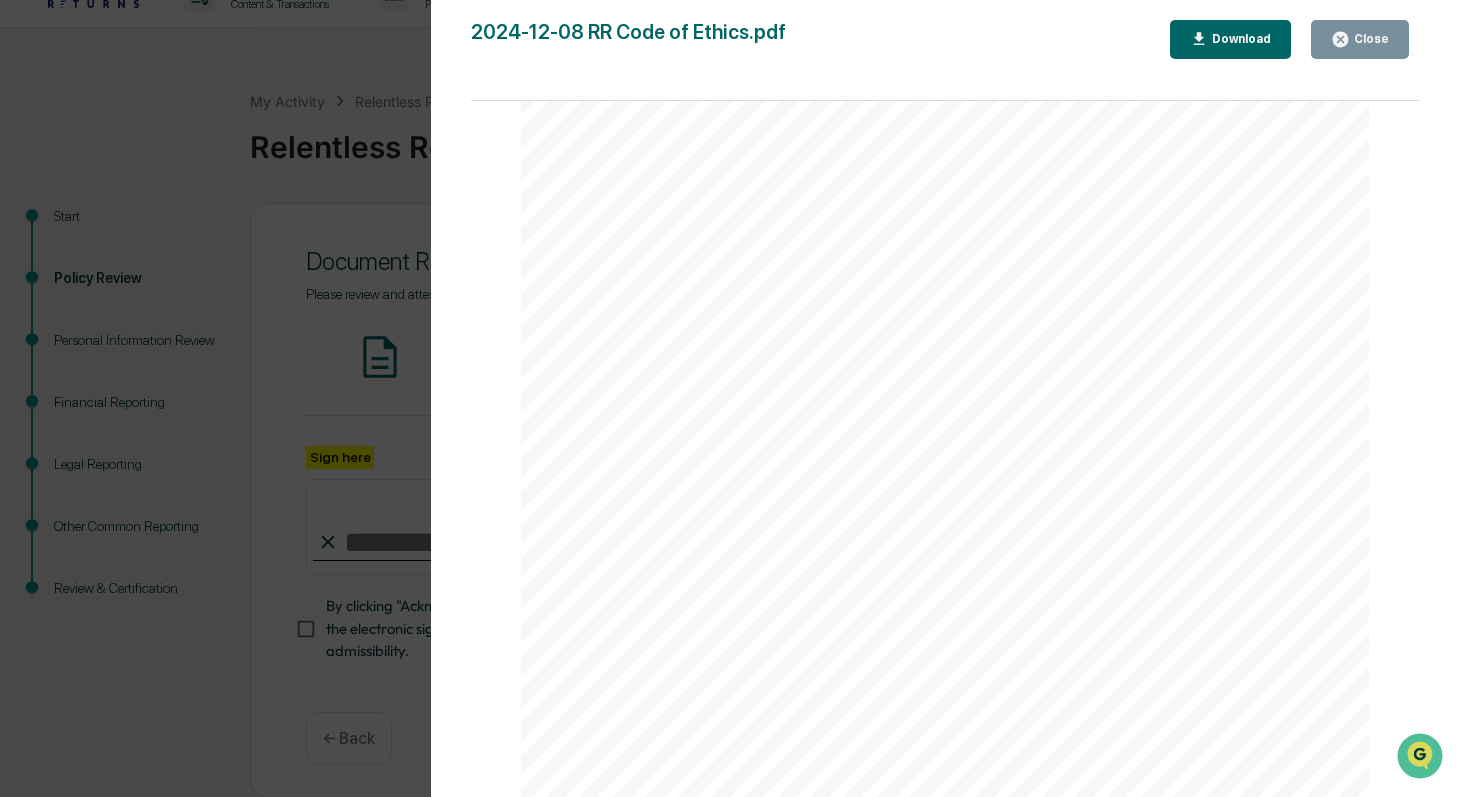 click on "Download" at bounding box center [1239, 39] 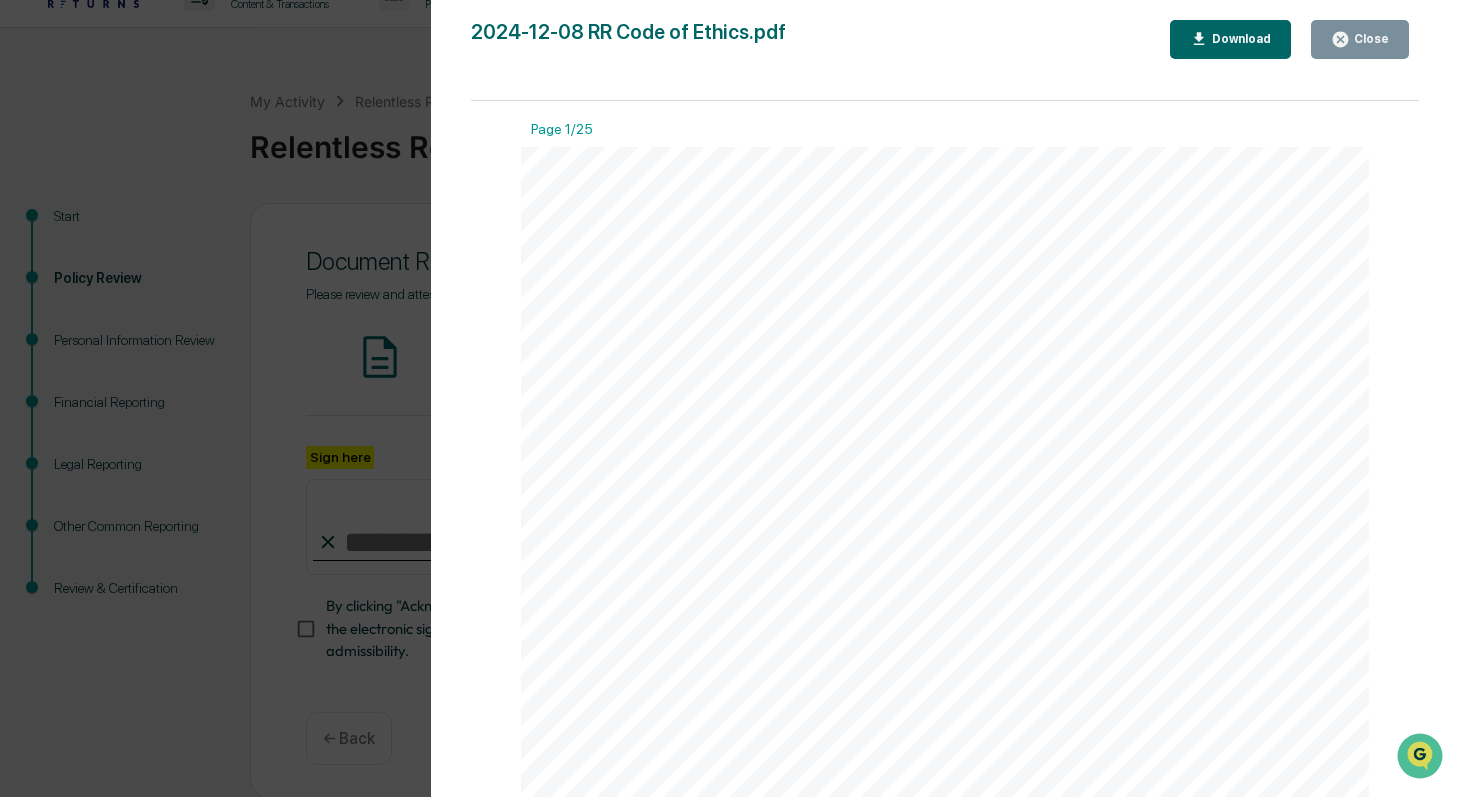 click 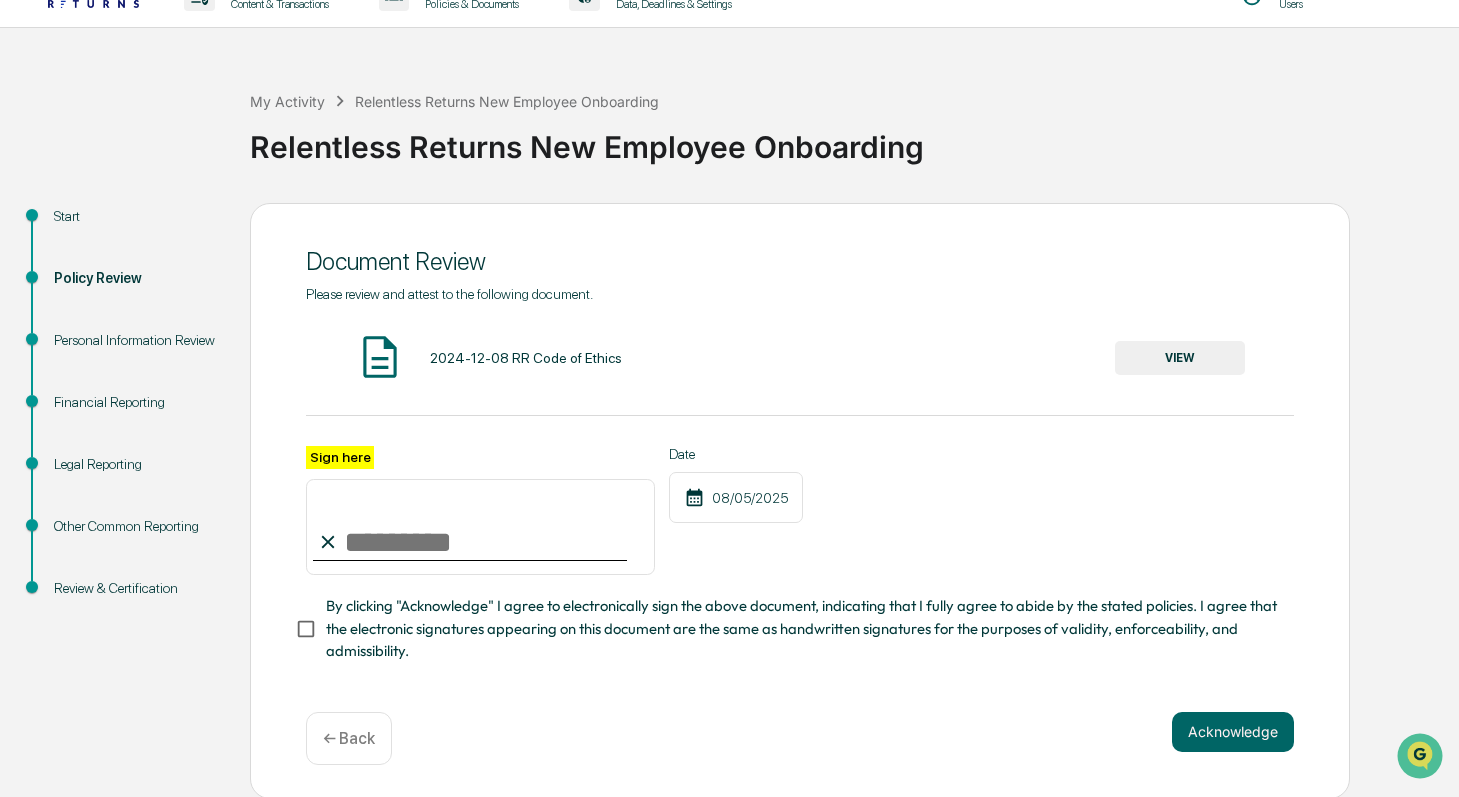 click on "Sign here" at bounding box center (480, 527) 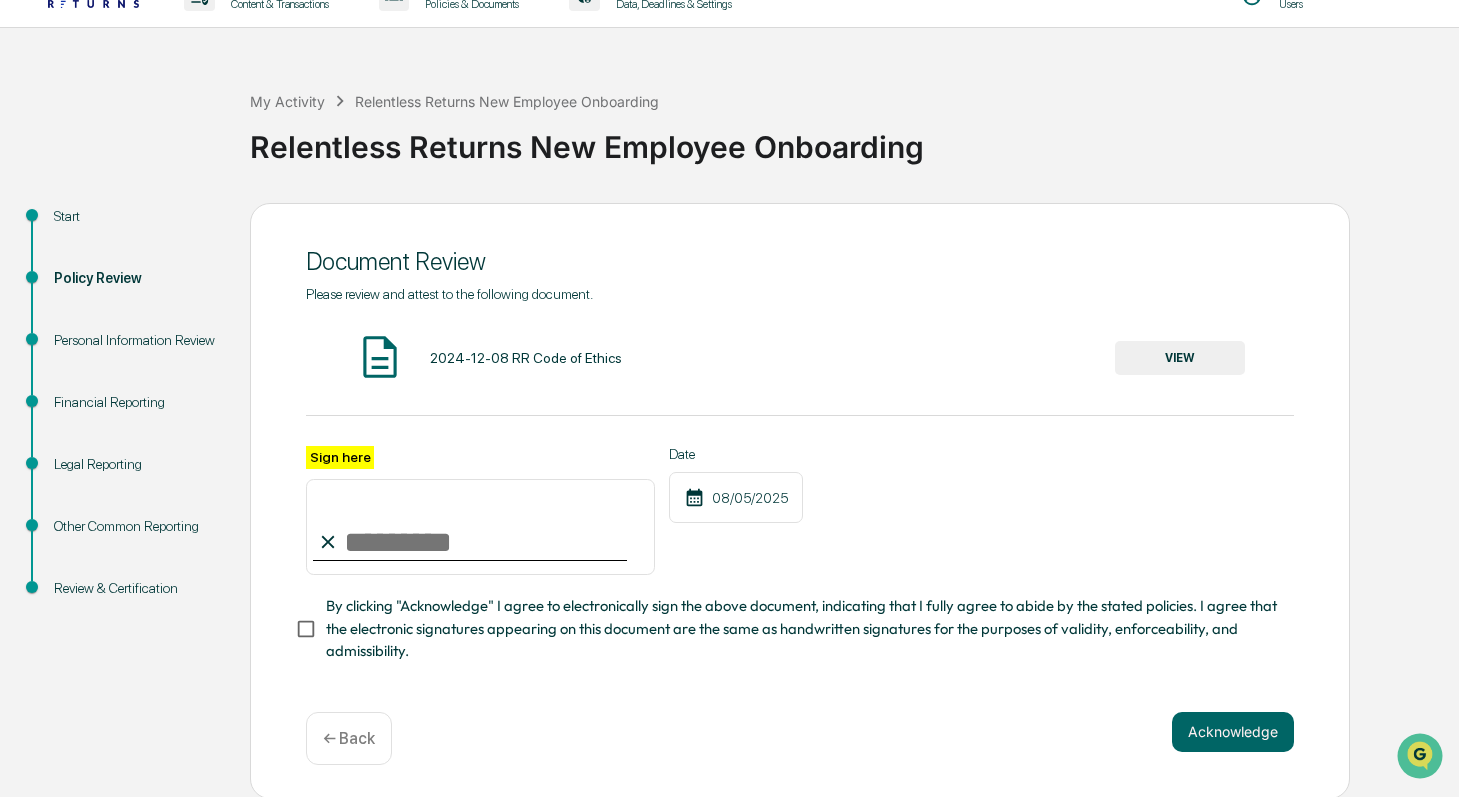 type on "**********" 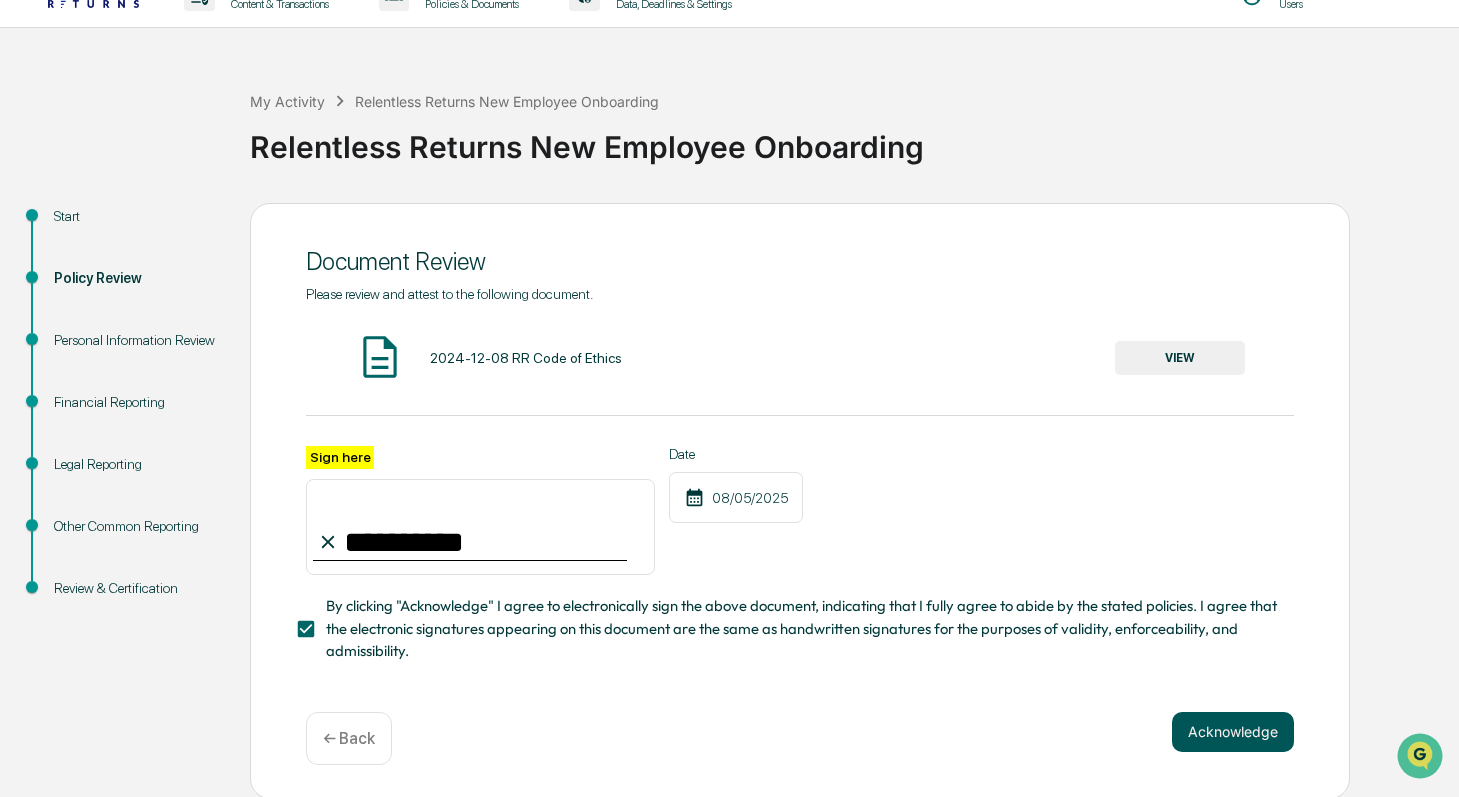 click on "Acknowledge" at bounding box center (1233, 732) 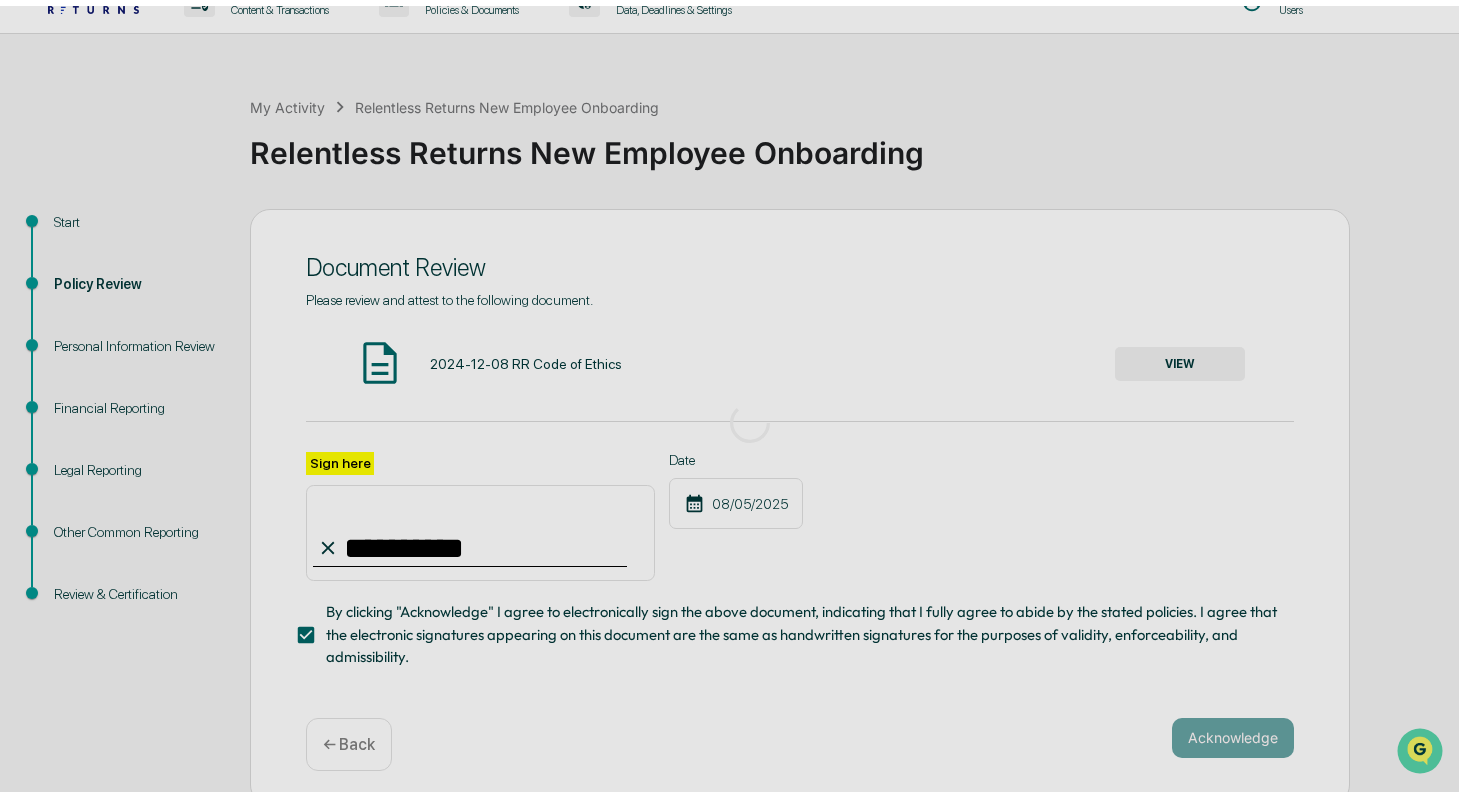 scroll, scrollTop: 9, scrollLeft: 0, axis: vertical 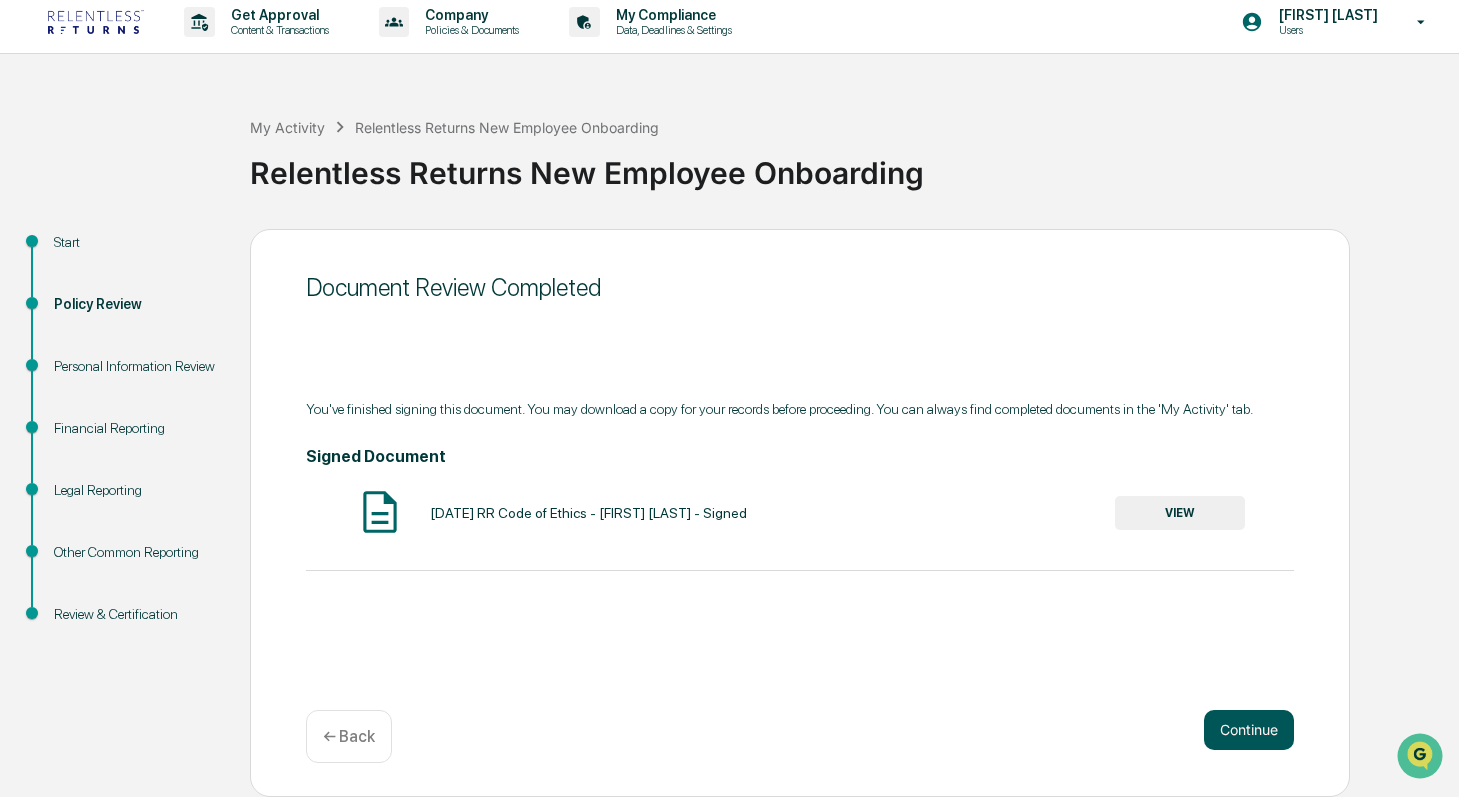 click on "Continue" at bounding box center [1249, 730] 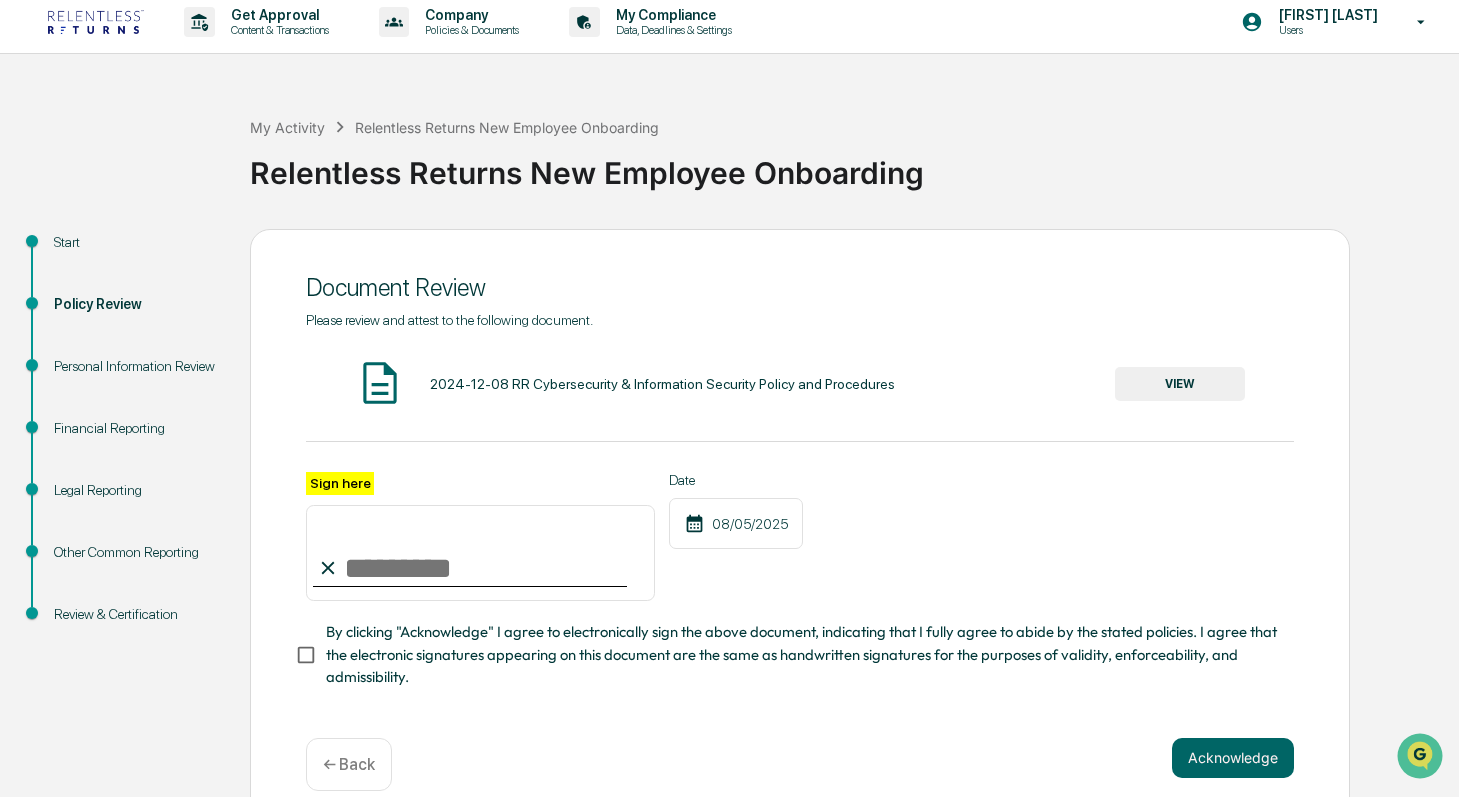 scroll, scrollTop: 35, scrollLeft: 0, axis: vertical 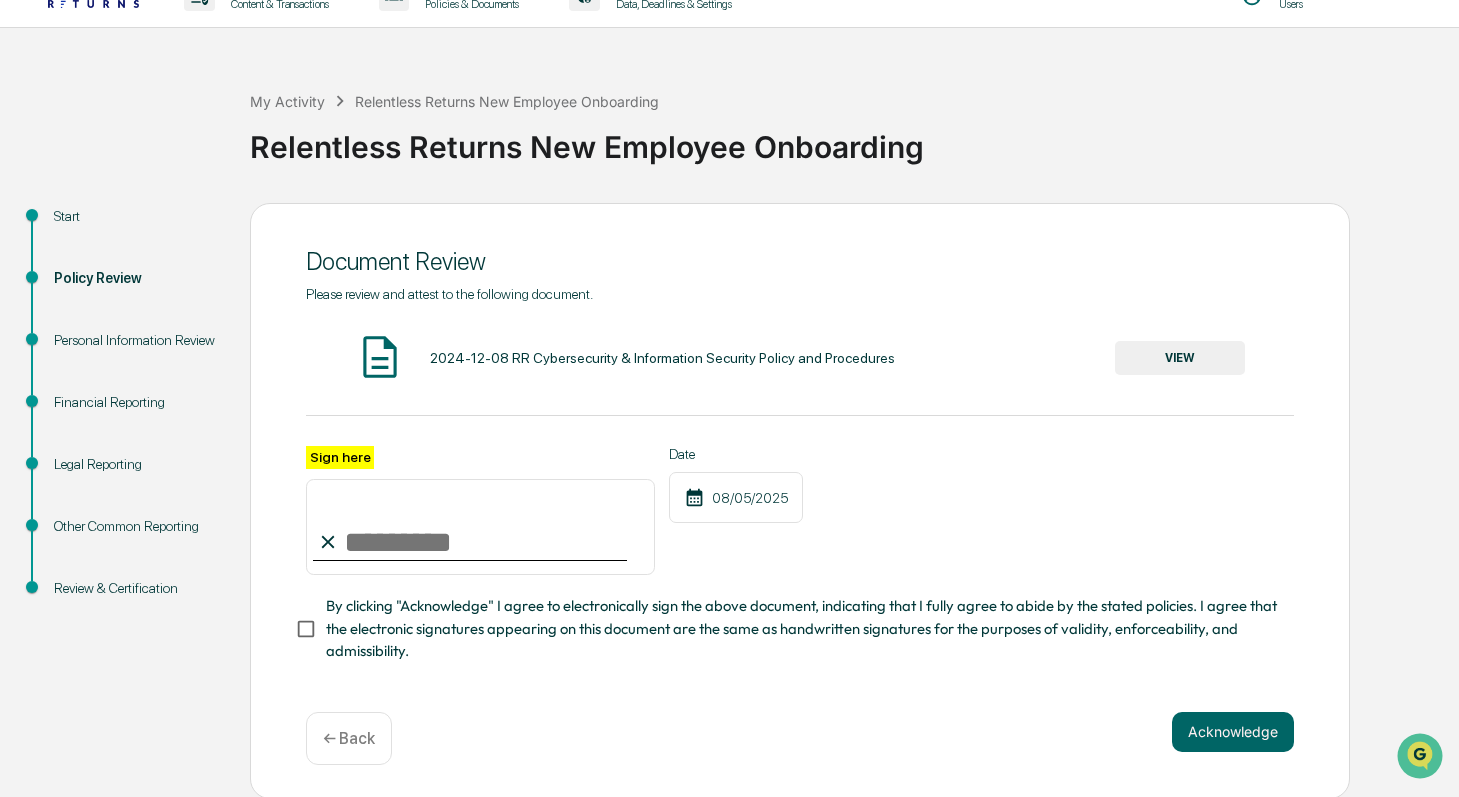 click on "VIEW" at bounding box center (1180, 358) 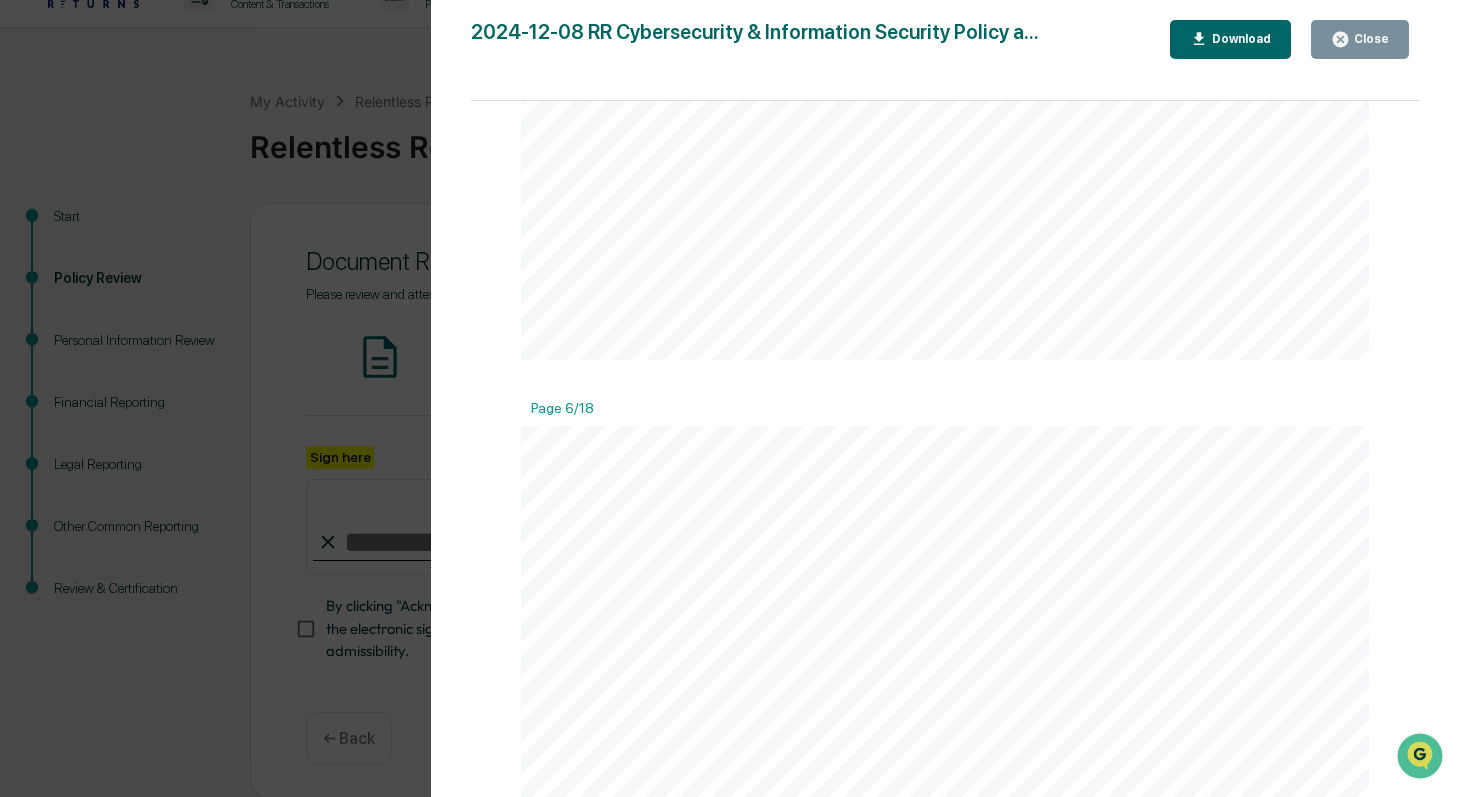 scroll, scrollTop: 6052, scrollLeft: 0, axis: vertical 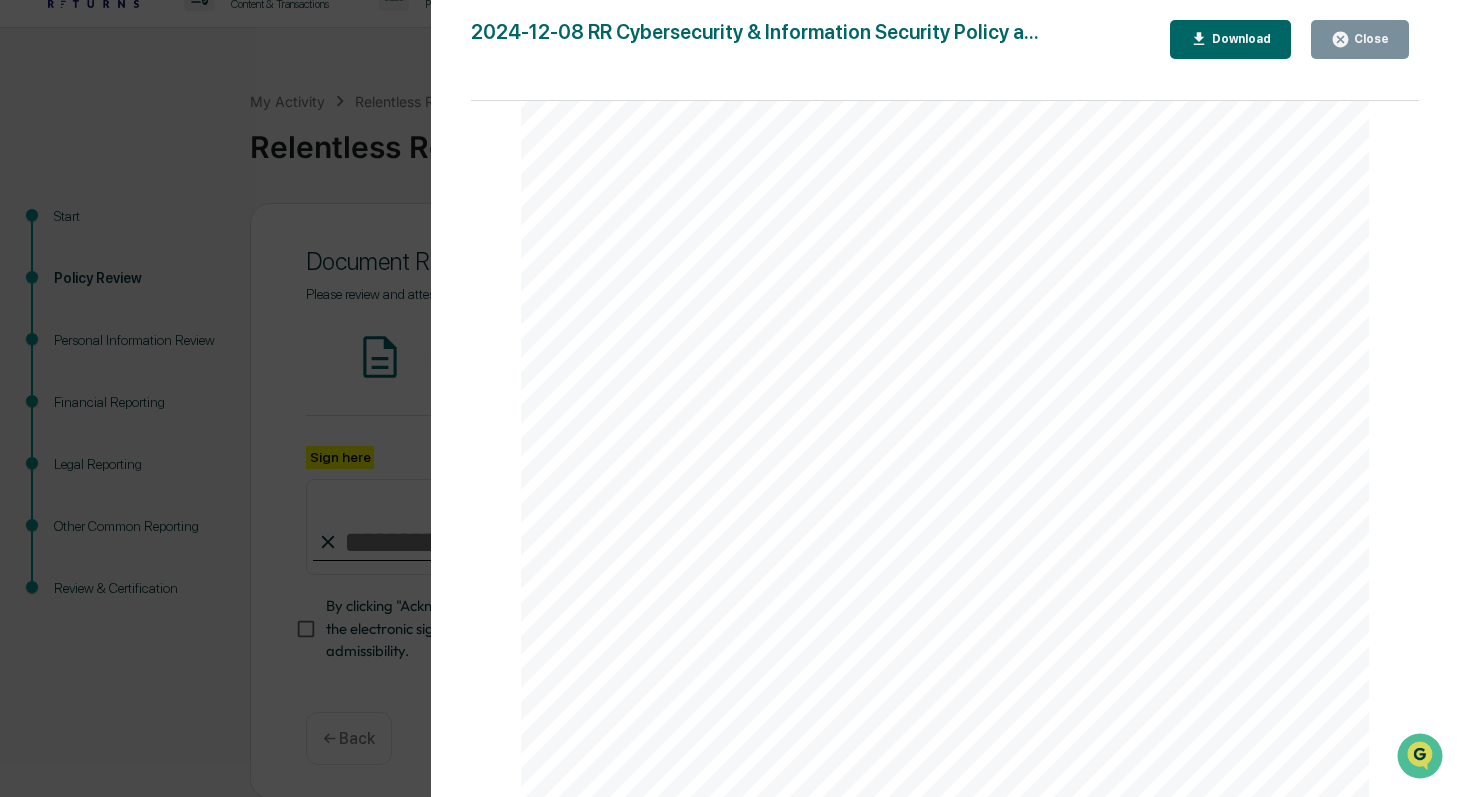 click on "Download" at bounding box center [1239, 39] 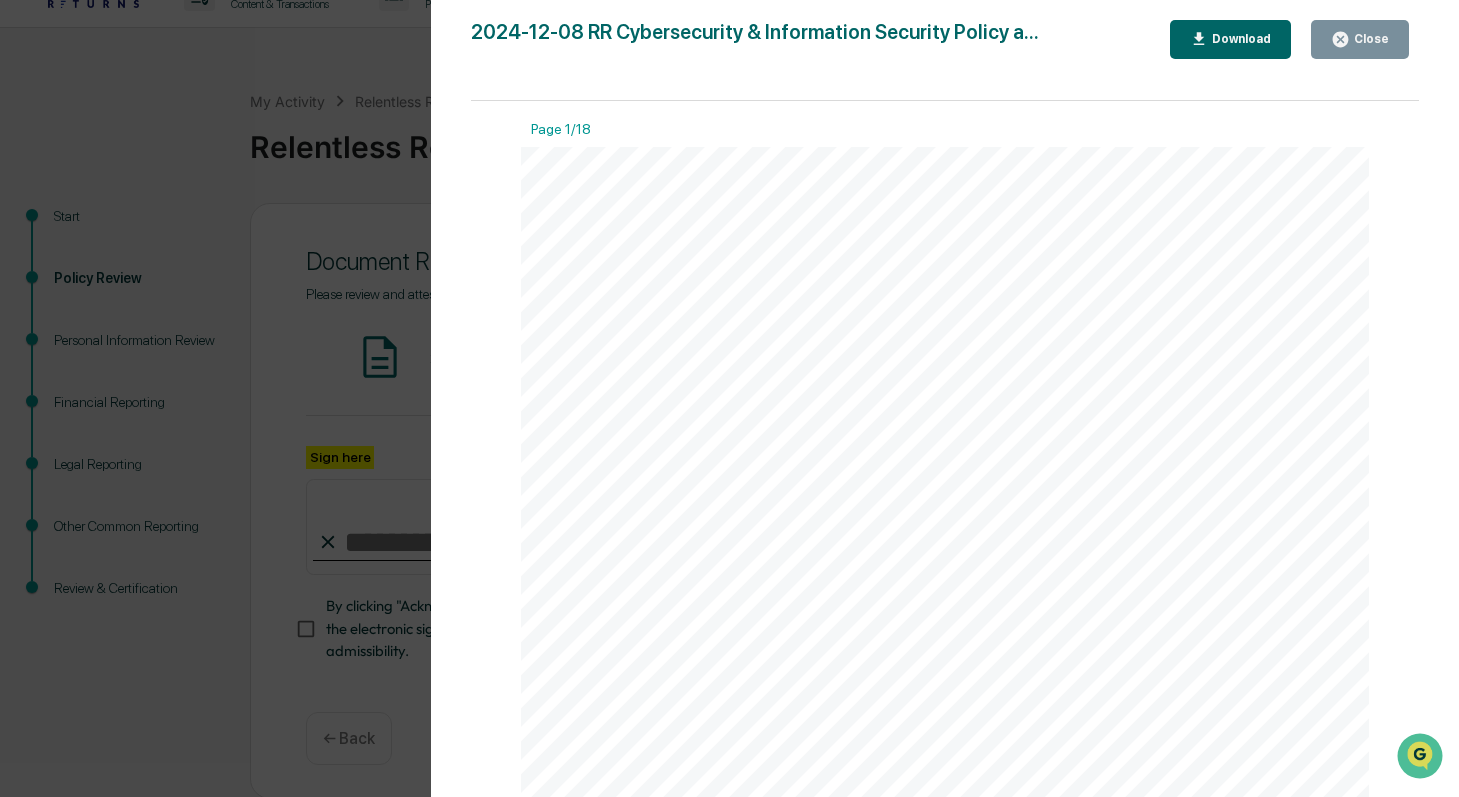scroll, scrollTop: 0, scrollLeft: 0, axis: both 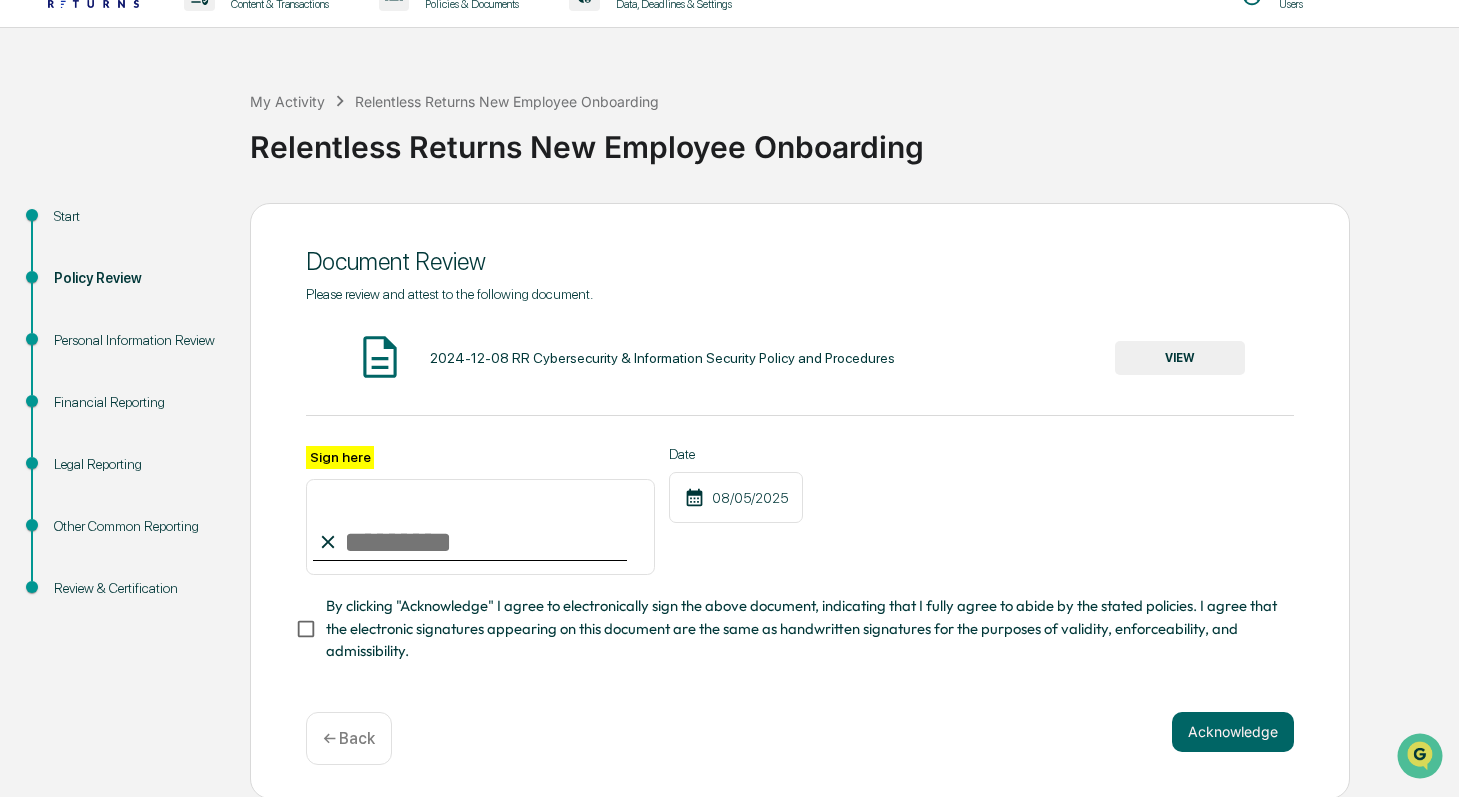 click on "Sign here" at bounding box center (480, 527) 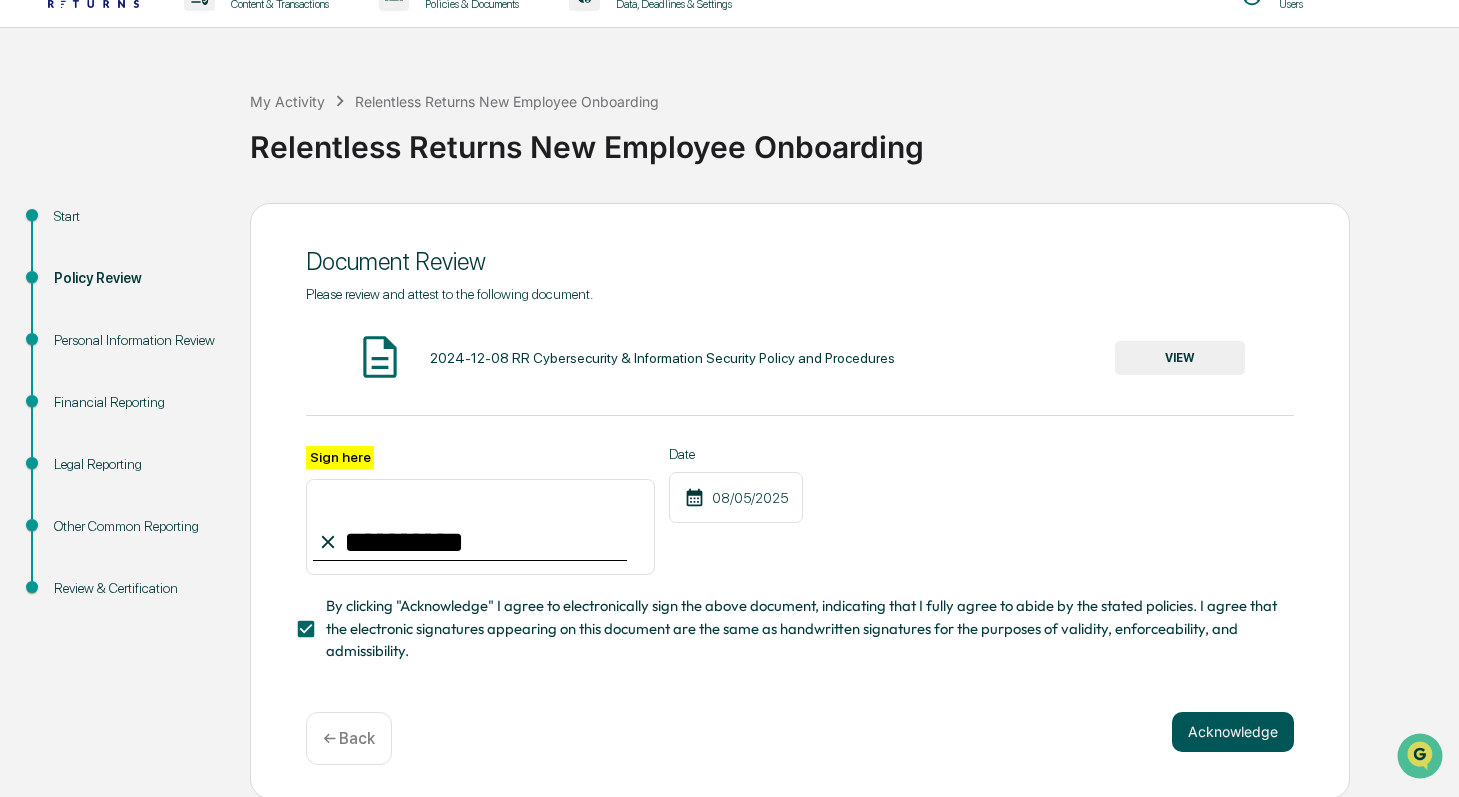 click on "Acknowledge" at bounding box center [1233, 732] 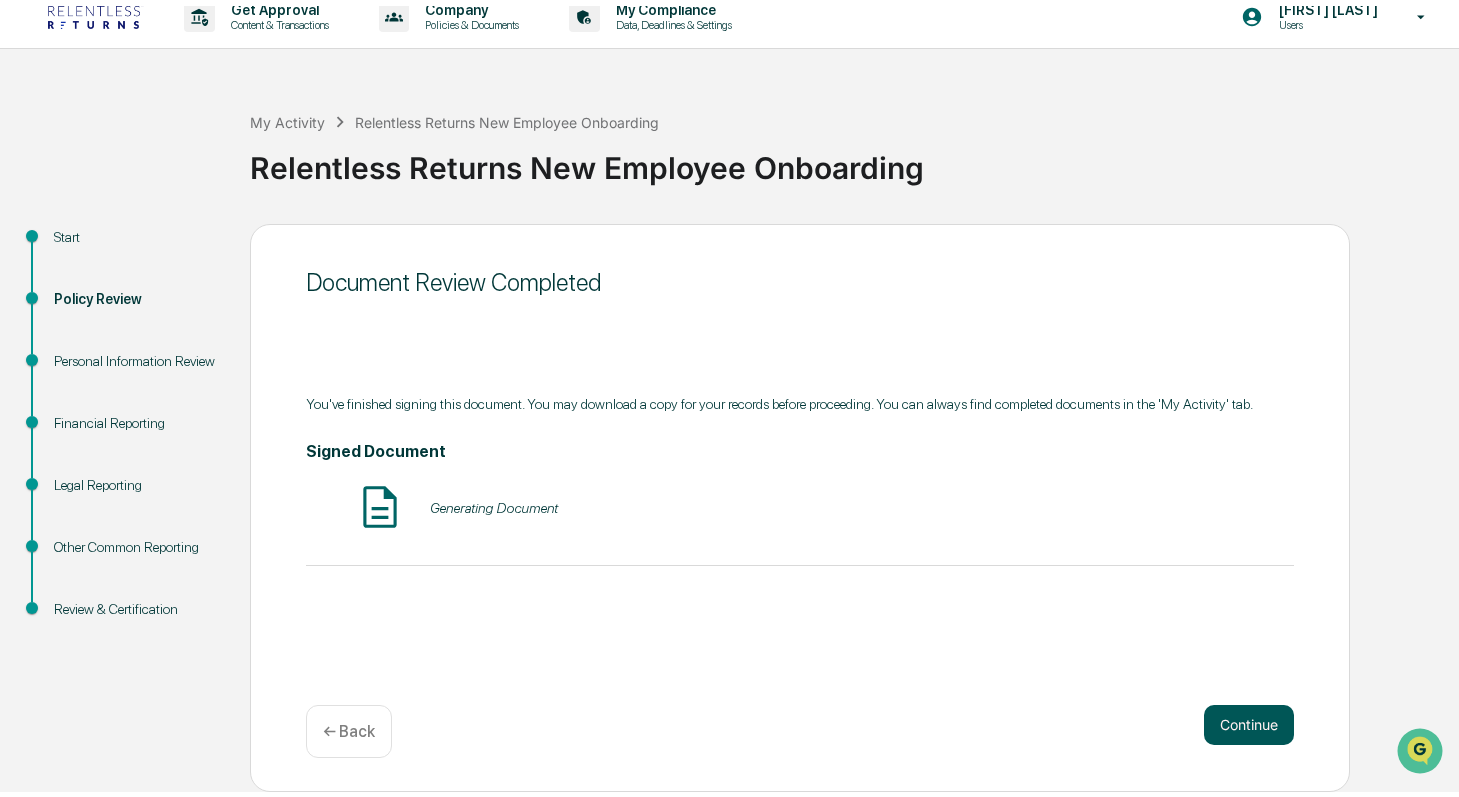 scroll, scrollTop: 9, scrollLeft: 0, axis: vertical 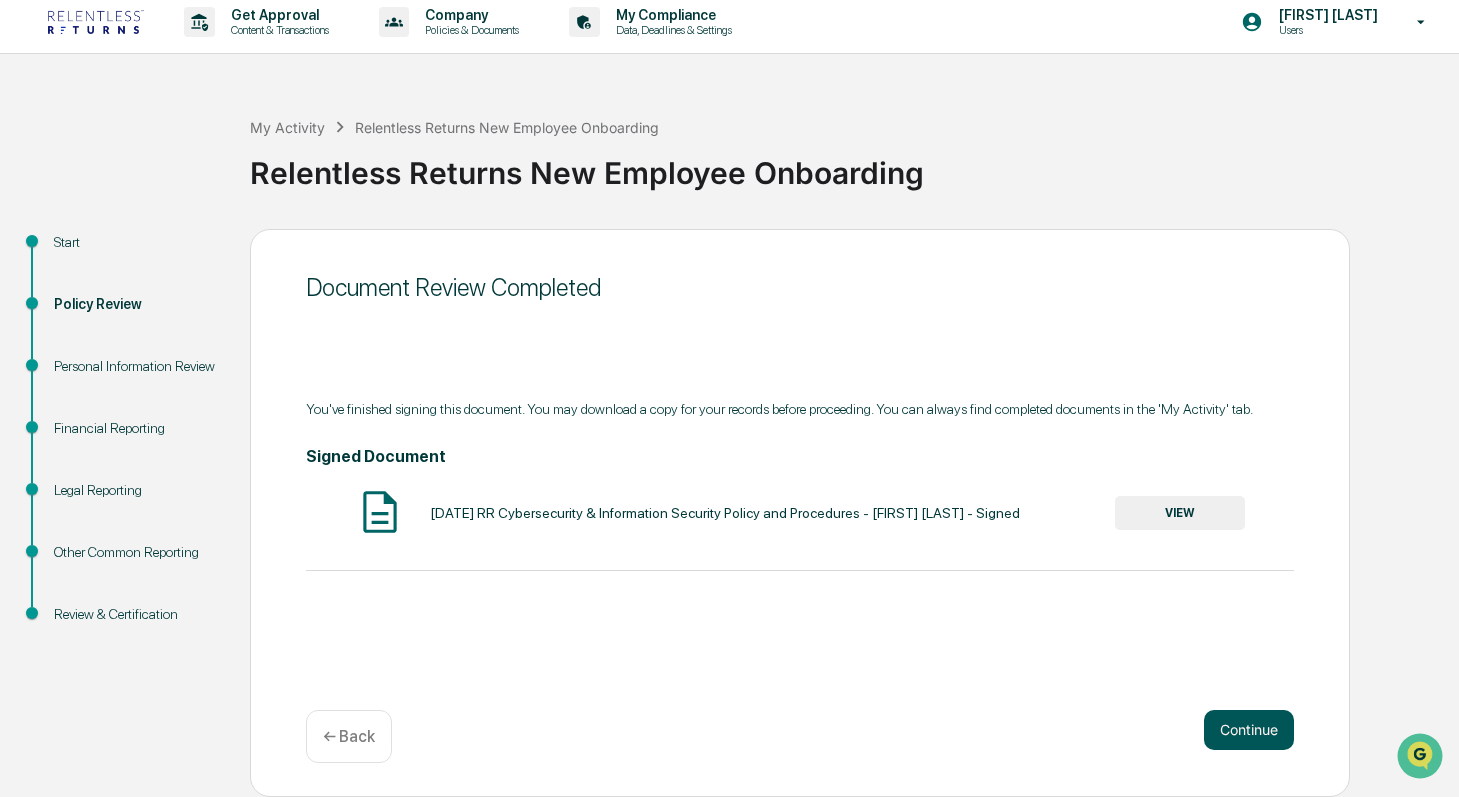click on "Continue" at bounding box center [1249, 730] 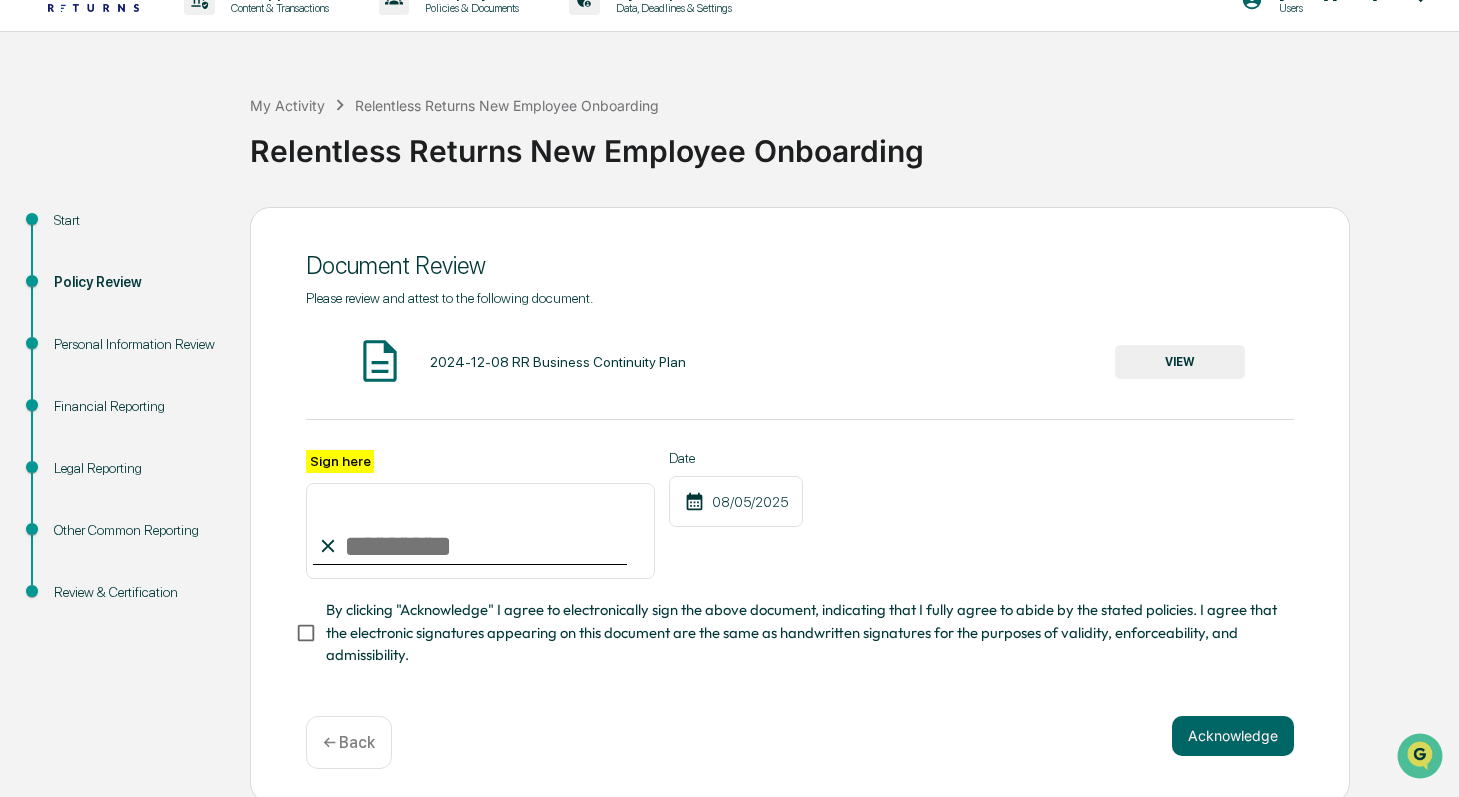 scroll, scrollTop: 35, scrollLeft: 0, axis: vertical 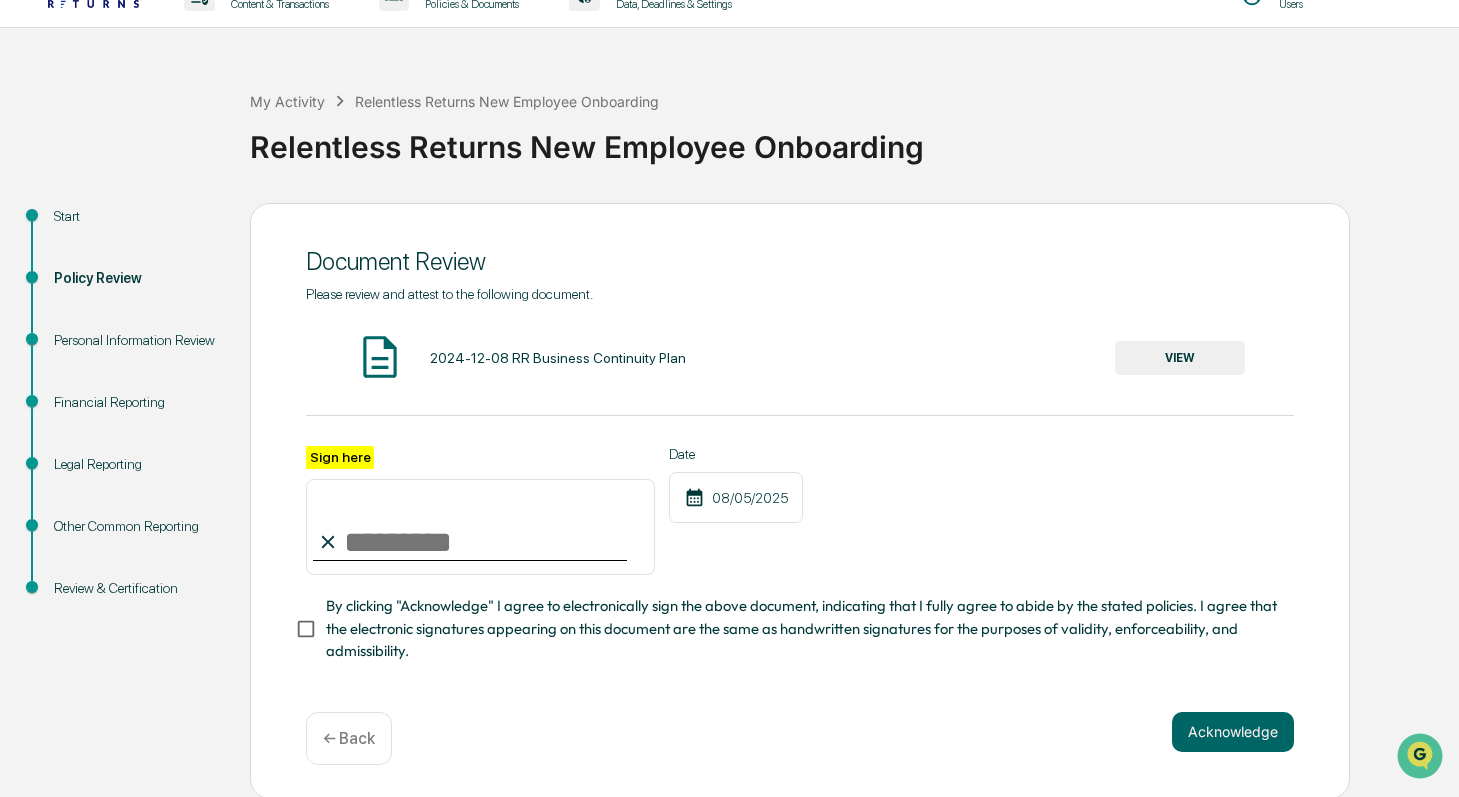 click on "VIEW" at bounding box center (1180, 358) 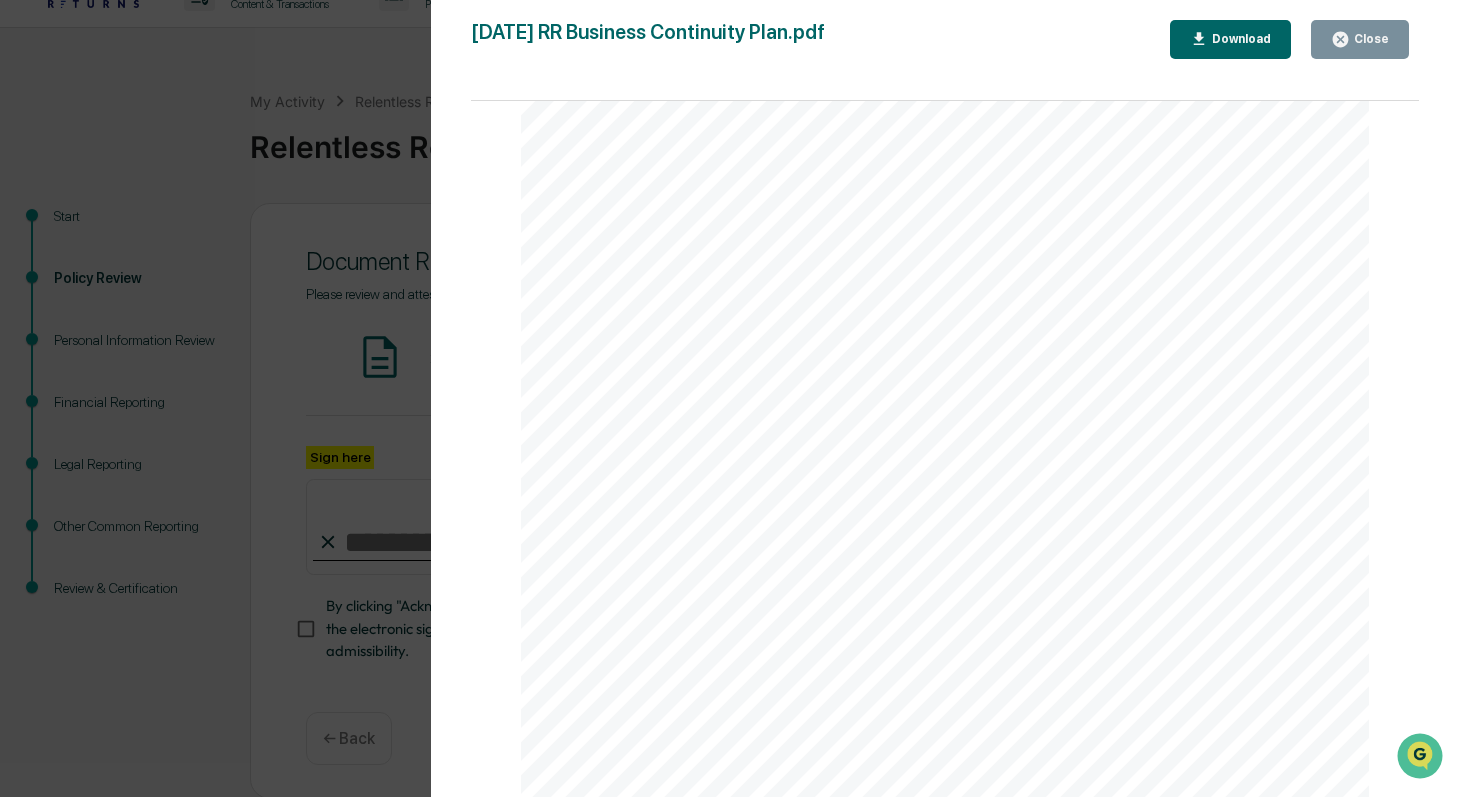 scroll, scrollTop: 1702, scrollLeft: 0, axis: vertical 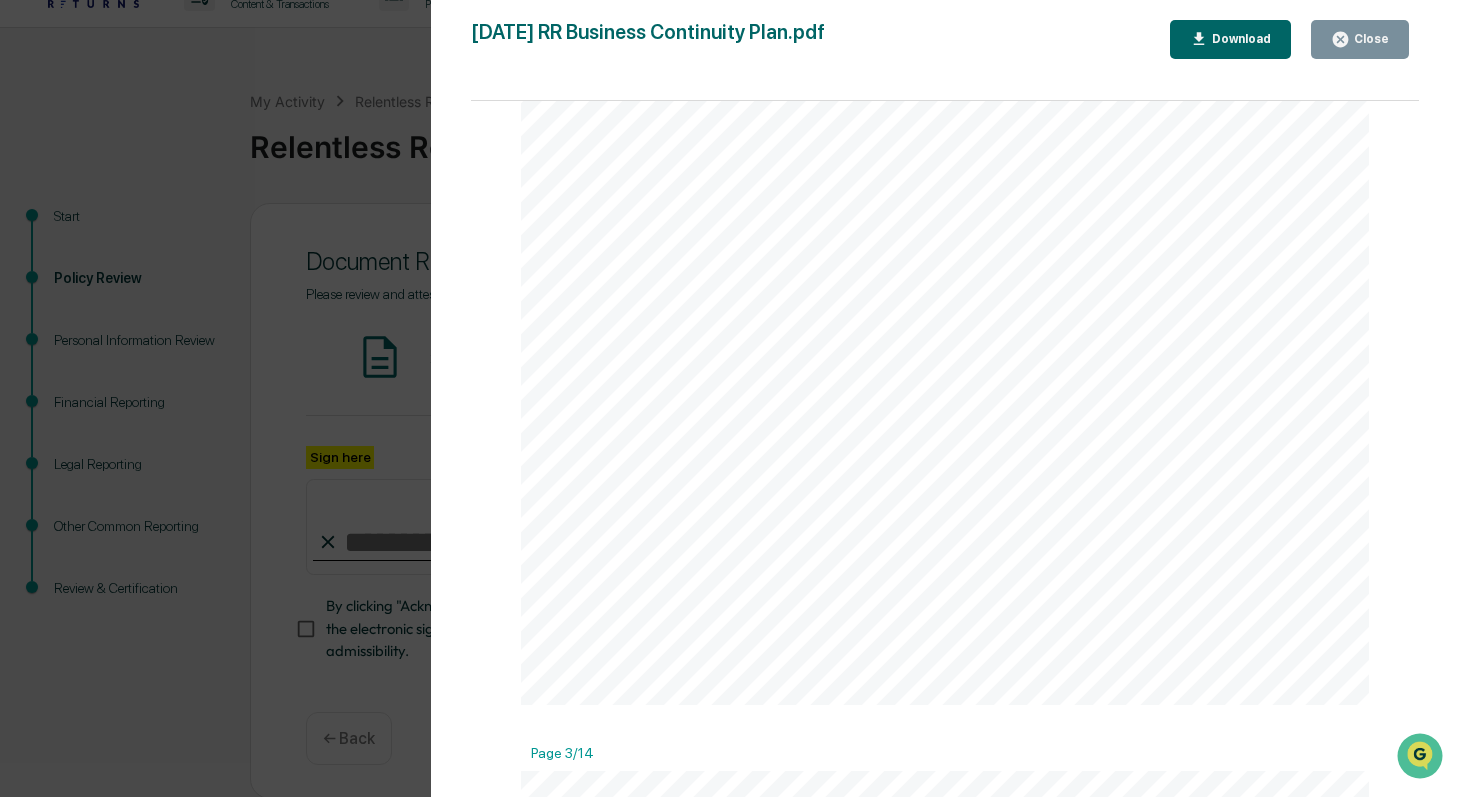 click on "Download" at bounding box center [1231, 39] 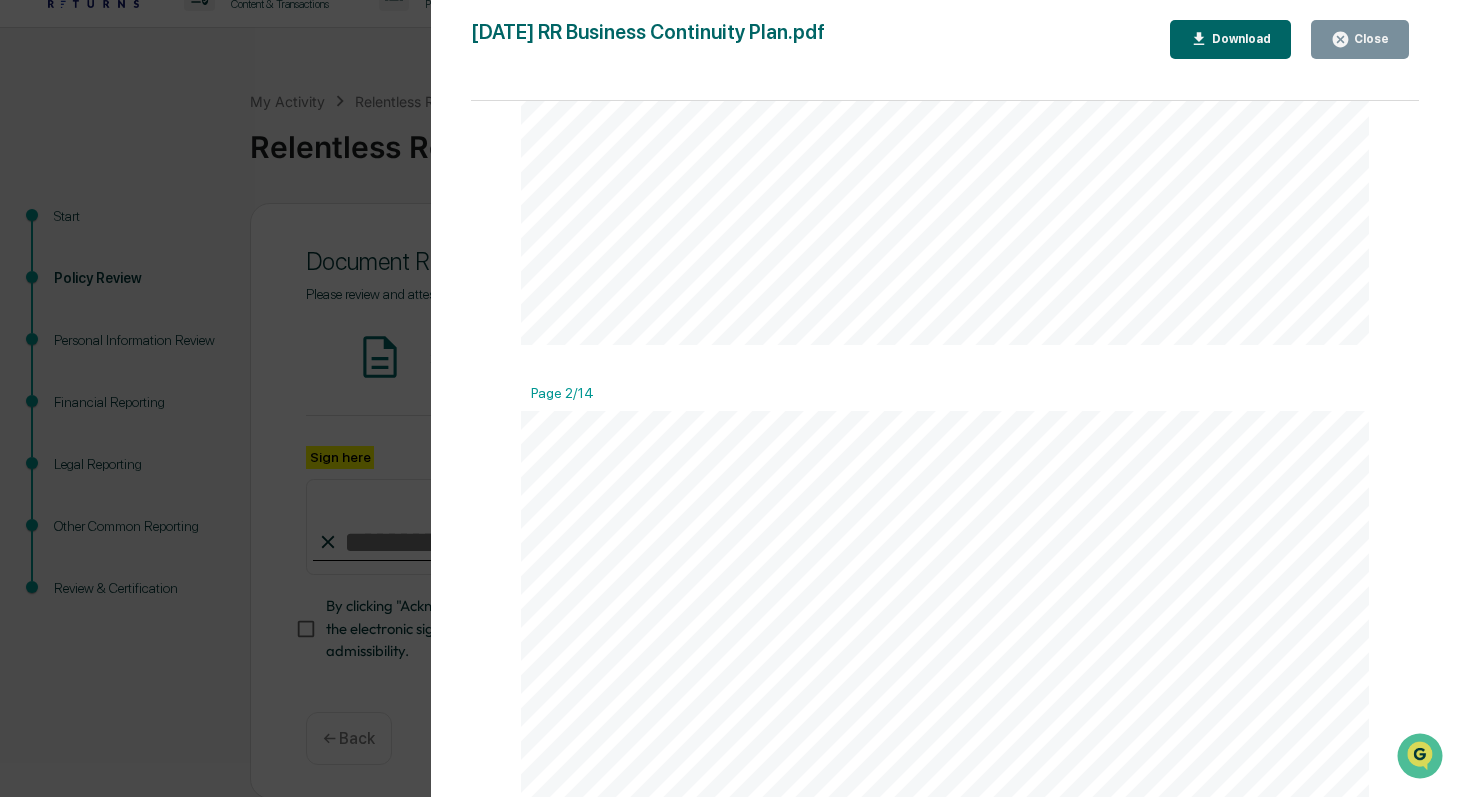 scroll, scrollTop: 888, scrollLeft: 0, axis: vertical 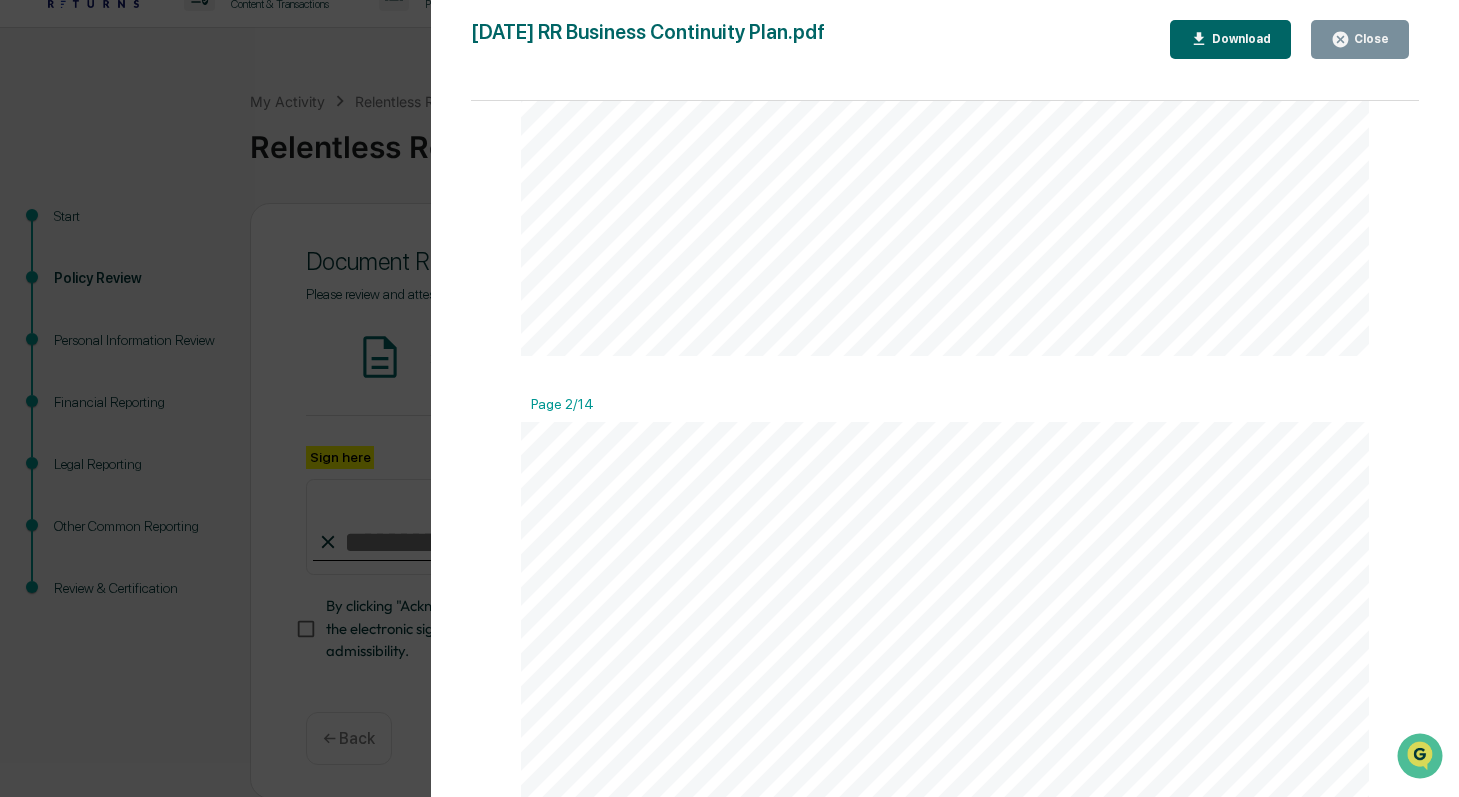 click on "In the event of an SBD, RR can communicate with its employees in several different ways. We will identify whether" at bounding box center (930, 206) 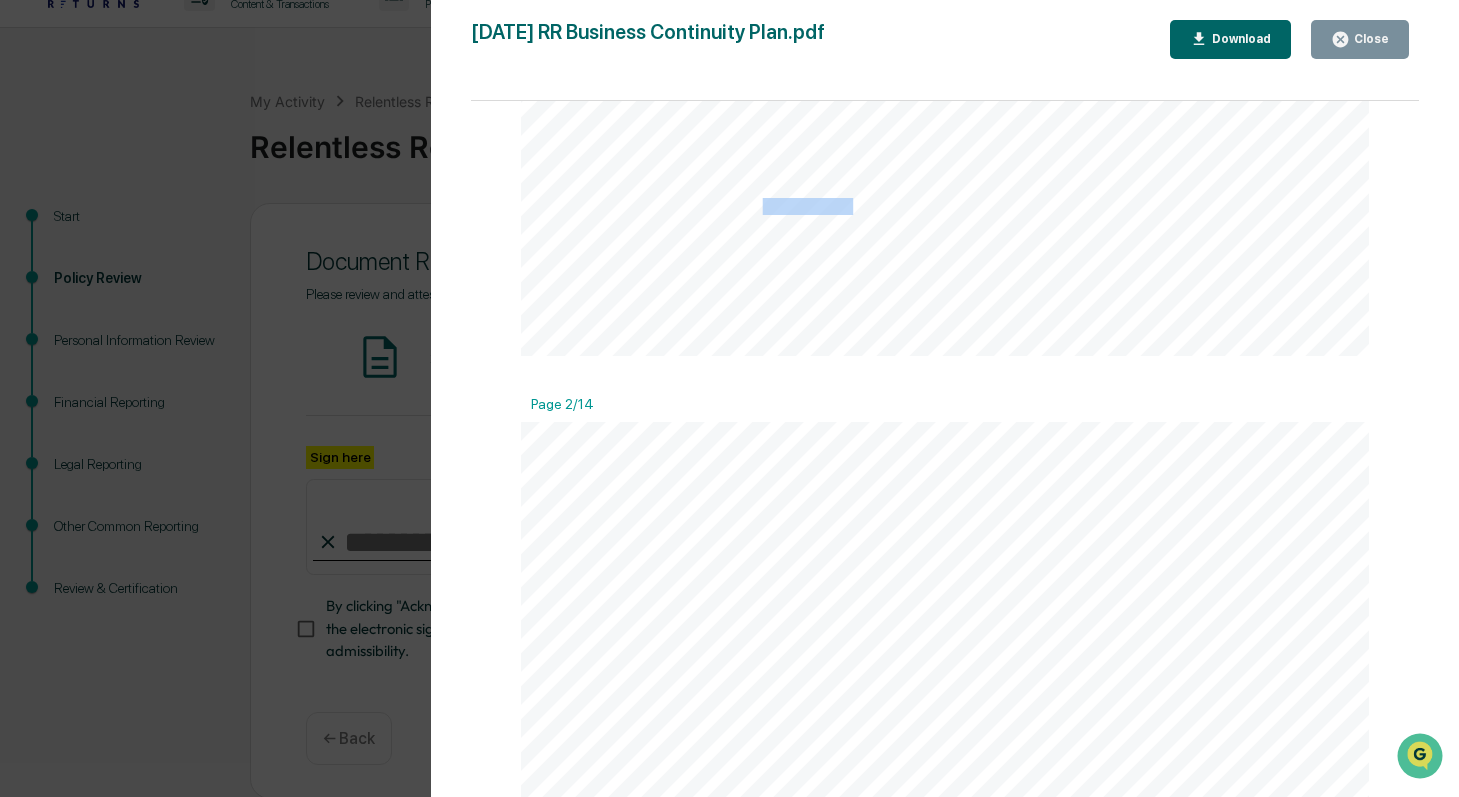 click on "In the event of an SBD, RR can communicate with its employees in several different ways. We will identify whether" at bounding box center (930, 206) 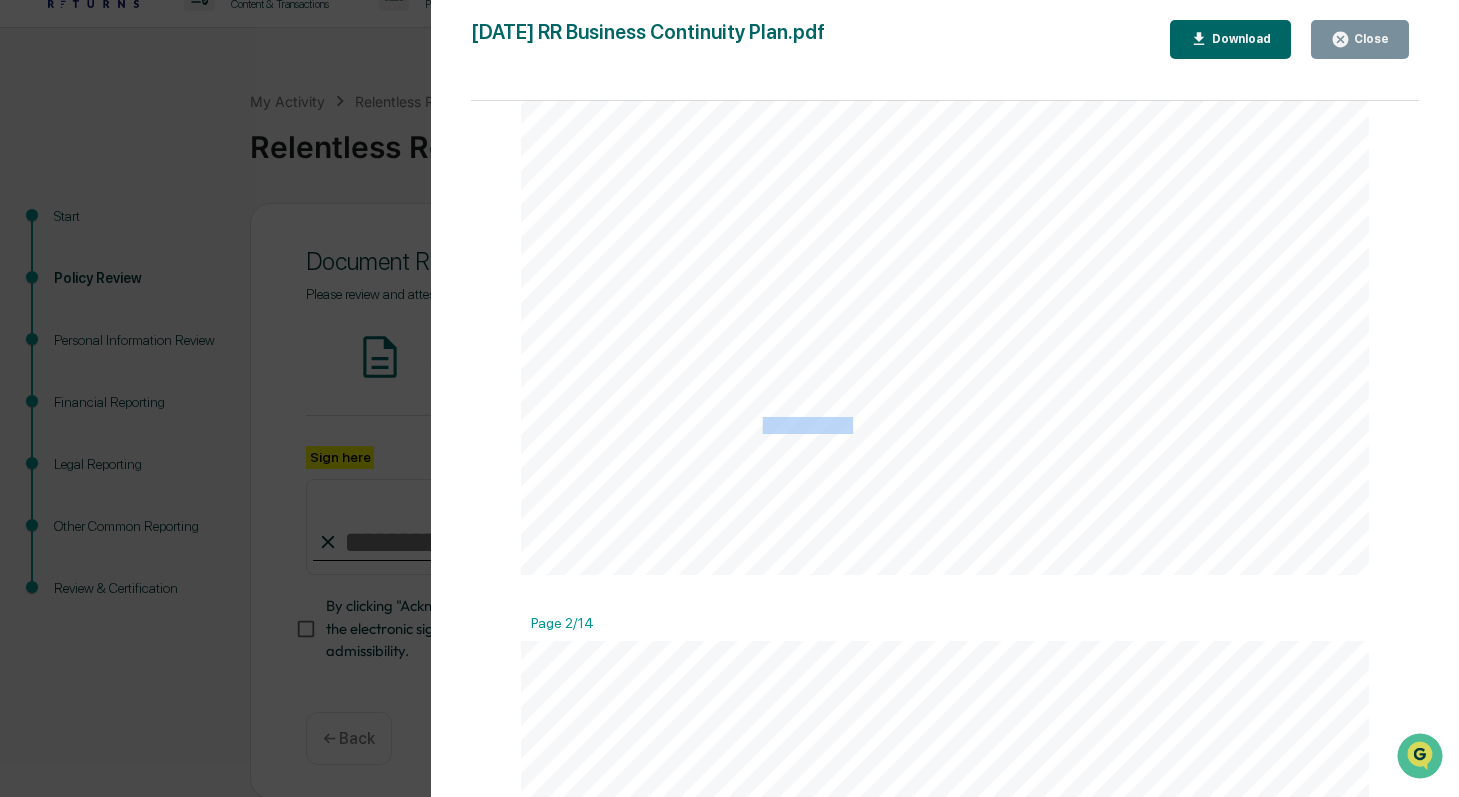 scroll, scrollTop: 671, scrollLeft: 0, axis: vertical 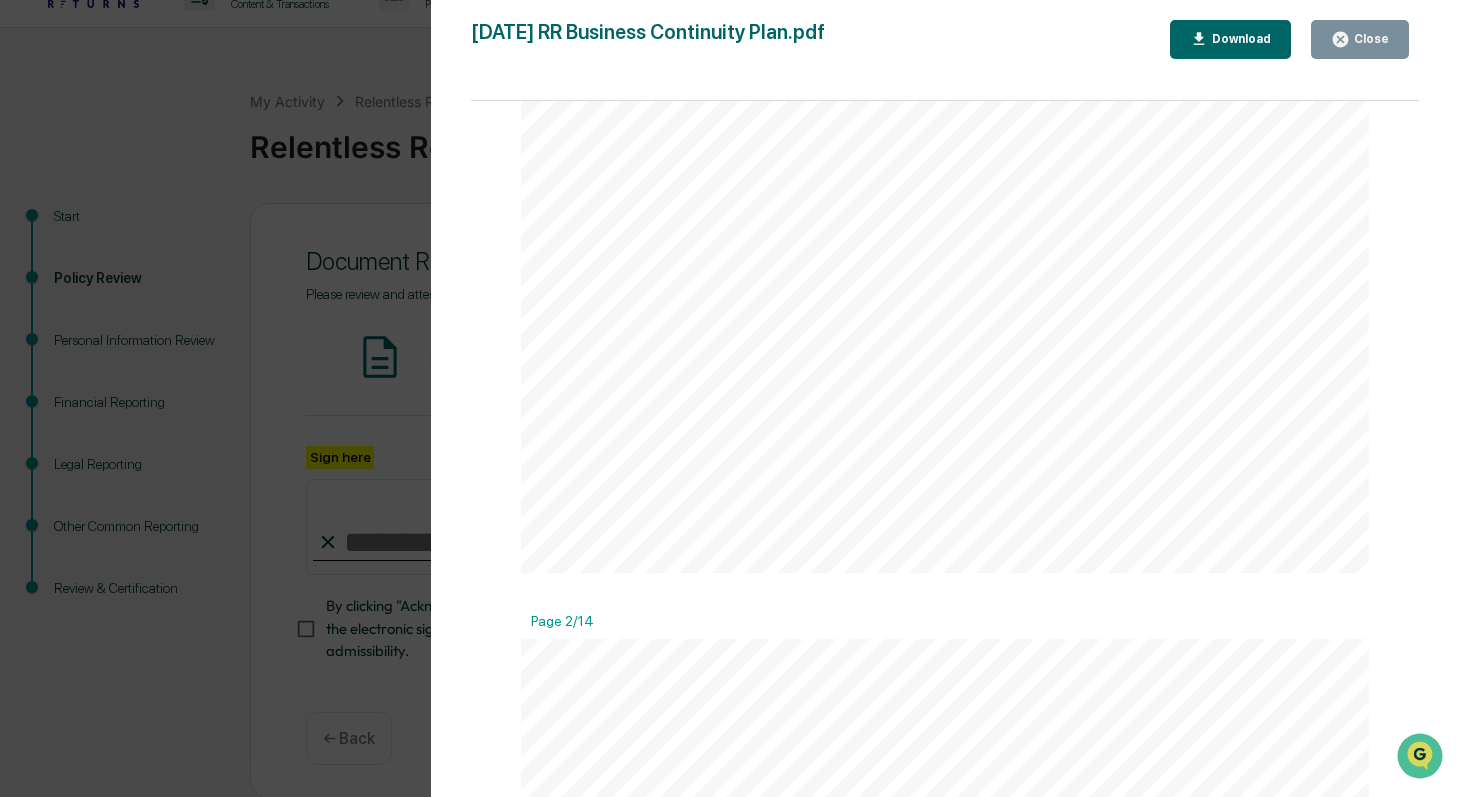 click on "there are any limitations on our ability to communicate with employees. Depending on the limitations, we will employ" at bounding box center [938, 444] 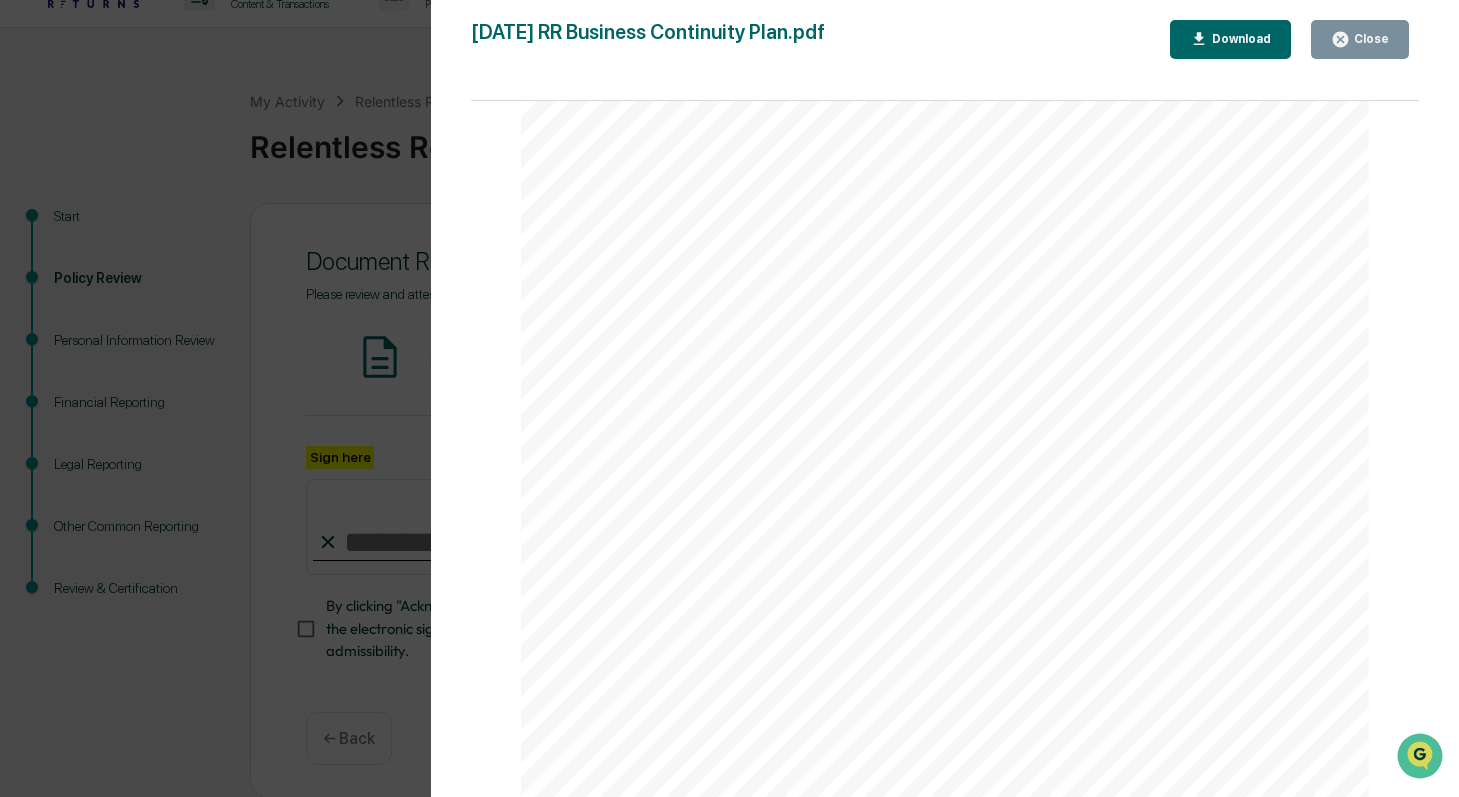 scroll, scrollTop: 3593, scrollLeft: 0, axis: vertical 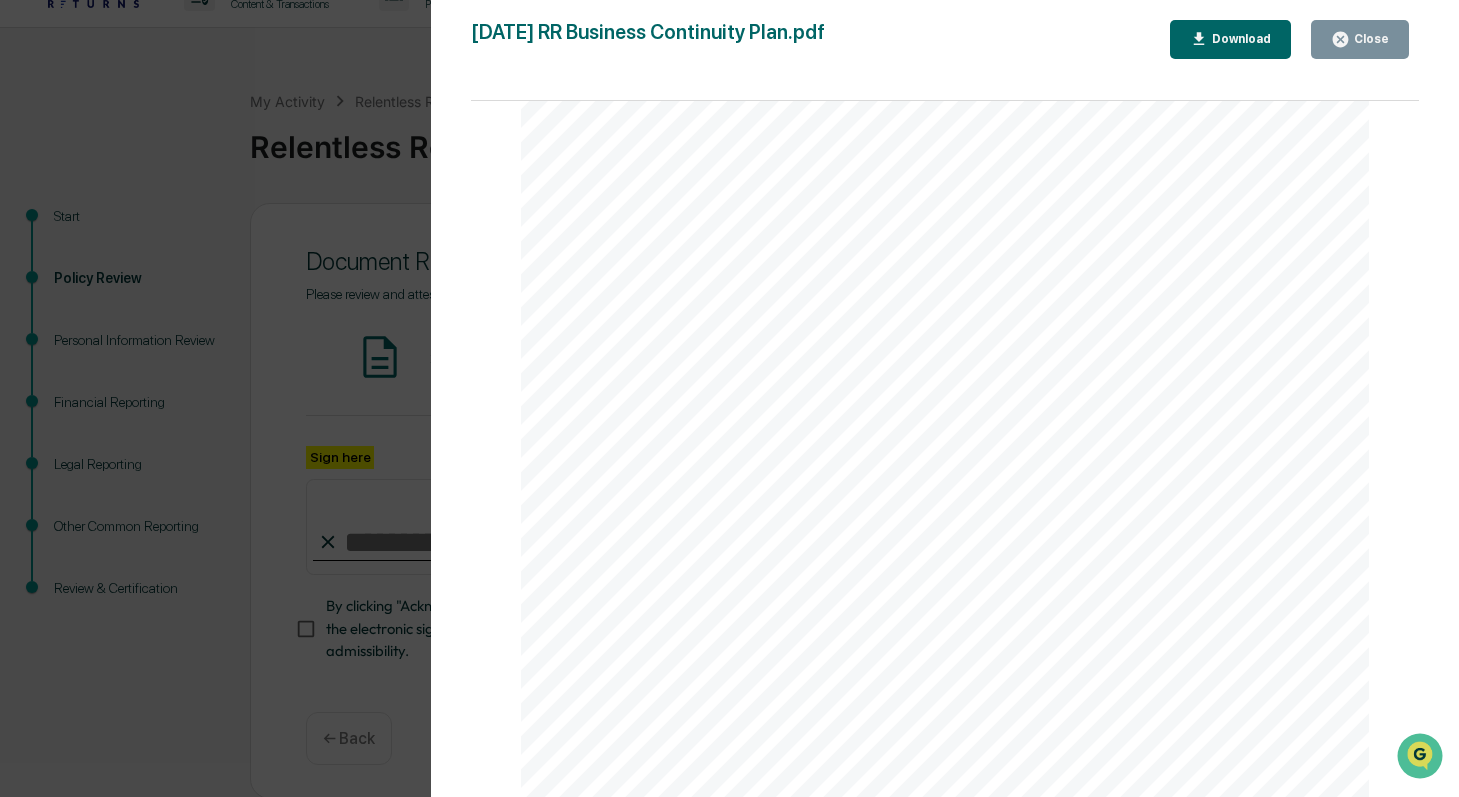click on "These steps may include: (1) ensuring that virtual private networks (VPN) and other remote access systems are" at bounding box center (914, 513) 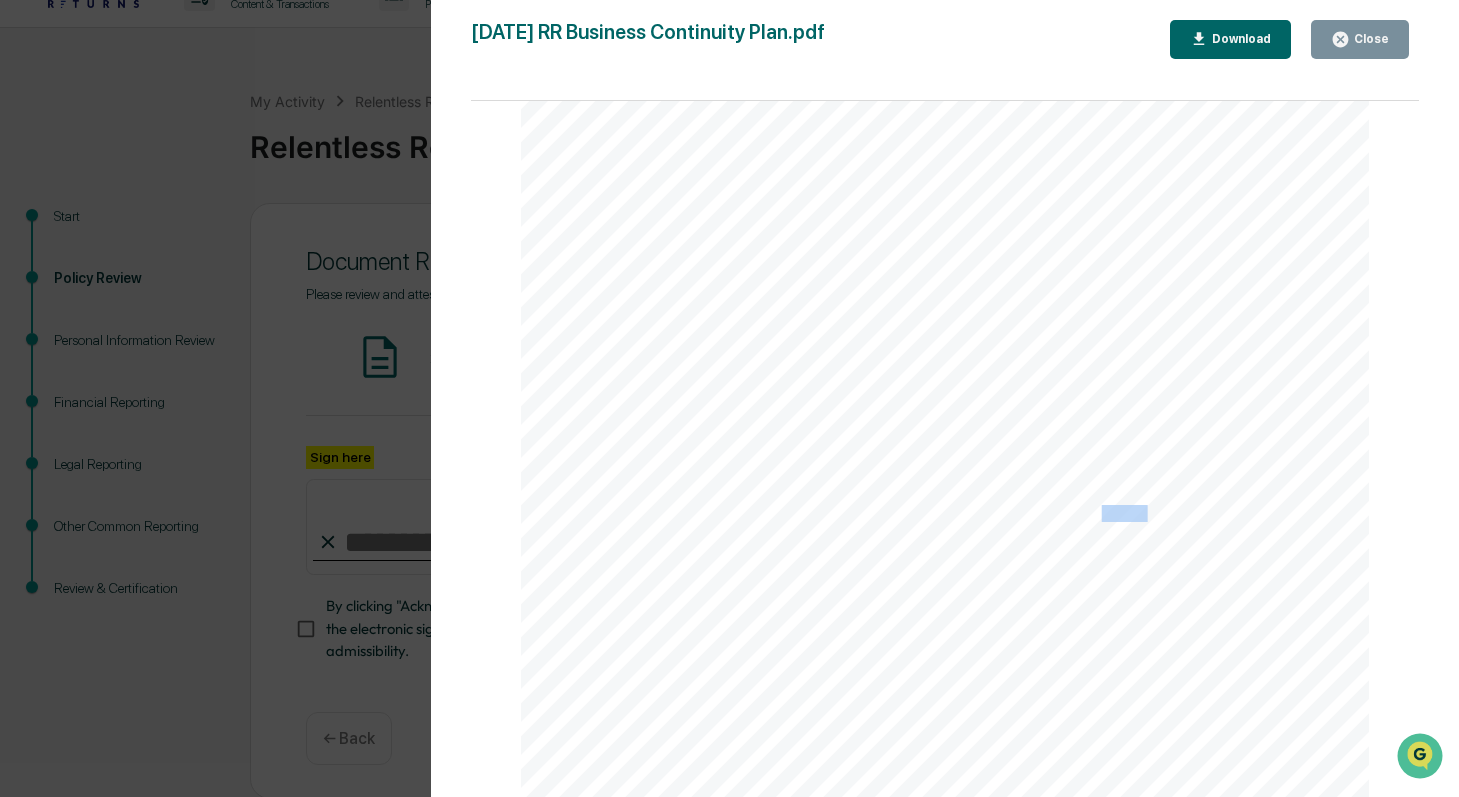 click on "These steps may include: (1) ensuring that virtual private networks (VPN) and other remote access systems are" at bounding box center [914, 513] 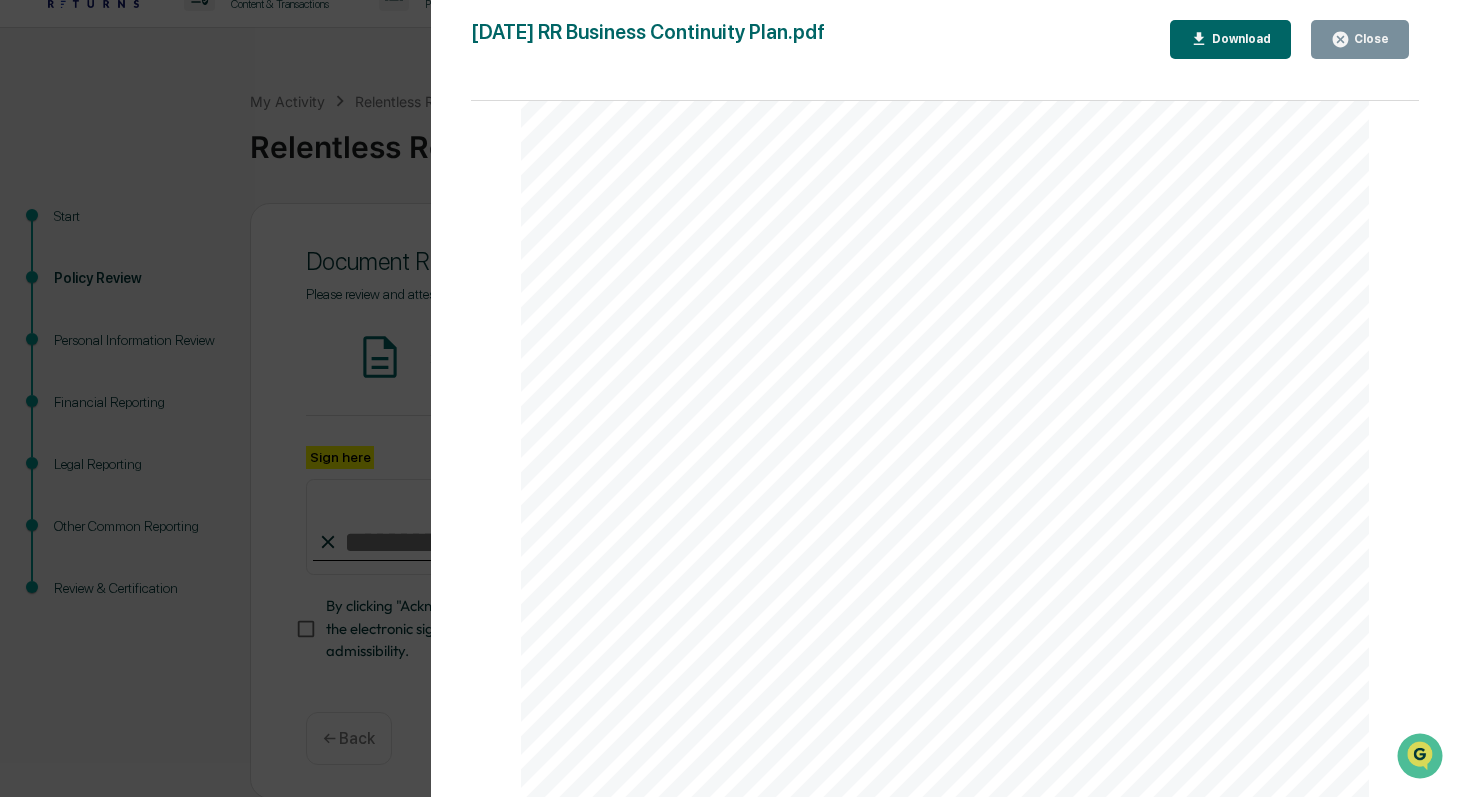 click on "These steps may include: (1) ensuring that virtual private networks (VPN) and other remote access systems are" at bounding box center [914, 513] 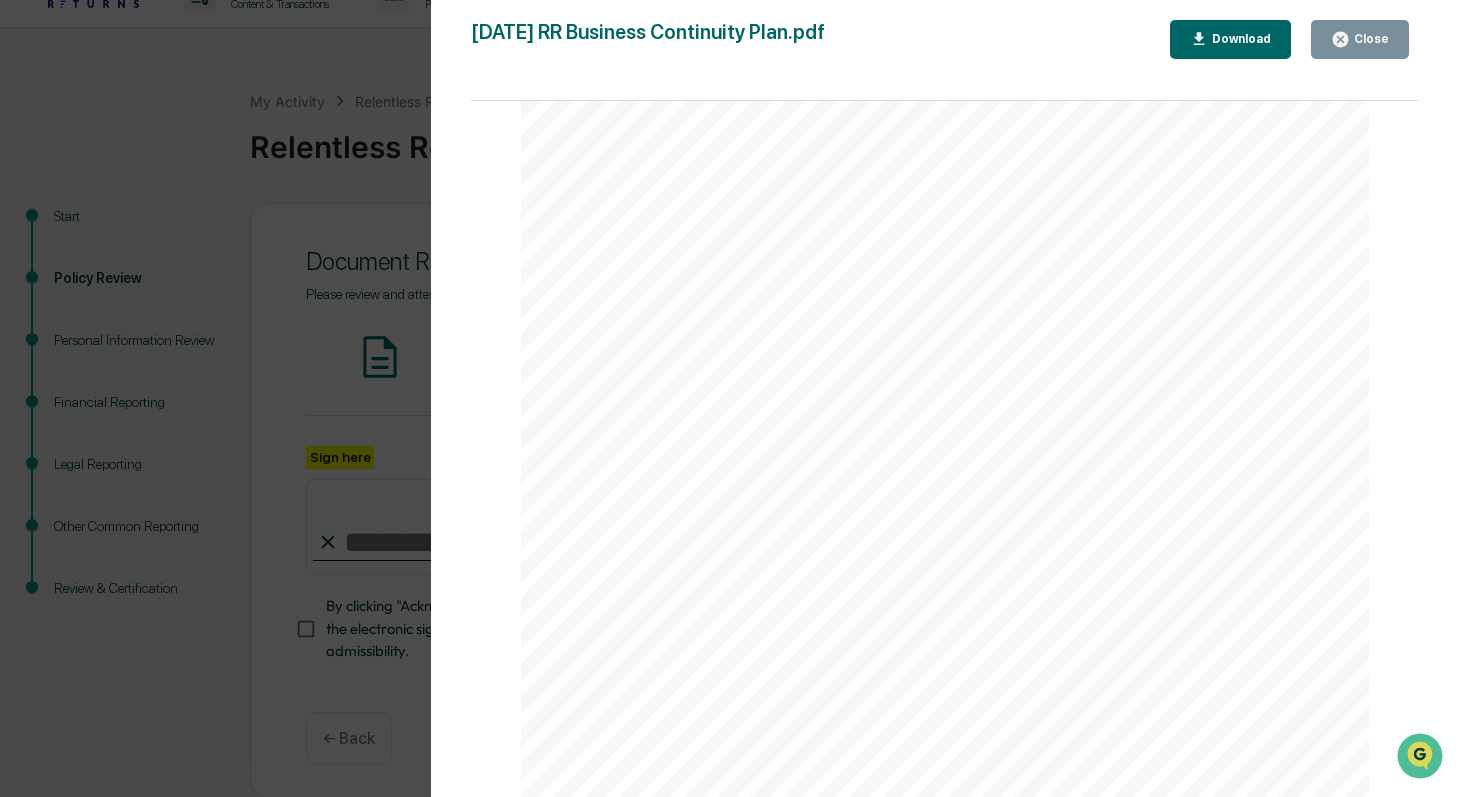 scroll, scrollTop: 3933, scrollLeft: 0, axis: vertical 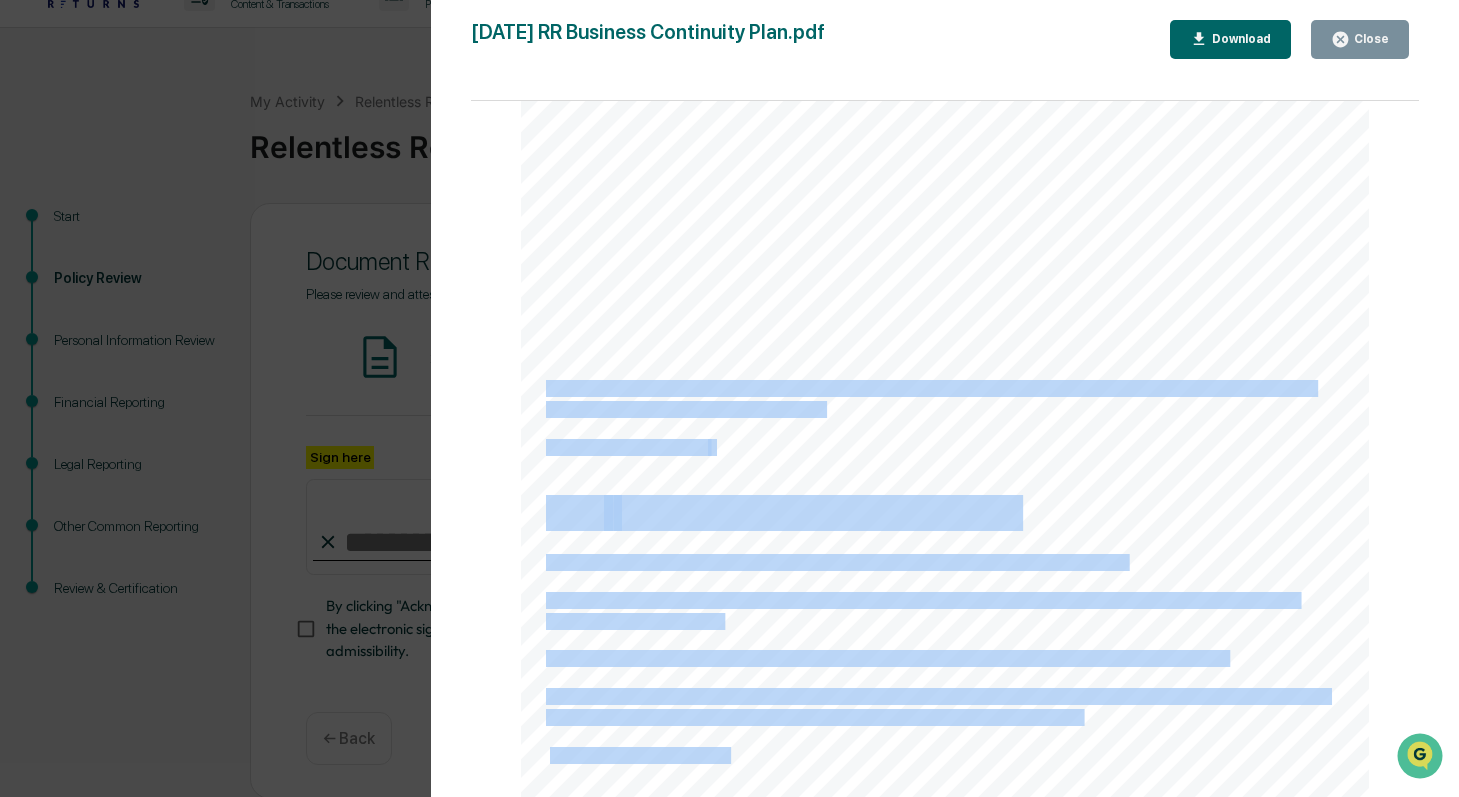 drag, startPoint x: 822, startPoint y: 417, endPoint x: 541, endPoint y: 389, distance: 282.39157 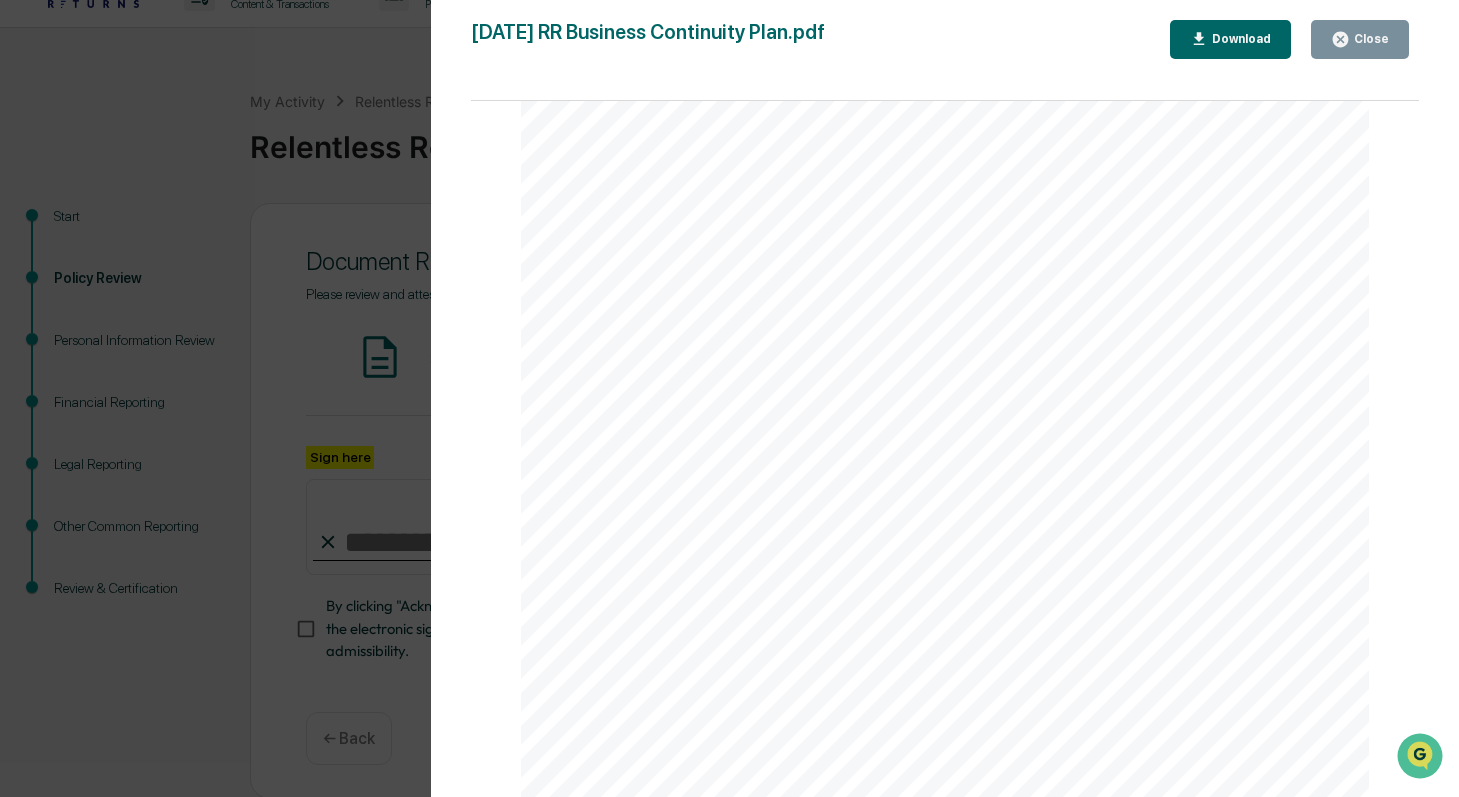 click on "These steps may include: (1) ensuring that virtual private networks (VPN) and other remote access systems are" at bounding box center [914, 173] 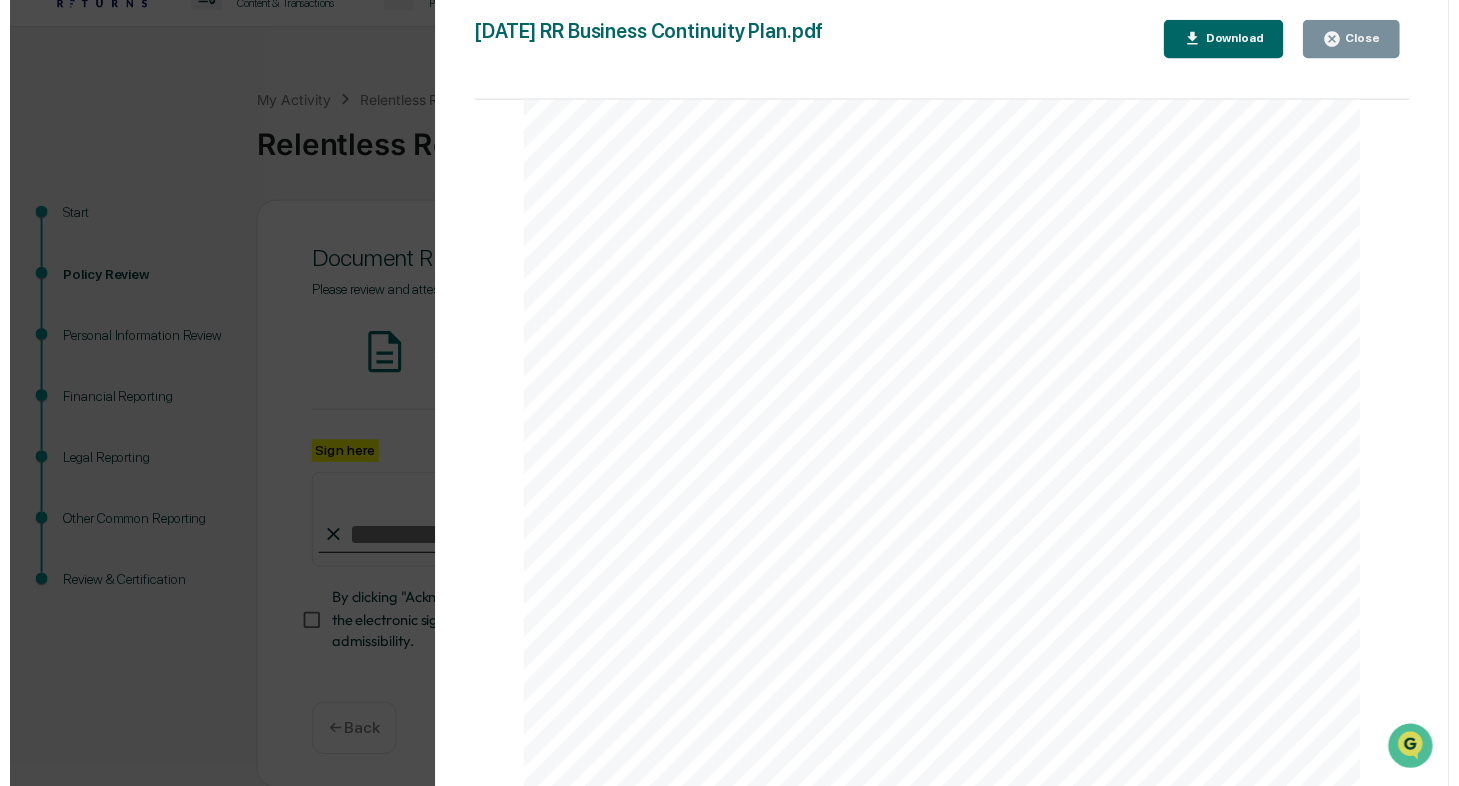 scroll, scrollTop: 6150, scrollLeft: 0, axis: vertical 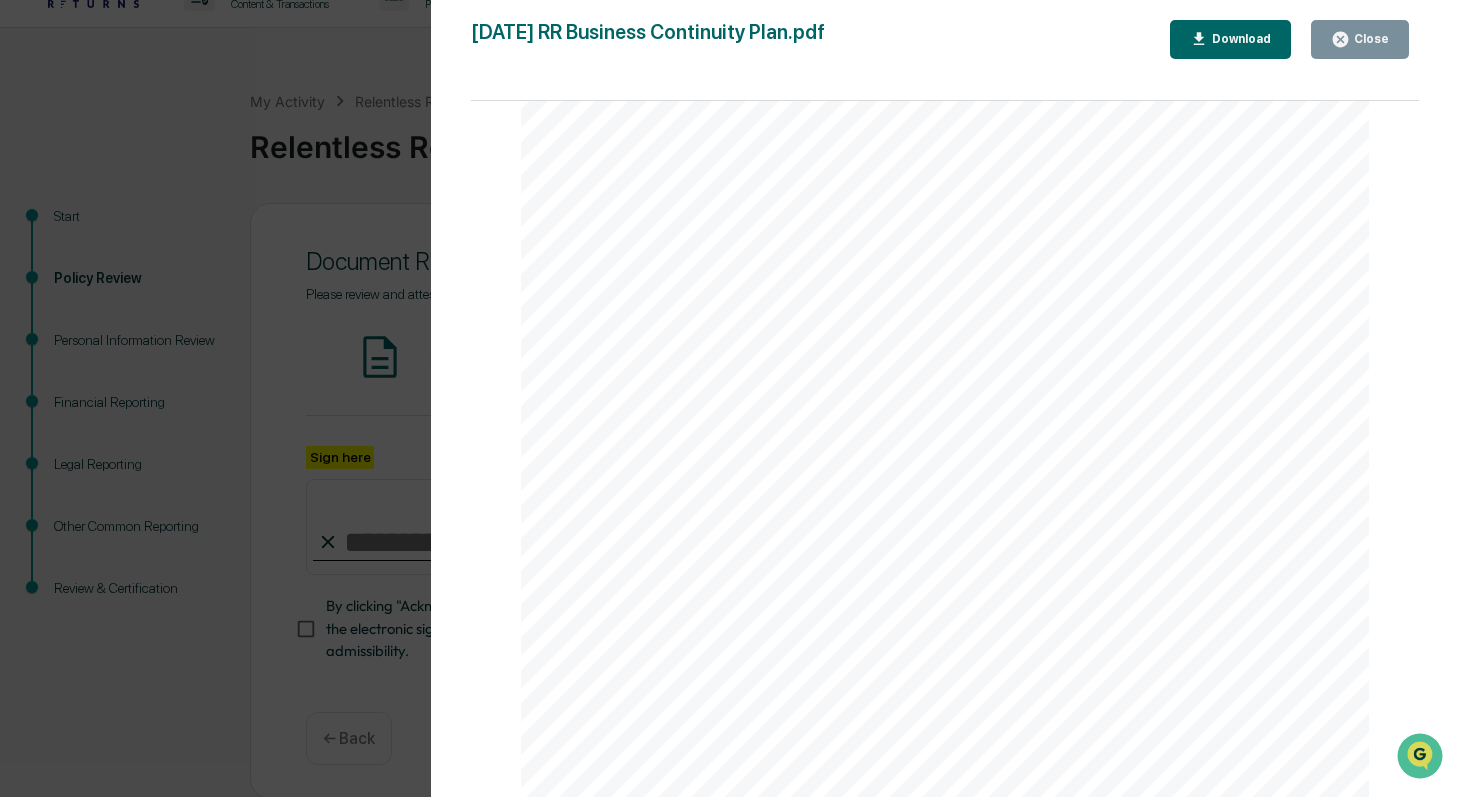 click on "Close" at bounding box center [1360, 39] 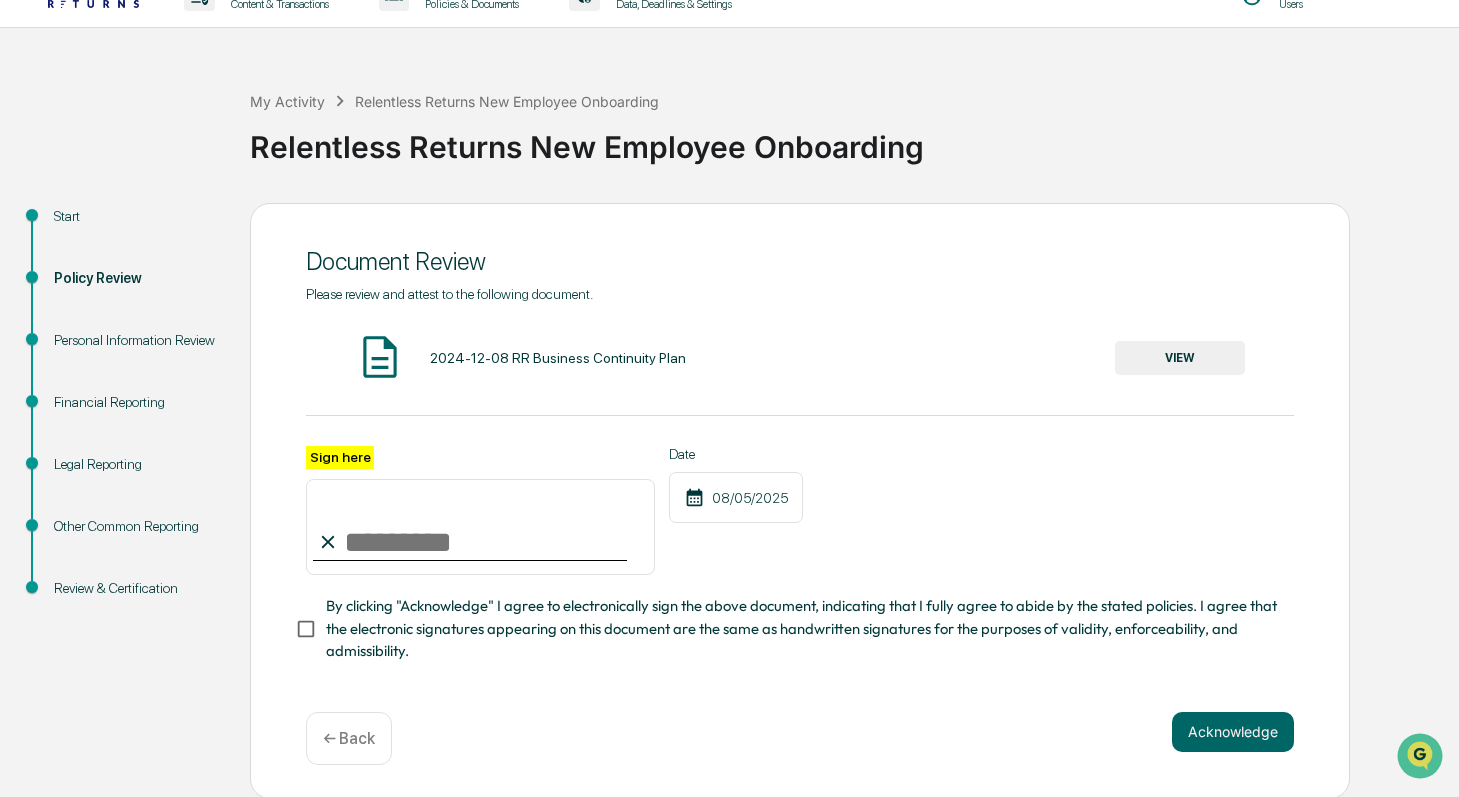 click on "Sign here" at bounding box center [480, 527] 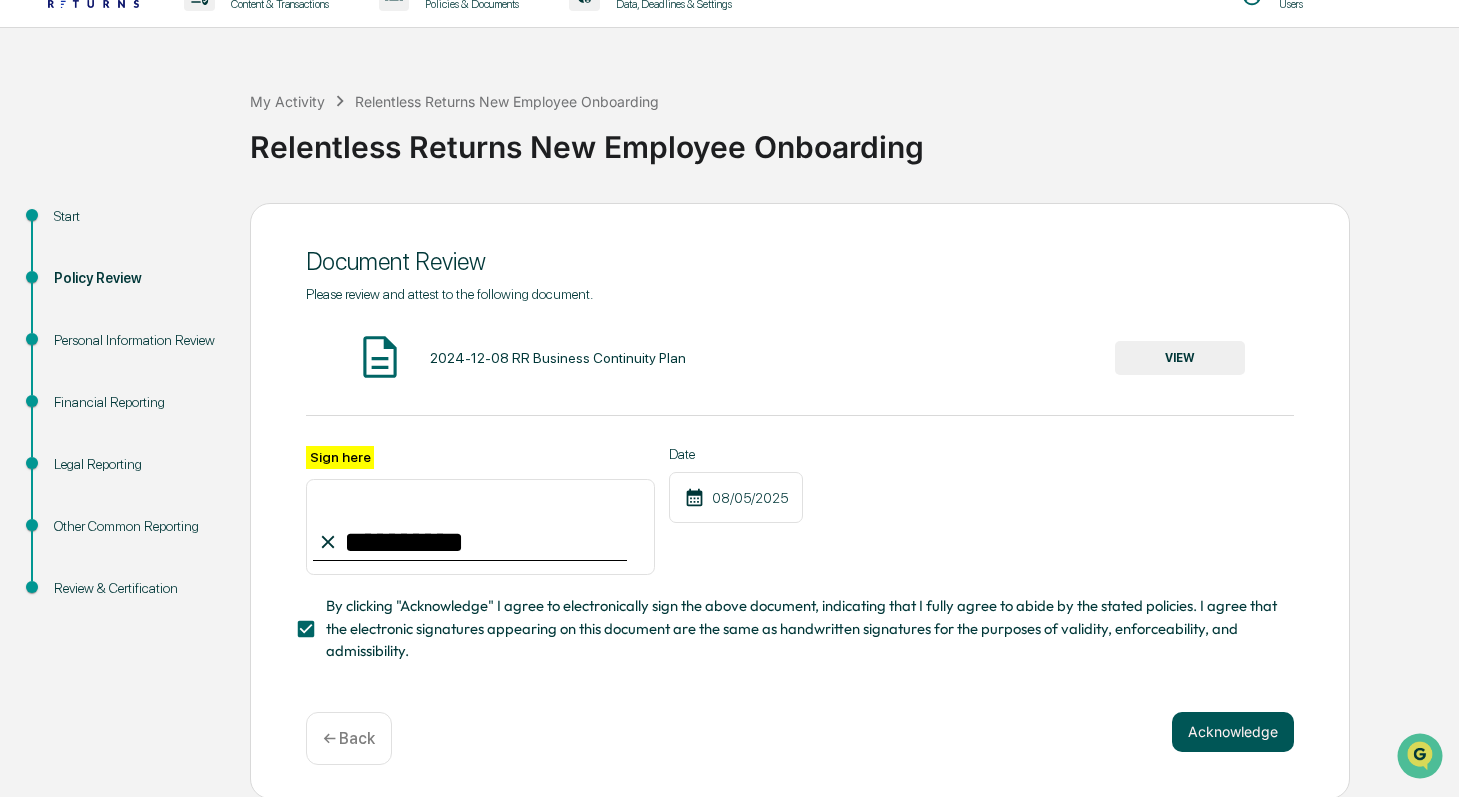 click on "Acknowledge" at bounding box center (1233, 732) 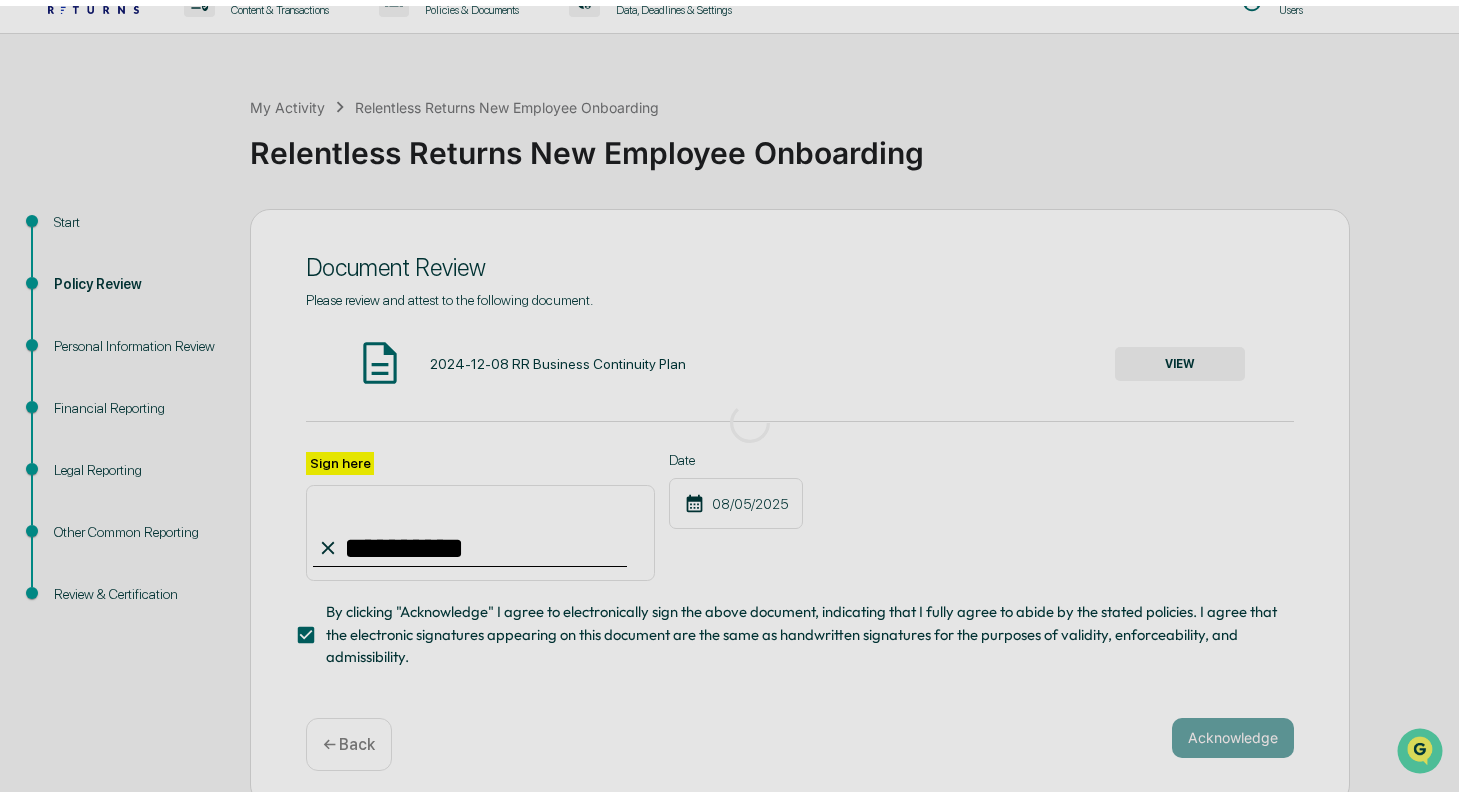scroll, scrollTop: 9, scrollLeft: 0, axis: vertical 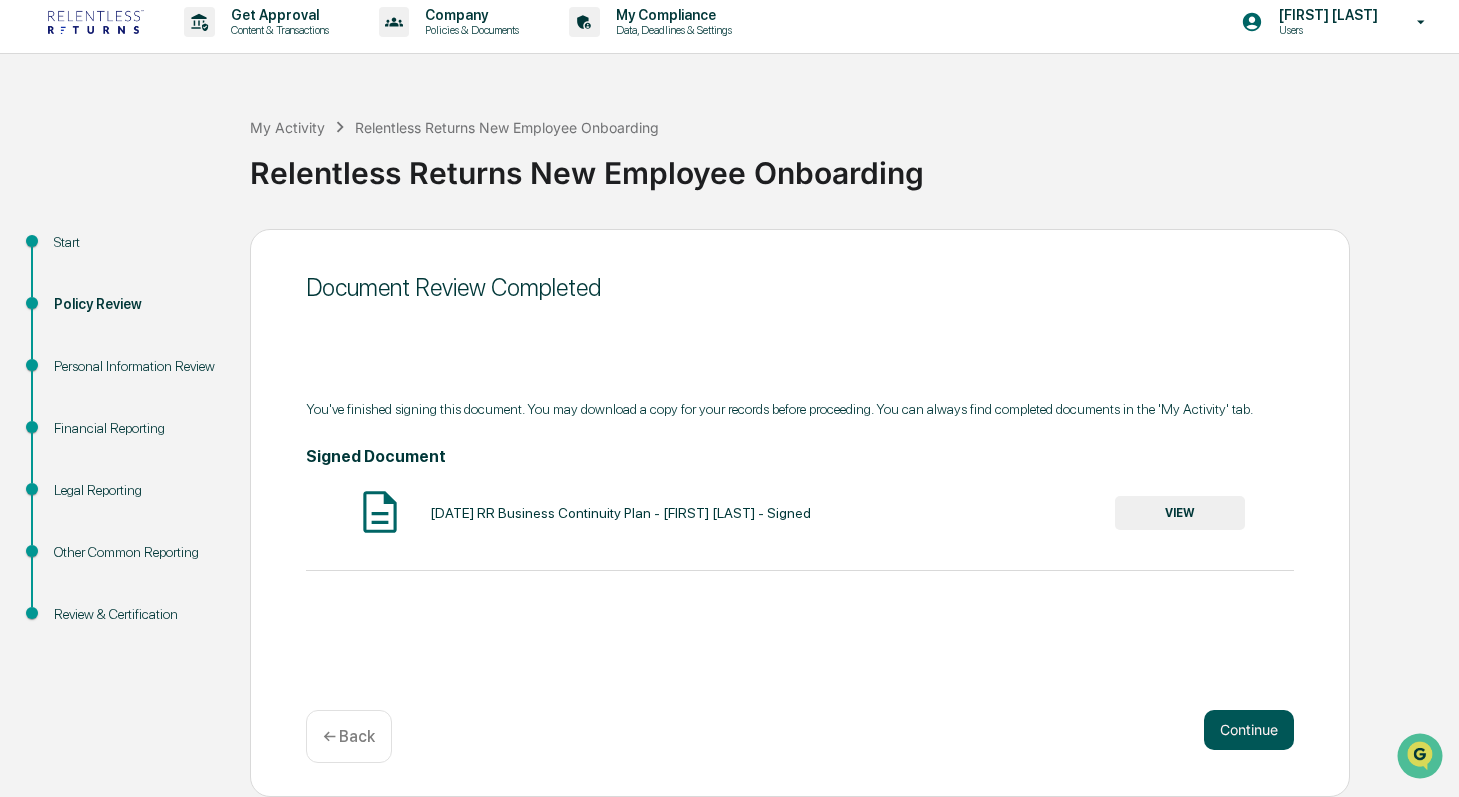 click on "Continue" at bounding box center (1249, 730) 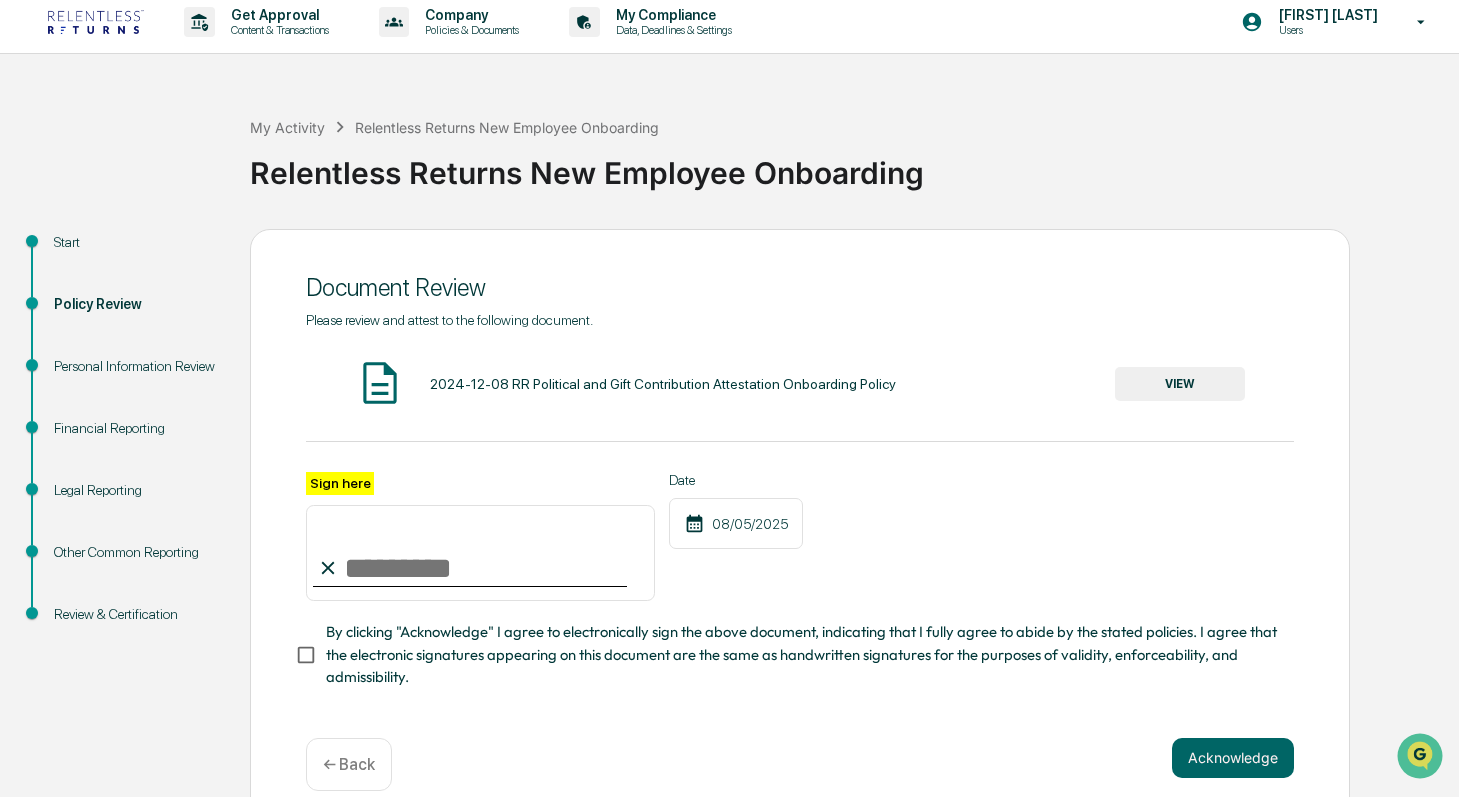 click on "VIEW" at bounding box center (1180, 384) 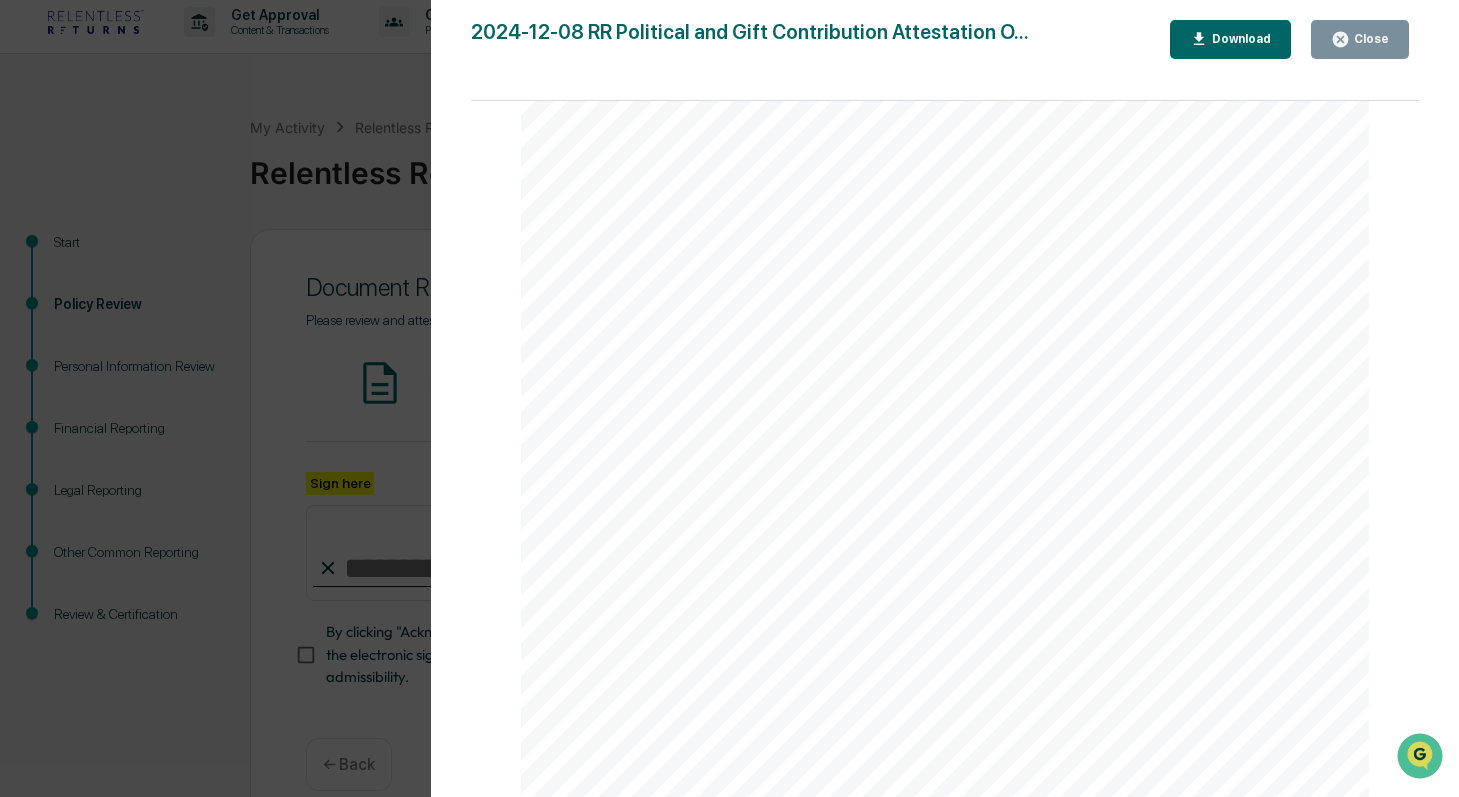 scroll, scrollTop: 317, scrollLeft: 0, axis: vertical 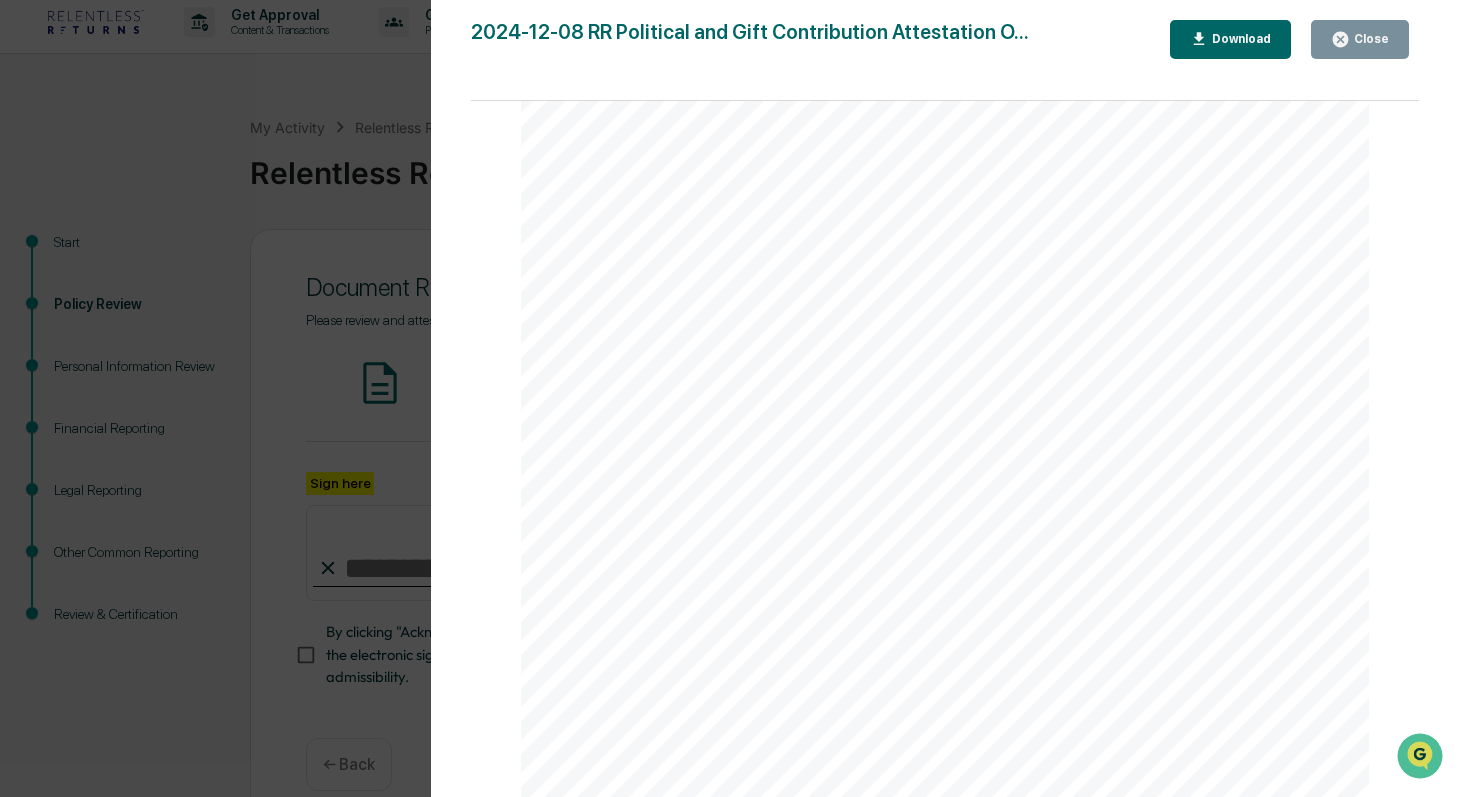 click on "Version History 12/26/2024, 06:13 PM Jaye Faggett 12/03/2024, 02:27 AM Dylan Curtis 11/29/2024, 09:18 PM Dylan Curtis 11/29/2024, 08:58 PM Dylan Curtis 2024-12-08 RR Political and Gift Contribution Attestation O...   Close   Download Page 1/1 RELENTLESS RETURNS LLC 1000 BRICKELL AVE STE 715 PMB 1886 Miami, FL 33131 www.relentlessreturns.com legal@relentlesseturns.com RELENTLESS RETURNS Onboarding   Political and Gift Contribution Attestation Last Modified: 6/30/24 Last Reviewed: 12/8/24 Welcome to Relentless Returns. As part of our onboarding process and our commitment to maintaining the highest standards of compliance with SEC regulations and our firm's internal policies, we require all new hires to complete an attestation regarding political contributions and gifts for the past two years. Please review the statements below and confirm your compliance by replying to this email with your acknowledgment within 60 days of your hiring date. Political Contributions: Gifts and Entertainment: signature: Name:" at bounding box center [729, 398] 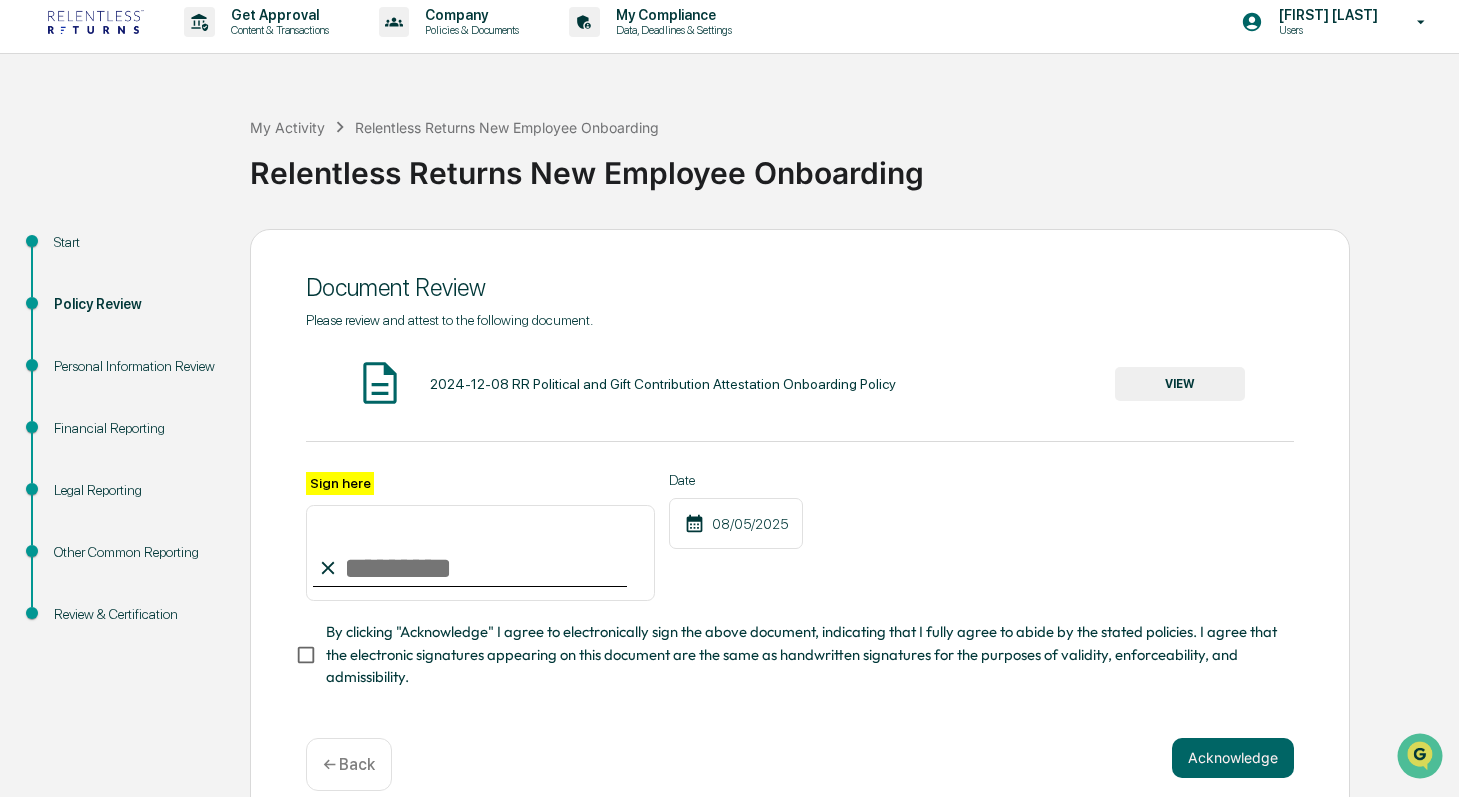 click on "Sign here" at bounding box center [480, 553] 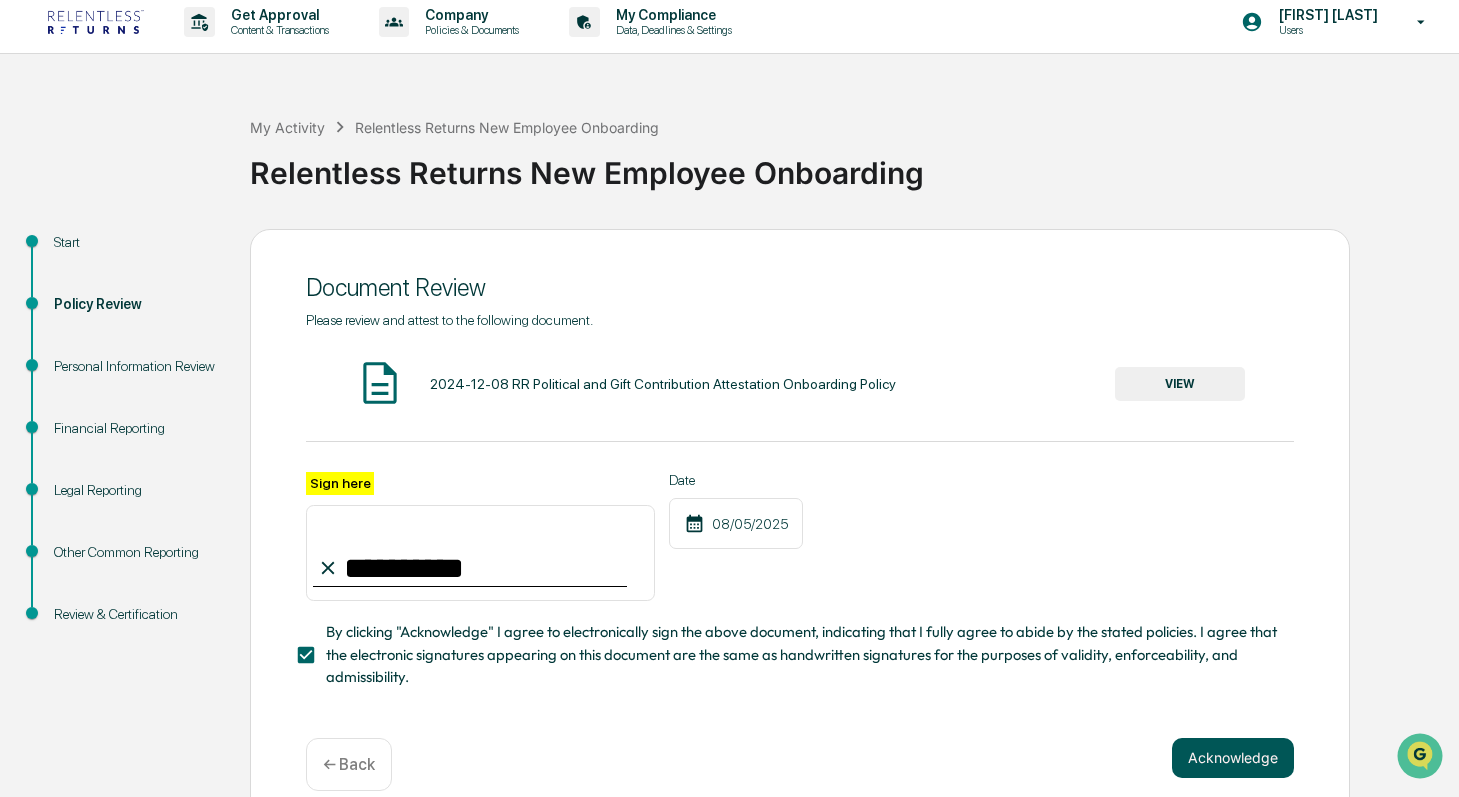 click on "Acknowledge" at bounding box center [1233, 758] 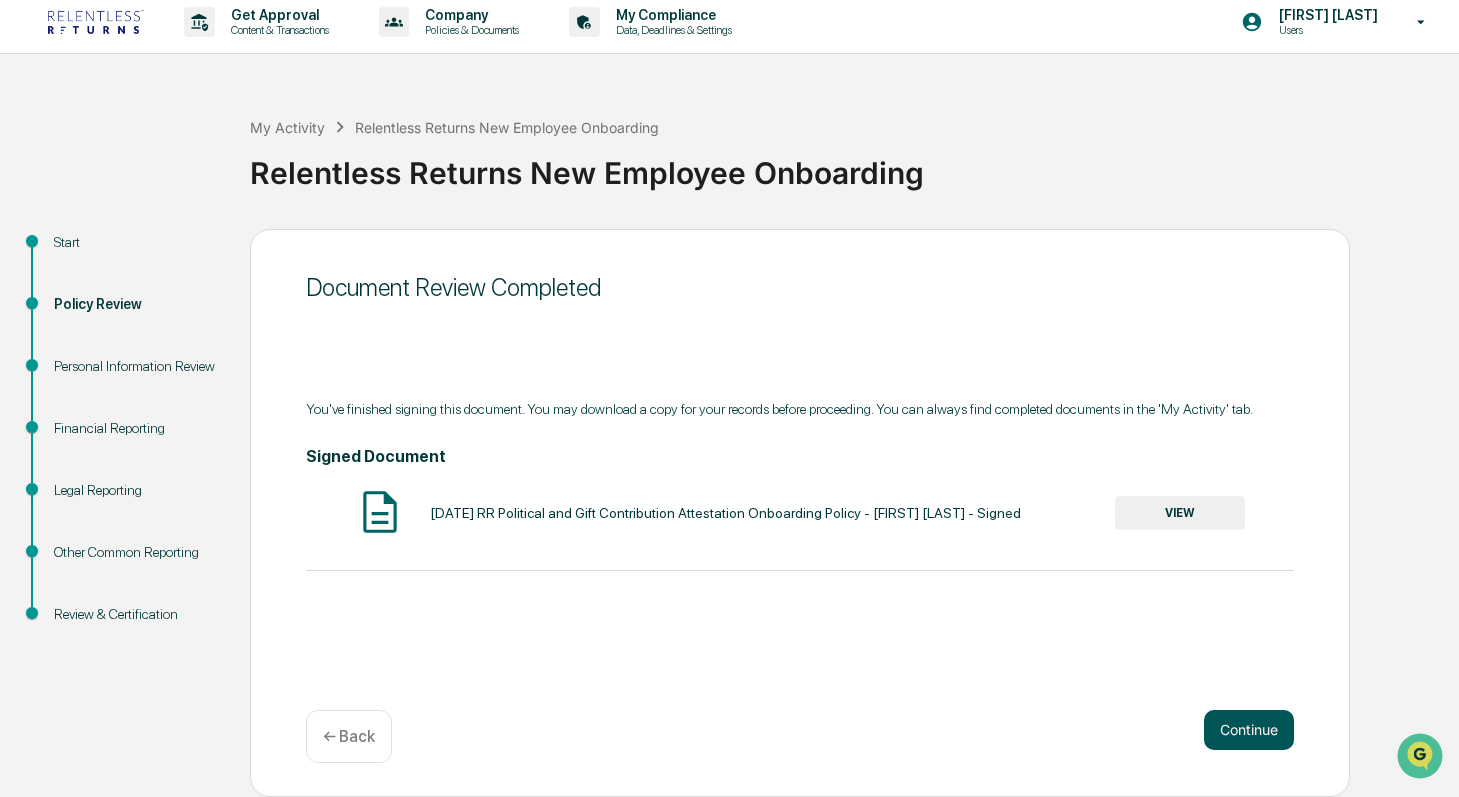 click on "Continue" at bounding box center (1249, 730) 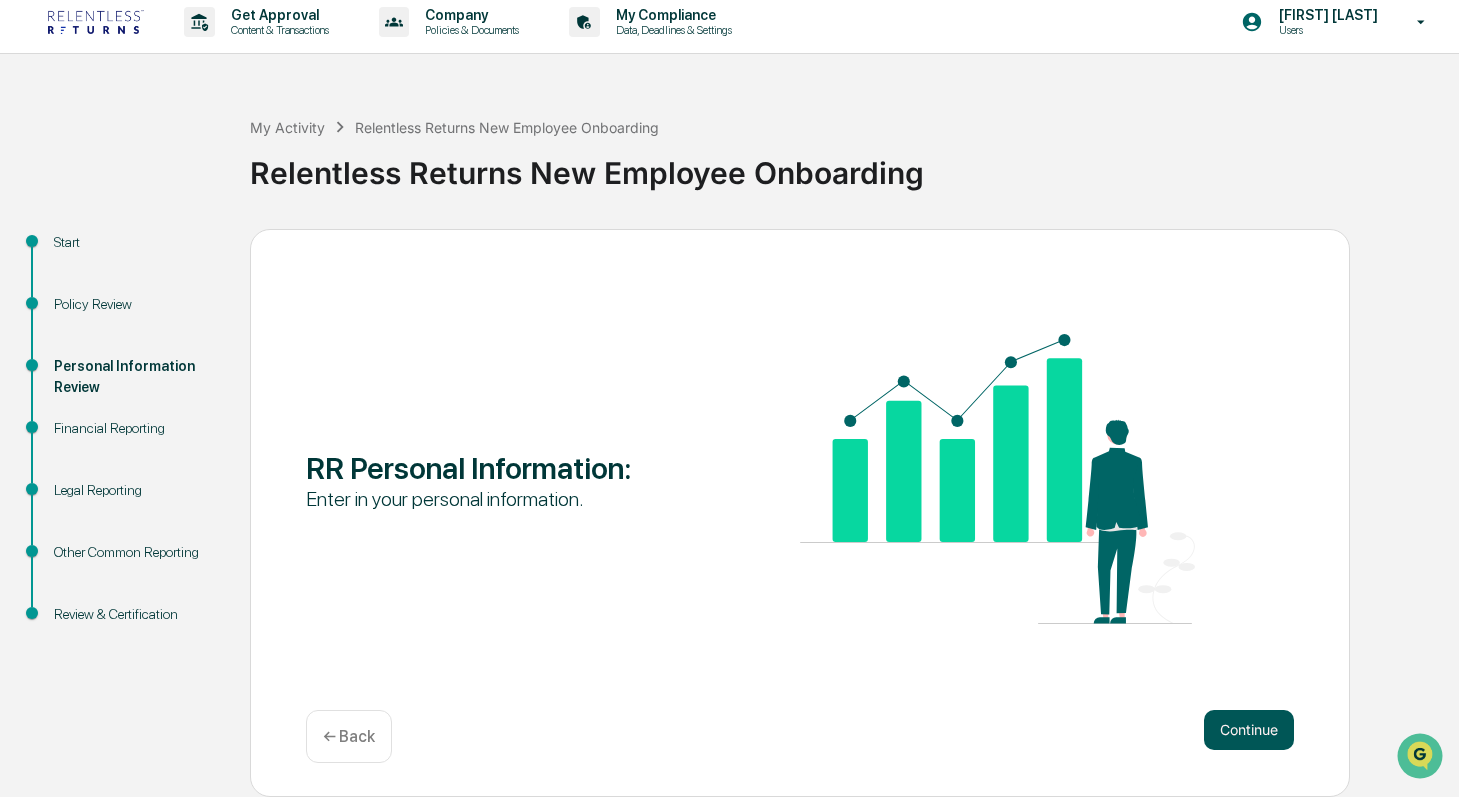 click on "Continue" at bounding box center (1249, 730) 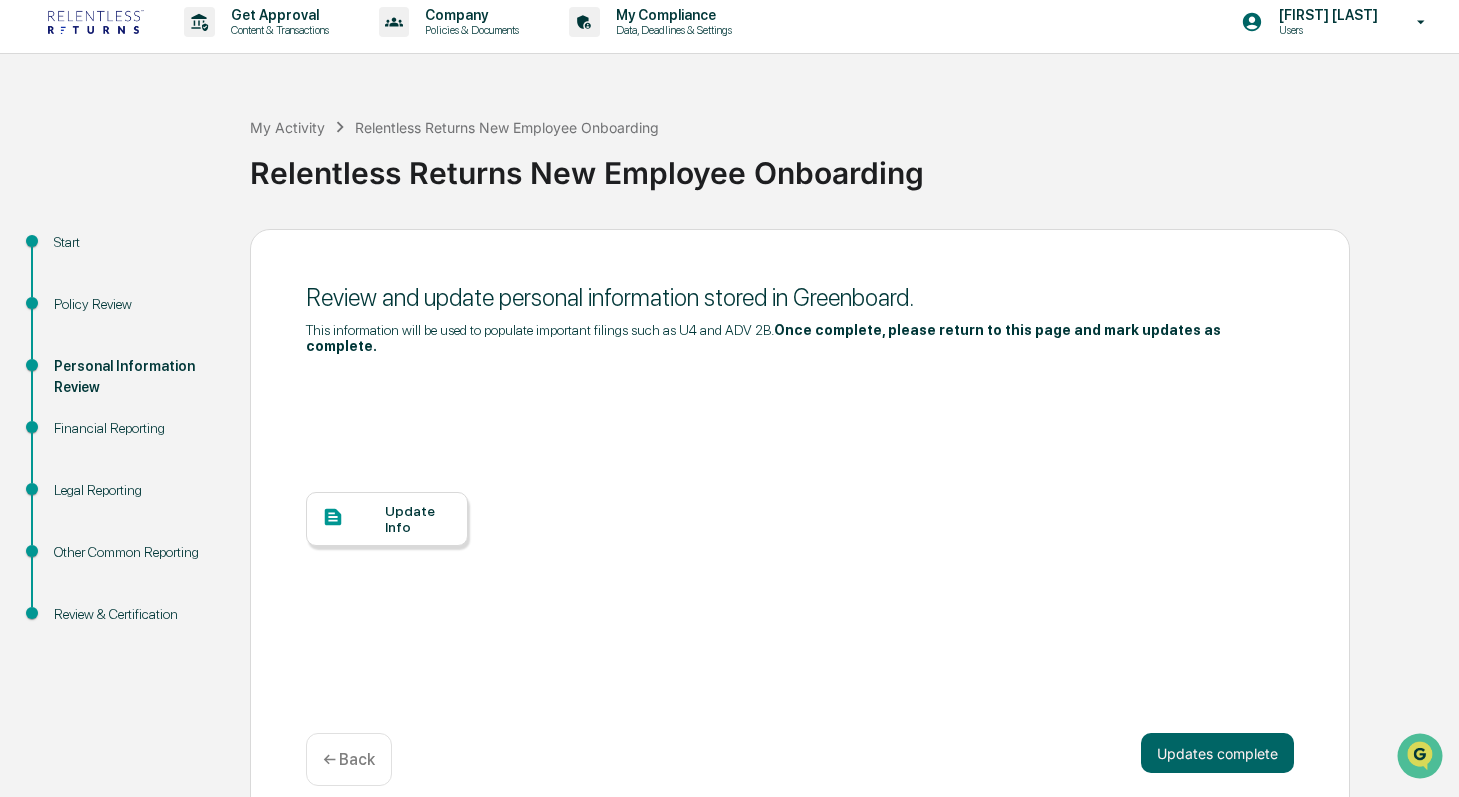click on "Update Info" at bounding box center (418, 519) 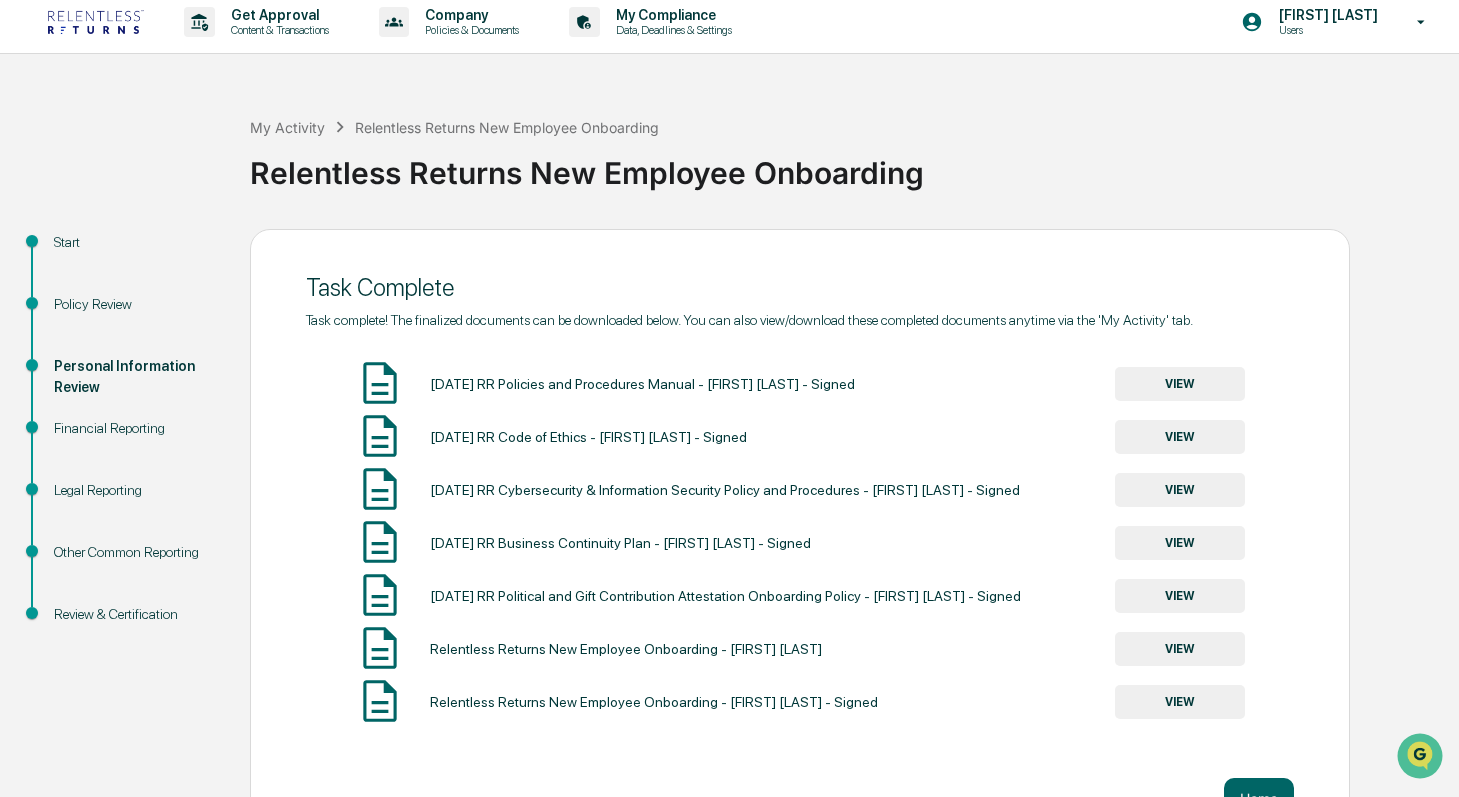 scroll, scrollTop: 81, scrollLeft: 0, axis: vertical 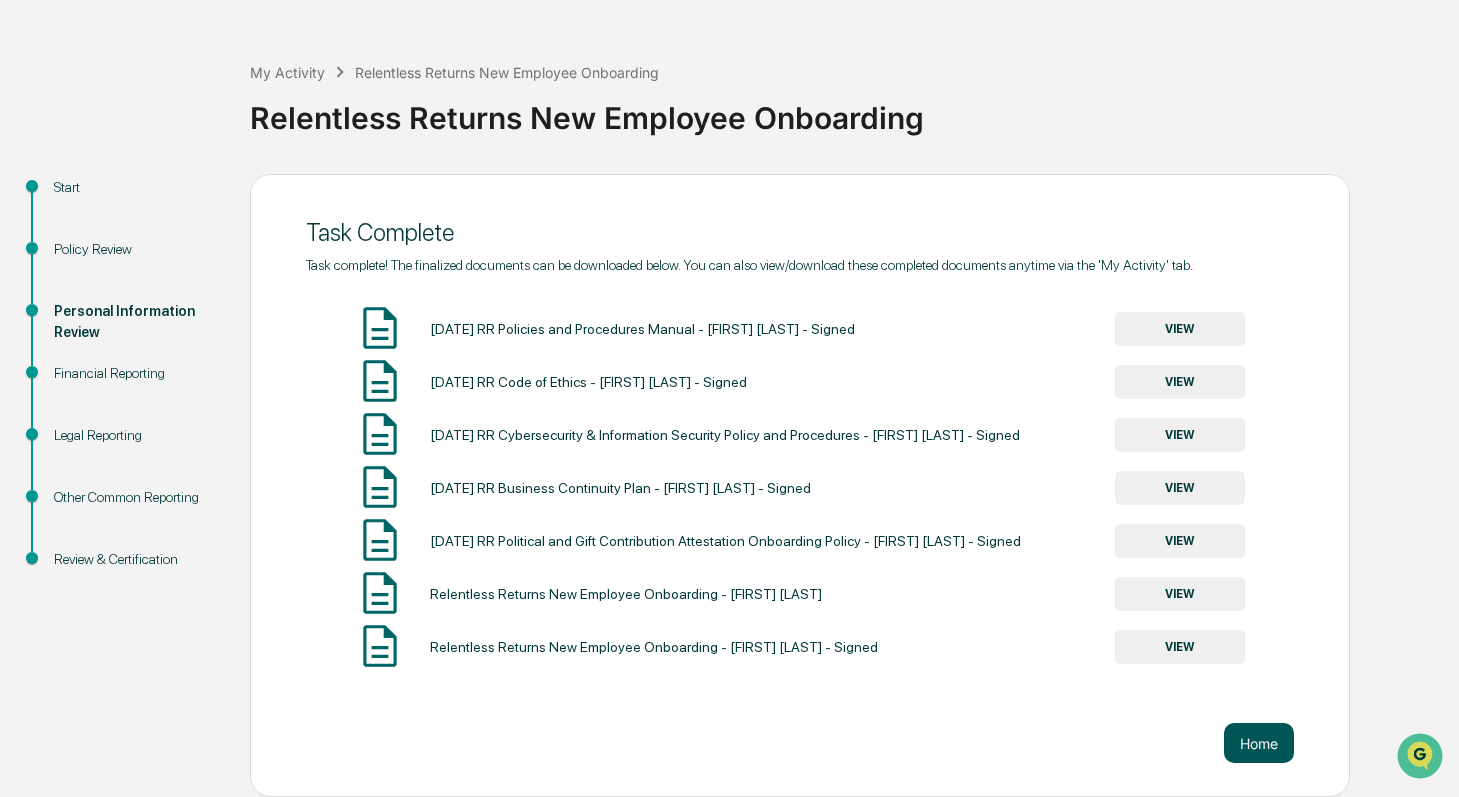 click on "Home" at bounding box center [1259, 743] 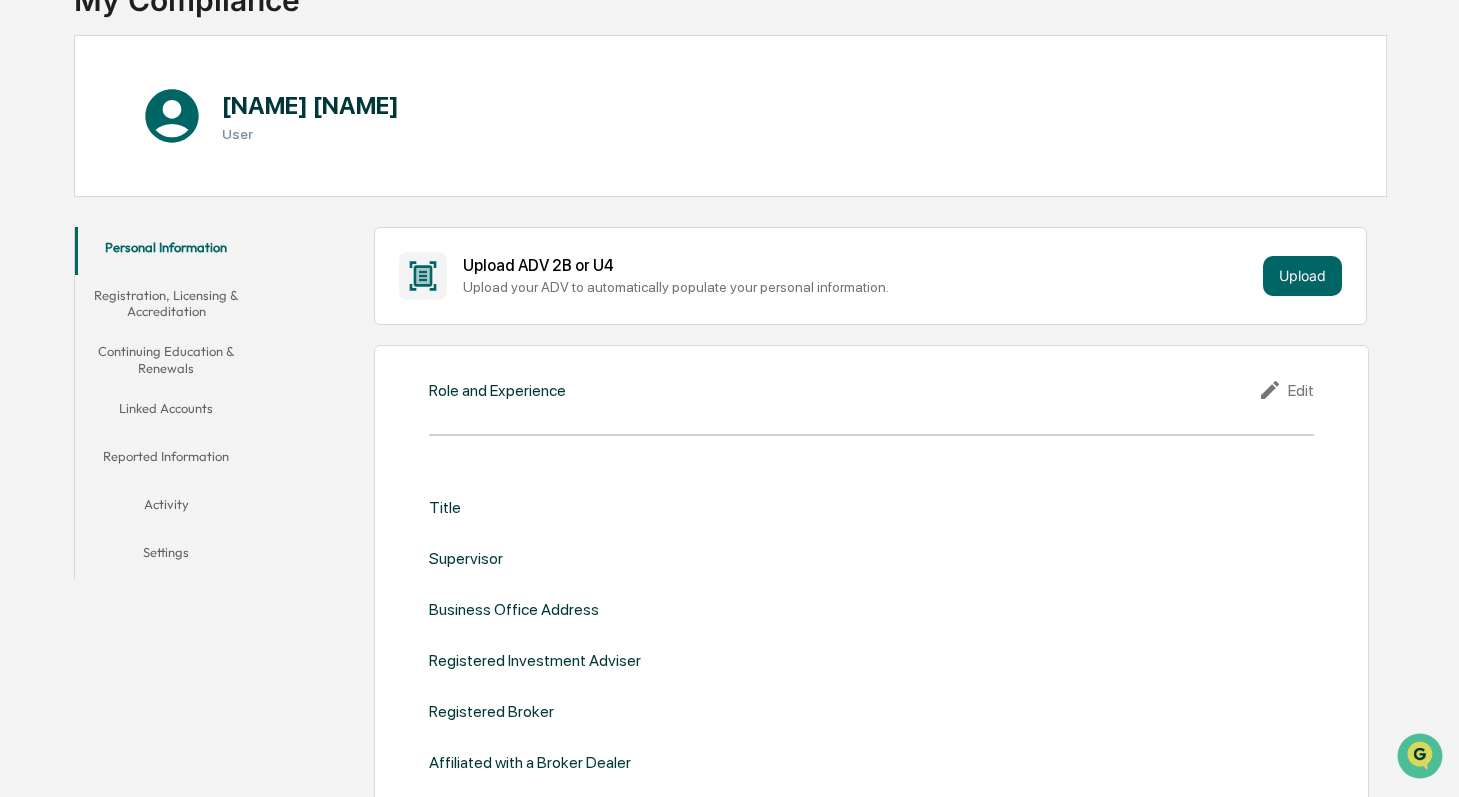 scroll, scrollTop: 285, scrollLeft: 0, axis: vertical 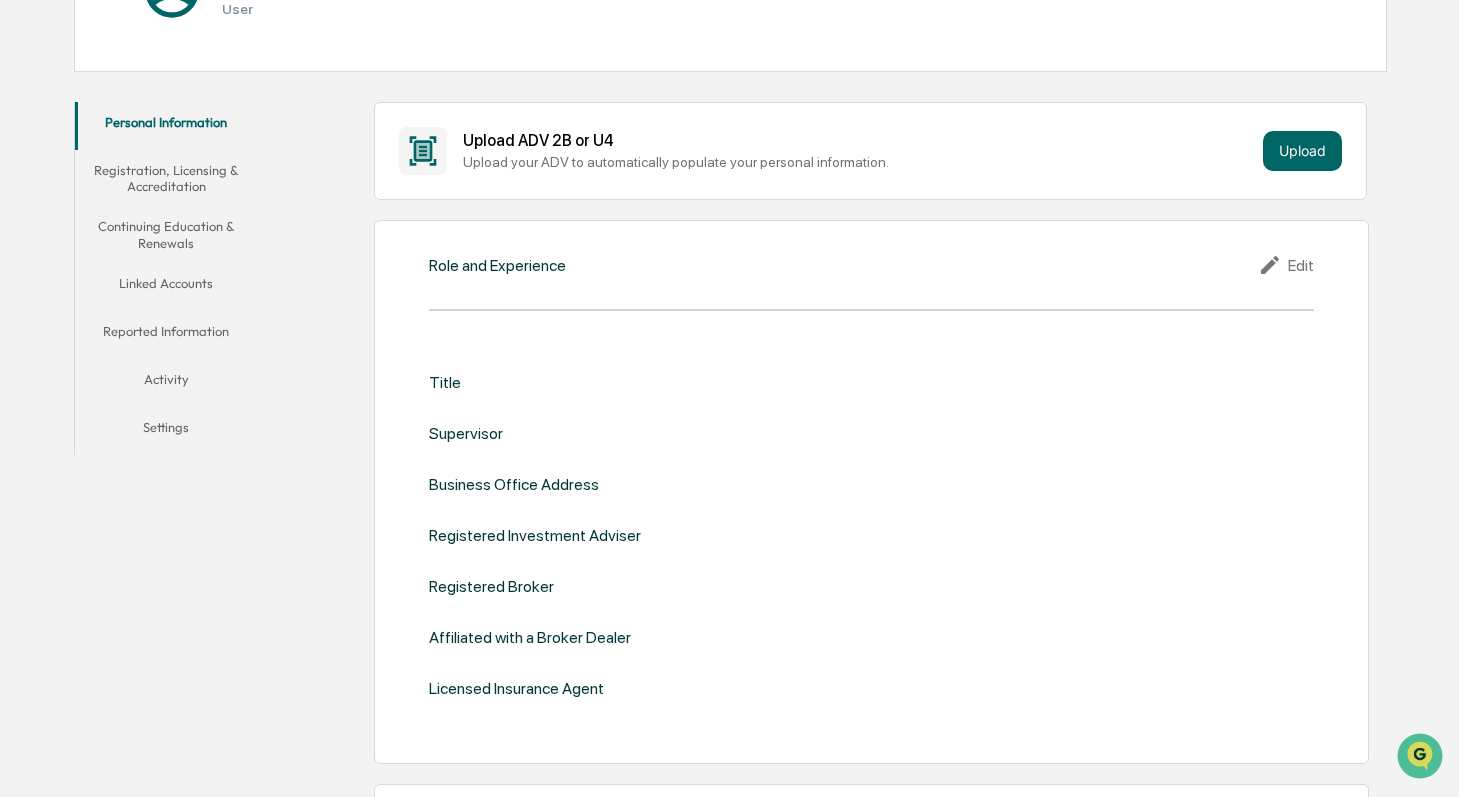 click on "Registered Investment Adviser" at bounding box center [535, 535] 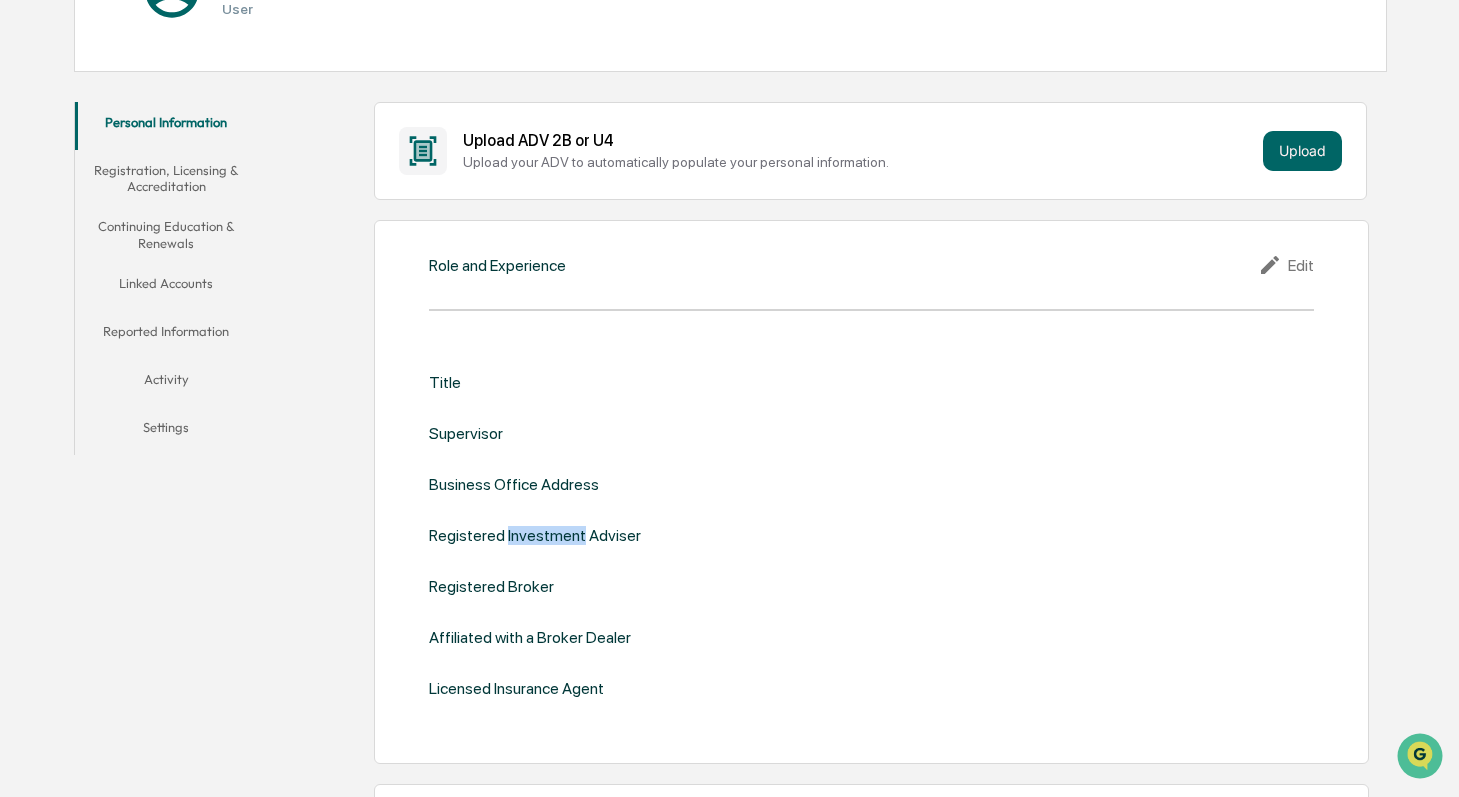 click on "Registered Investment Adviser" at bounding box center (535, 535) 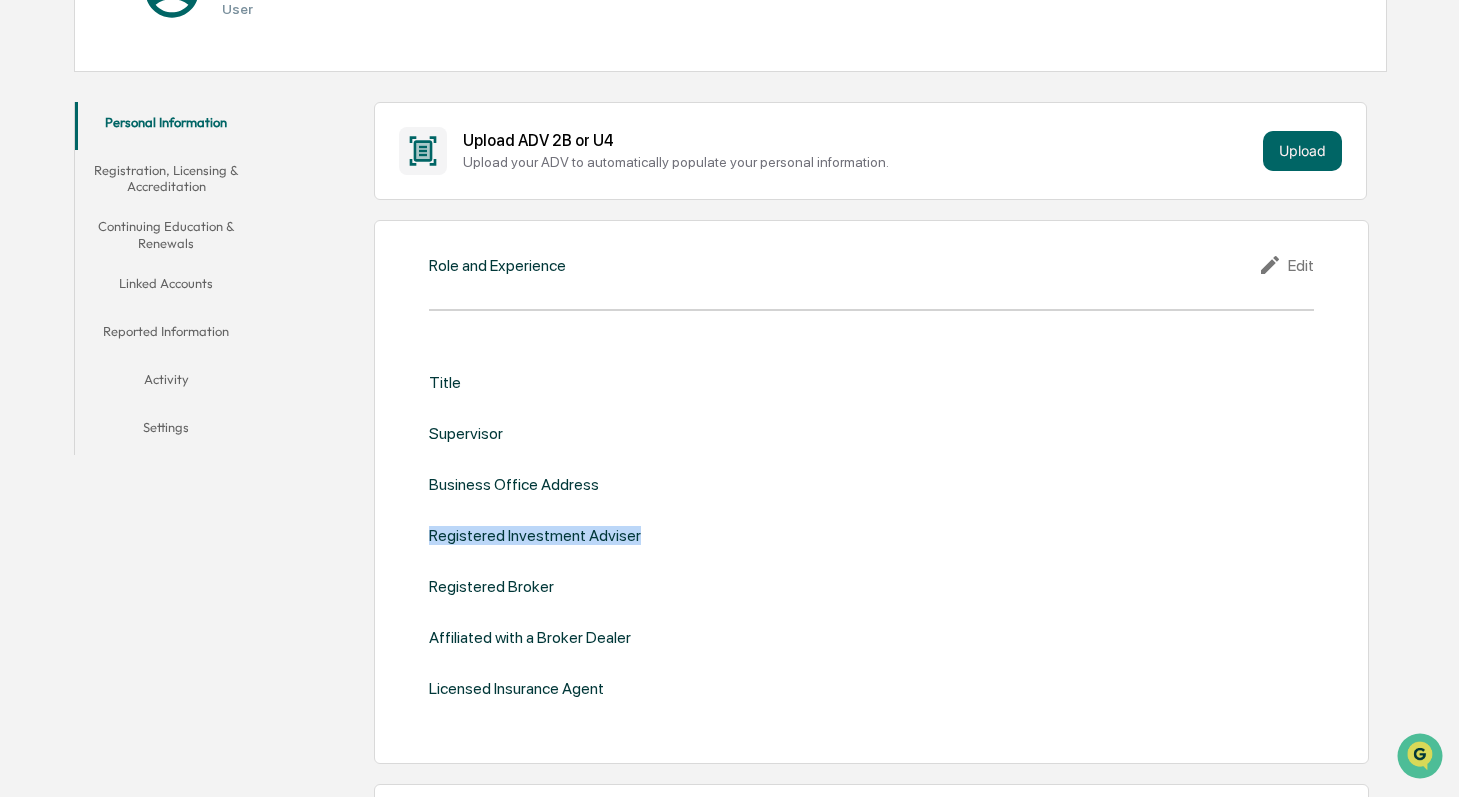 click on "Registered Investment Adviser" at bounding box center [535, 535] 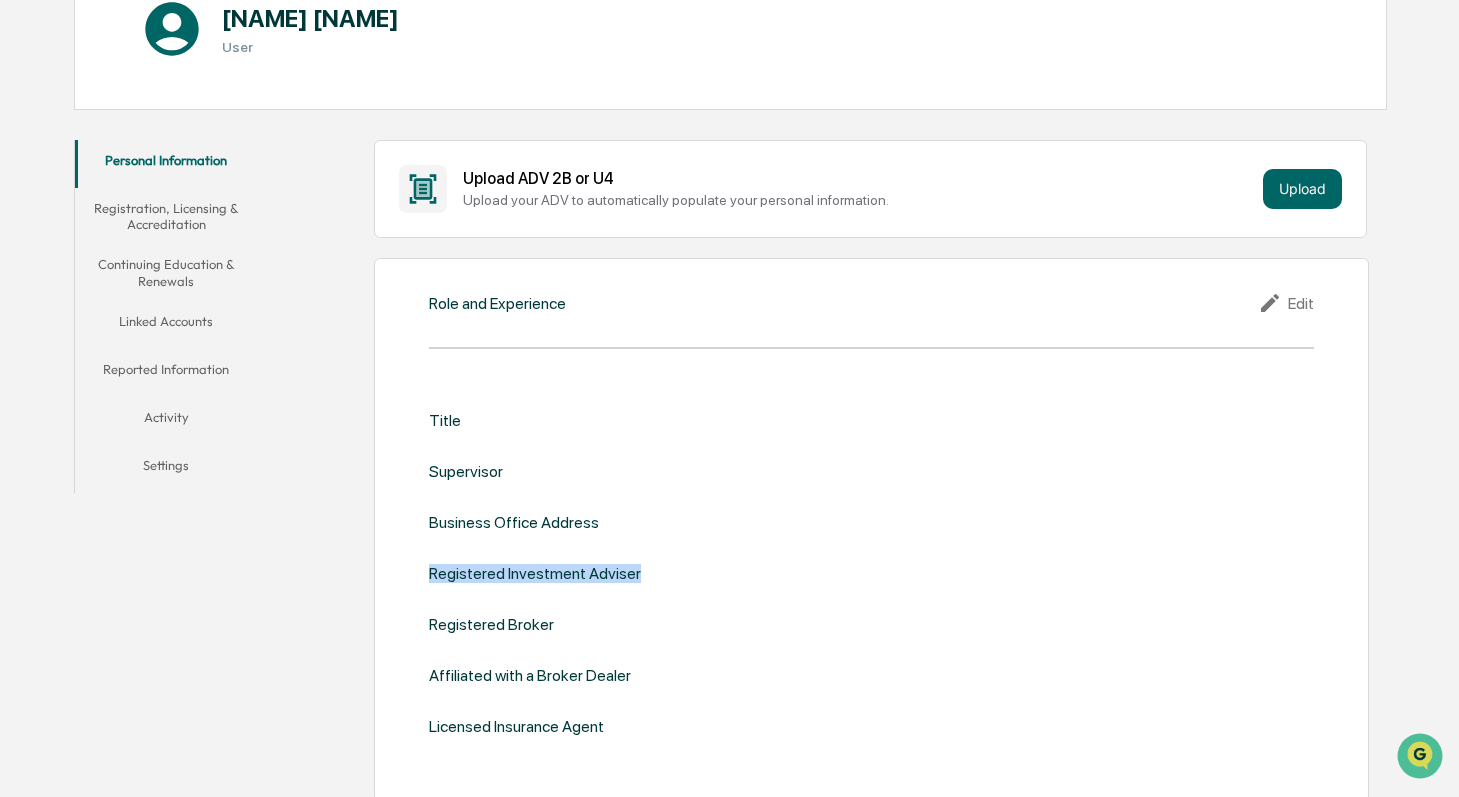 scroll, scrollTop: 243, scrollLeft: 0, axis: vertical 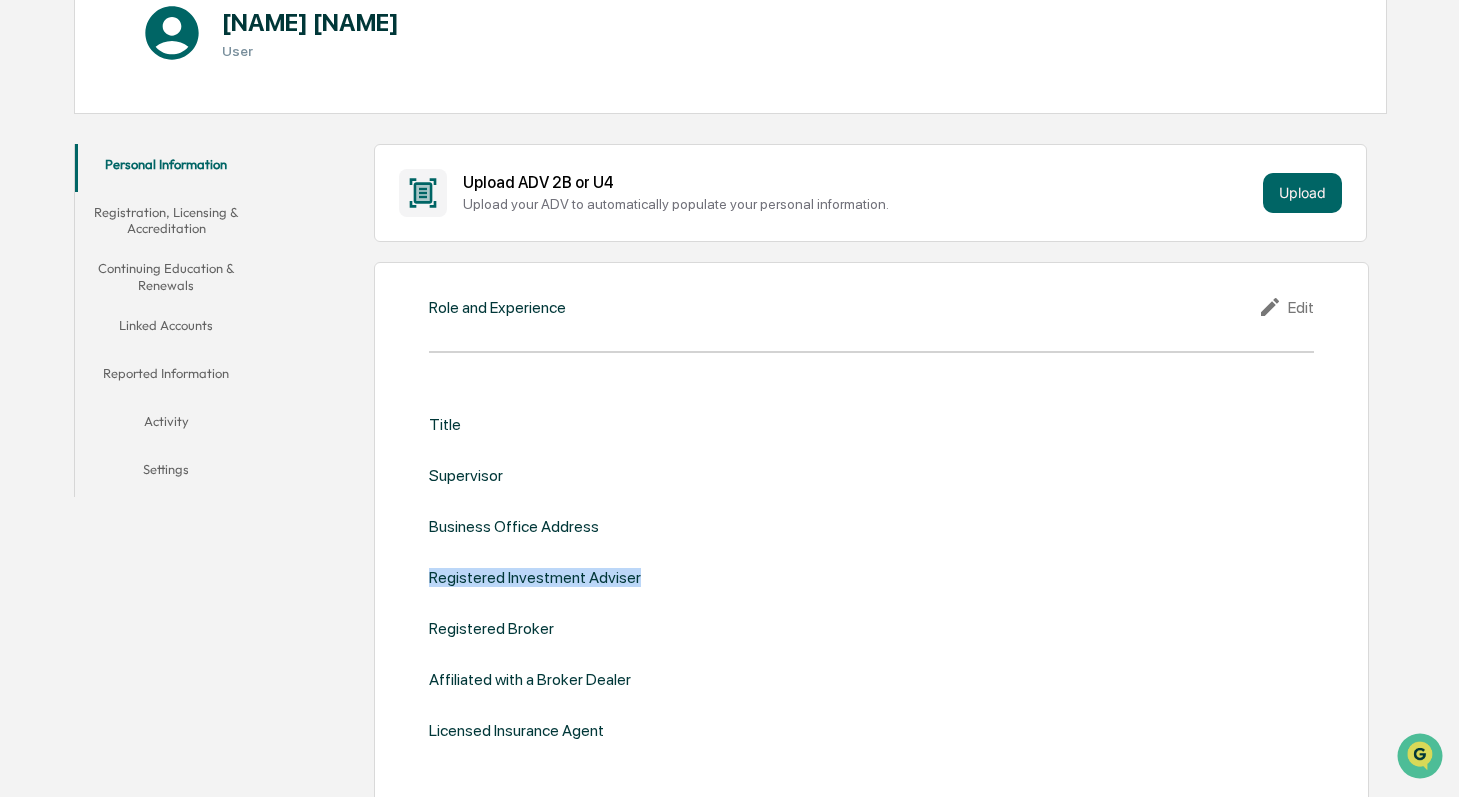 click on "Registration, Licensing & Accreditation" at bounding box center (166, 220) 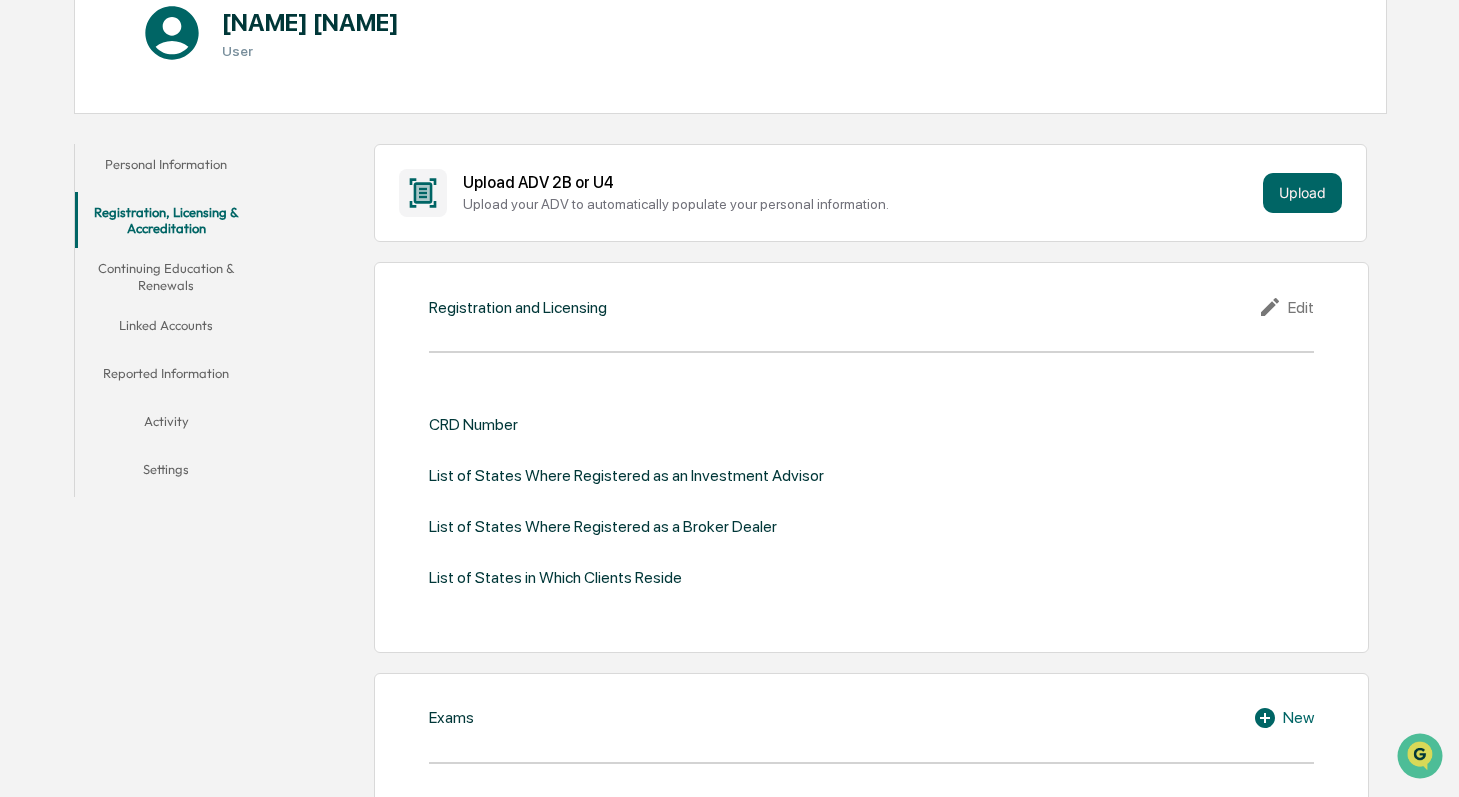 click on "Continuing Education & Renewals" at bounding box center (166, 276) 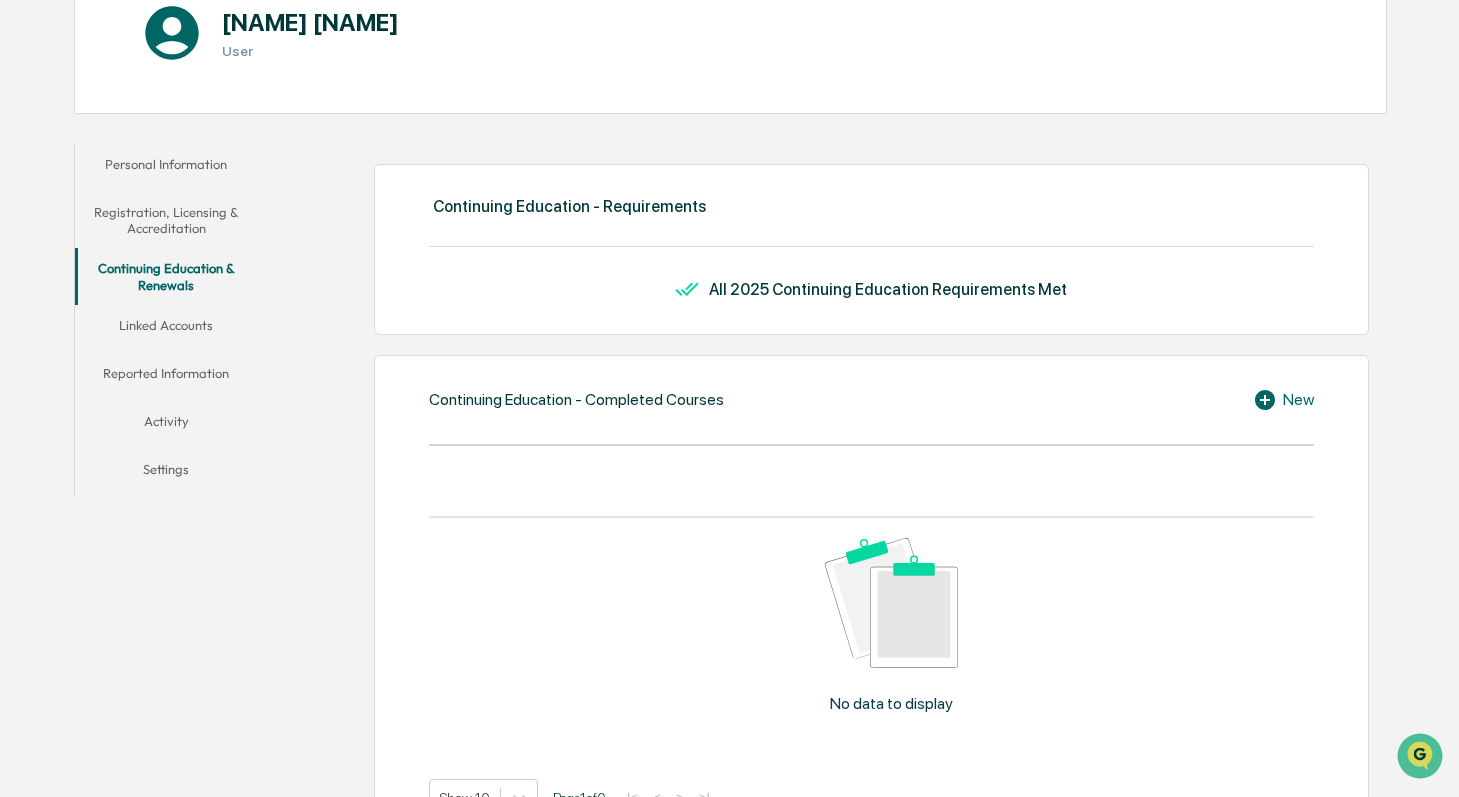 click on "Reported Information" at bounding box center (166, 377) 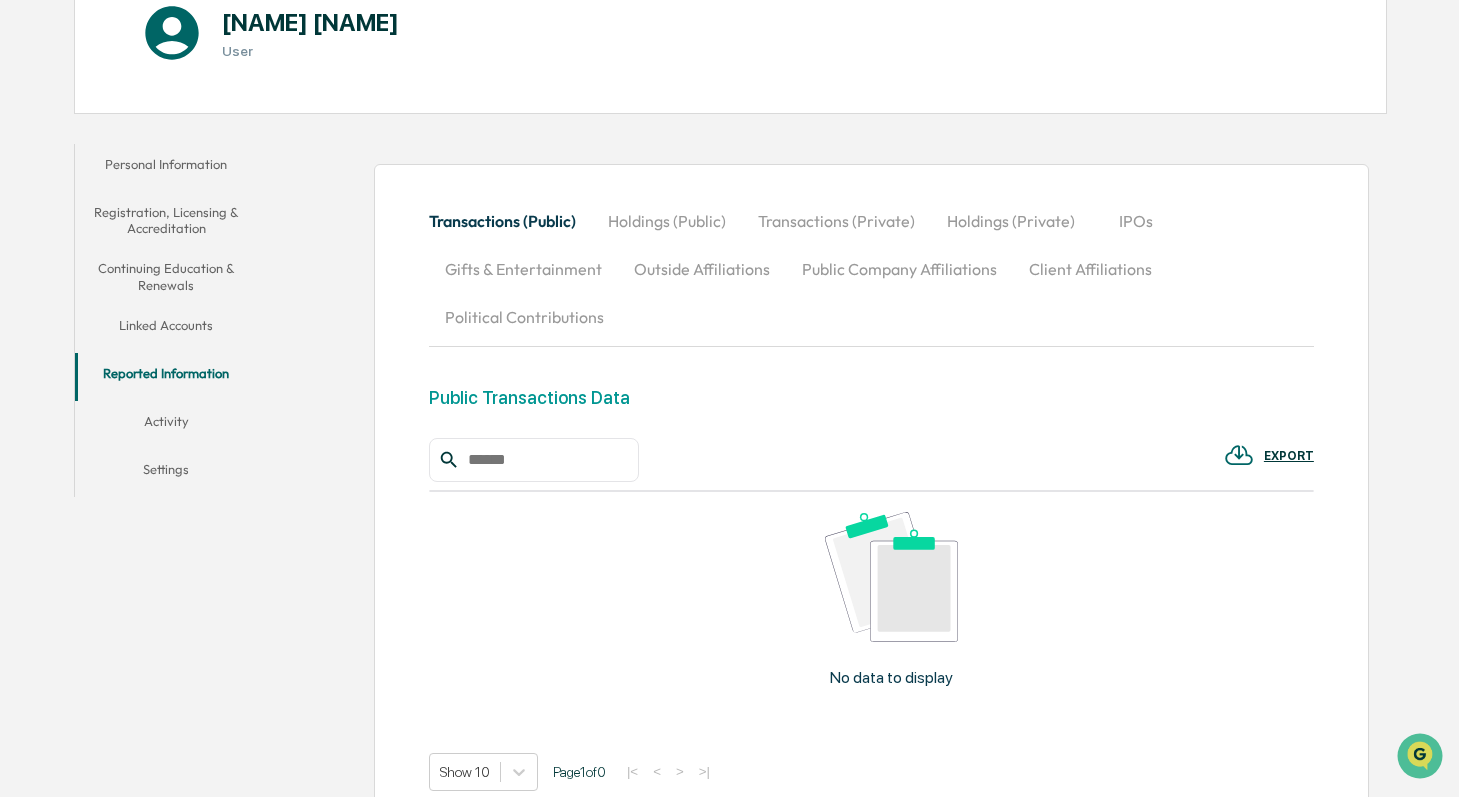 click on "Activity" at bounding box center [166, 425] 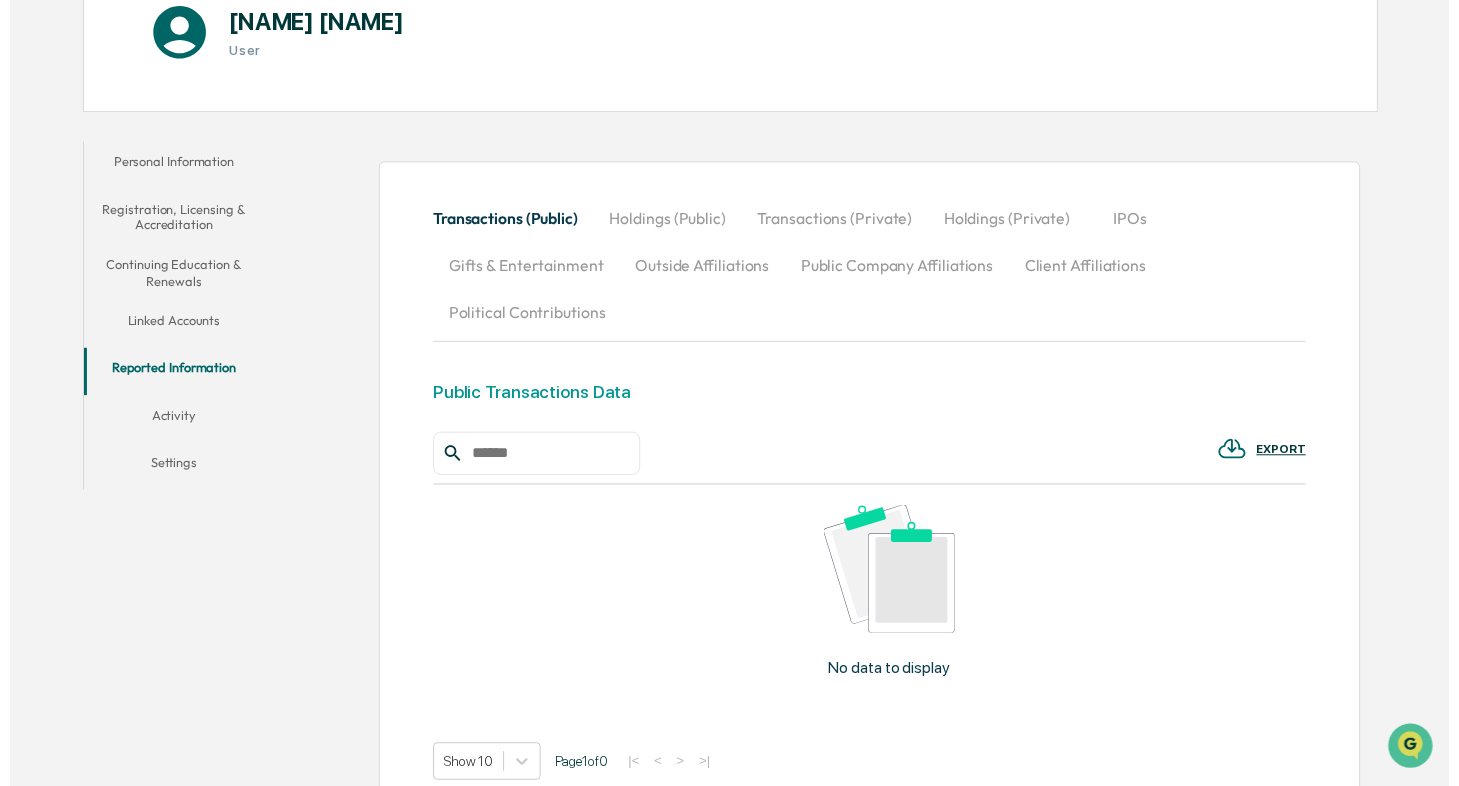 scroll, scrollTop: 95, scrollLeft: 0, axis: vertical 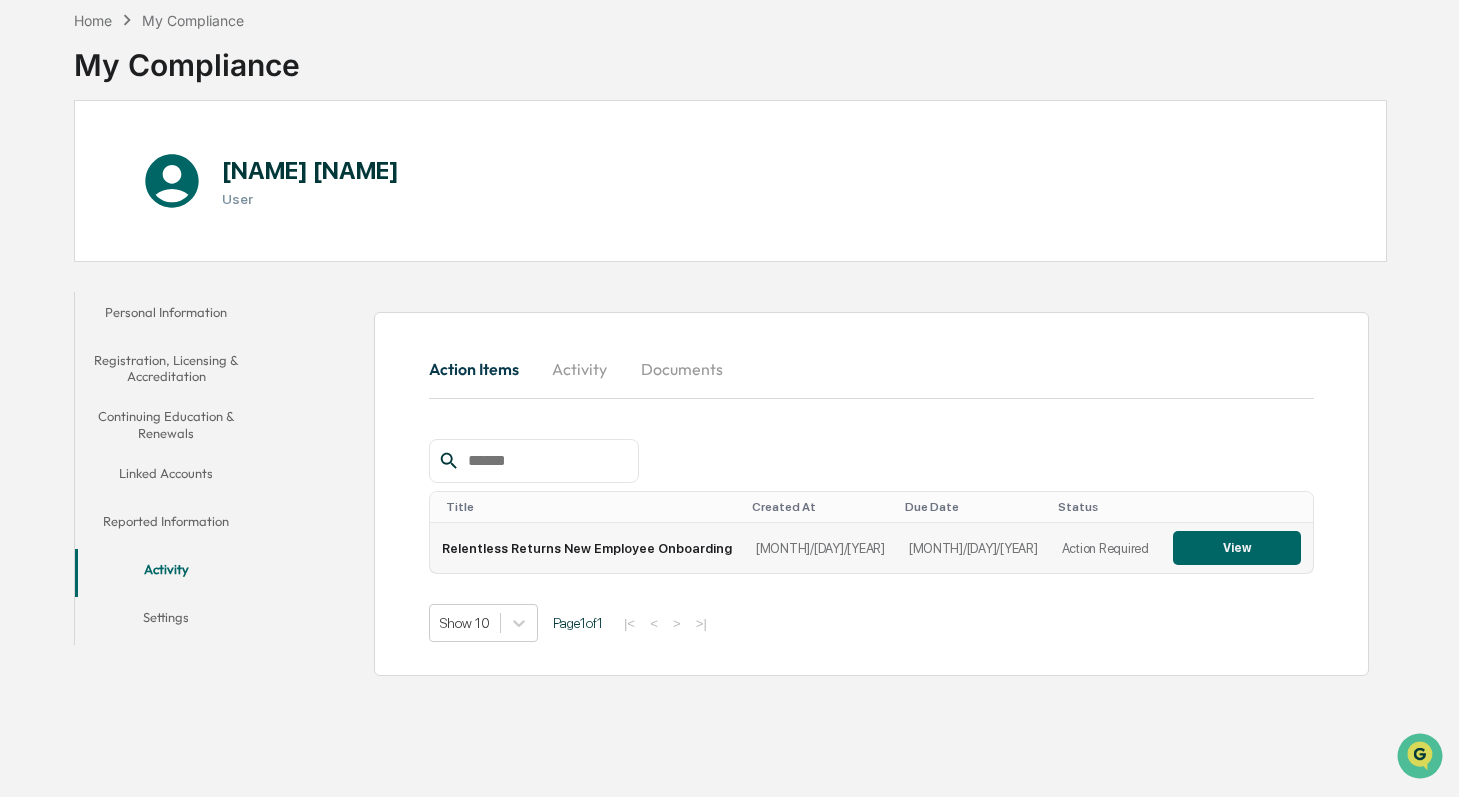 click on "View" at bounding box center (1237, 548) 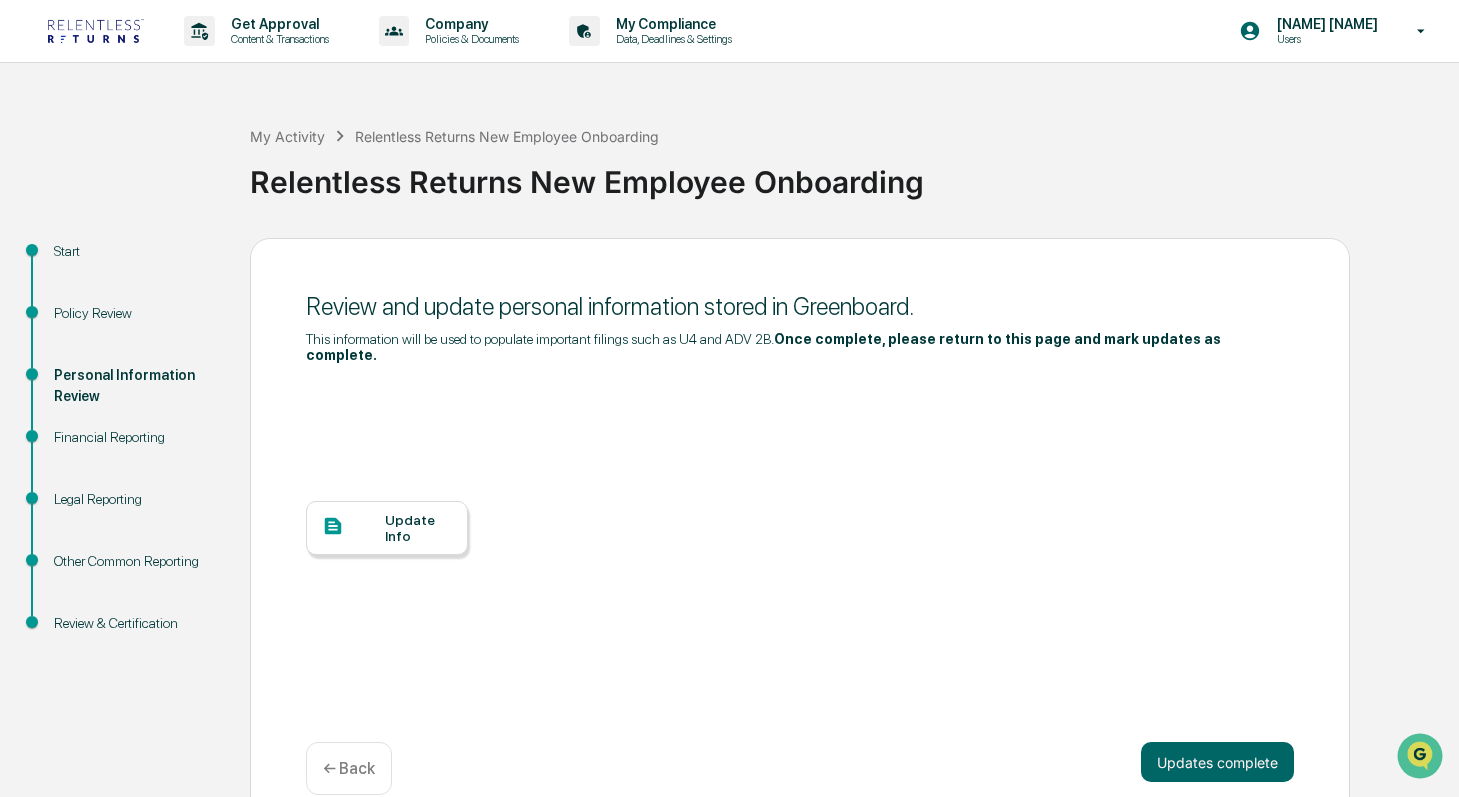 scroll, scrollTop: 33, scrollLeft: 0, axis: vertical 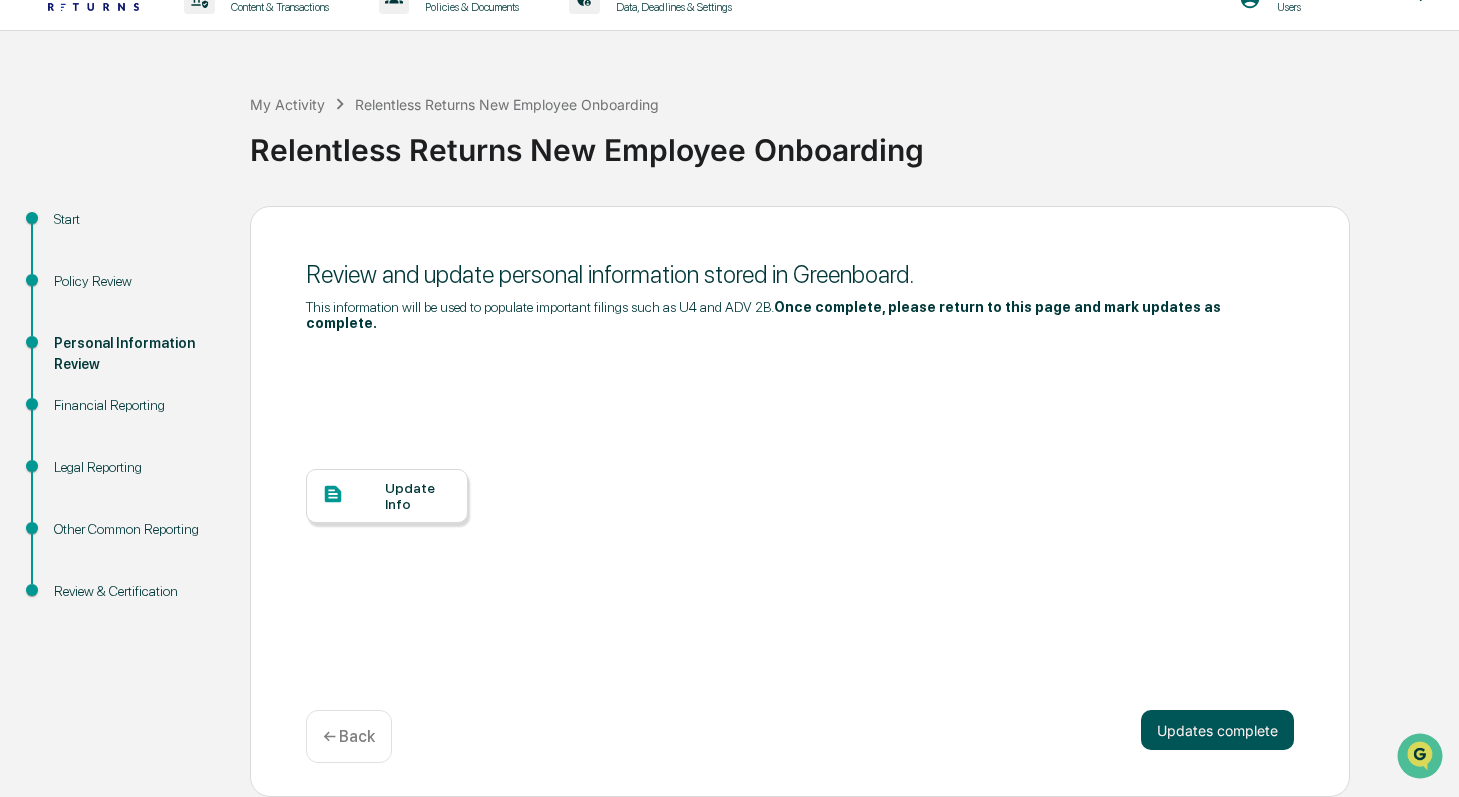 click on "Updates complete" at bounding box center [1217, 730] 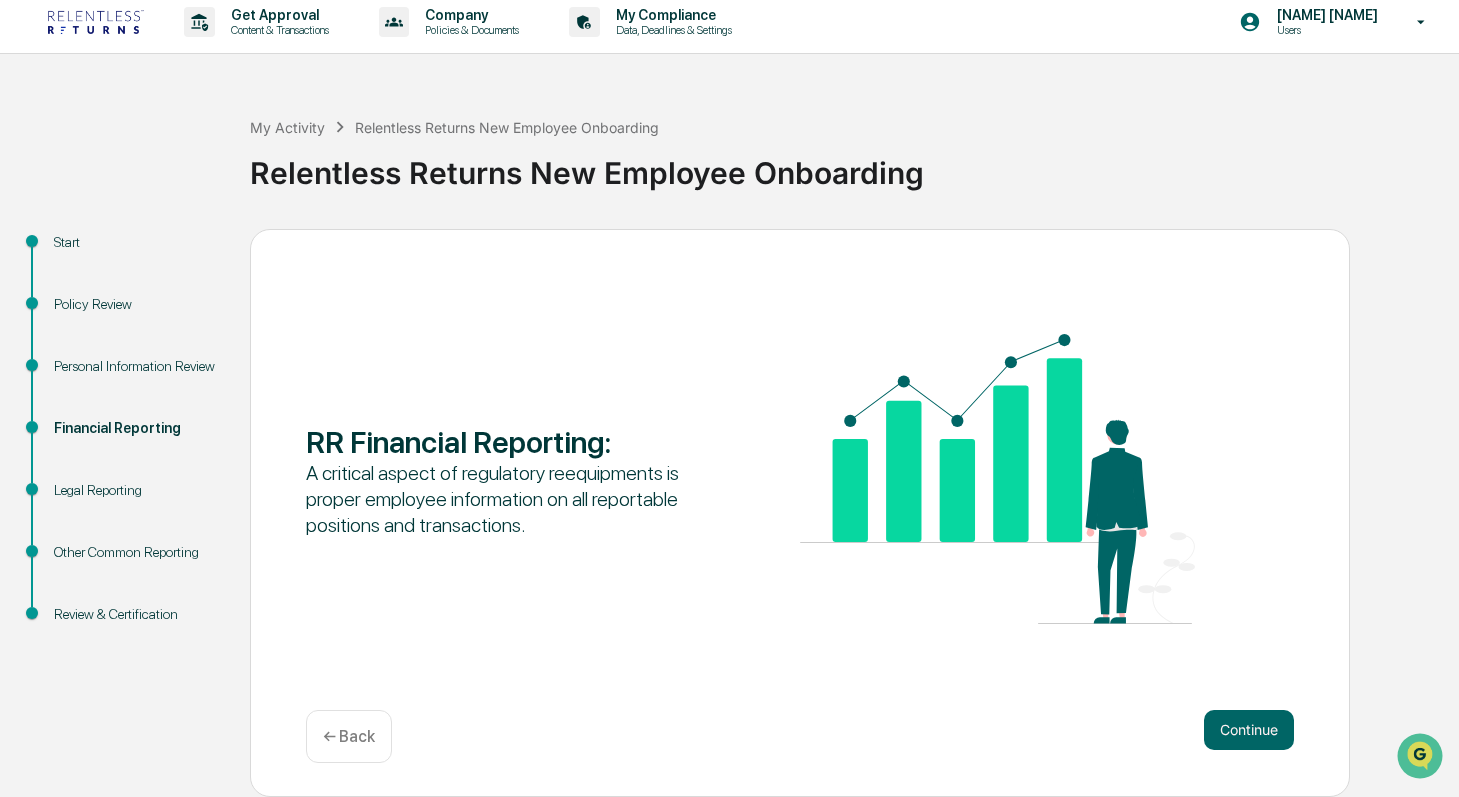 scroll, scrollTop: 9, scrollLeft: 0, axis: vertical 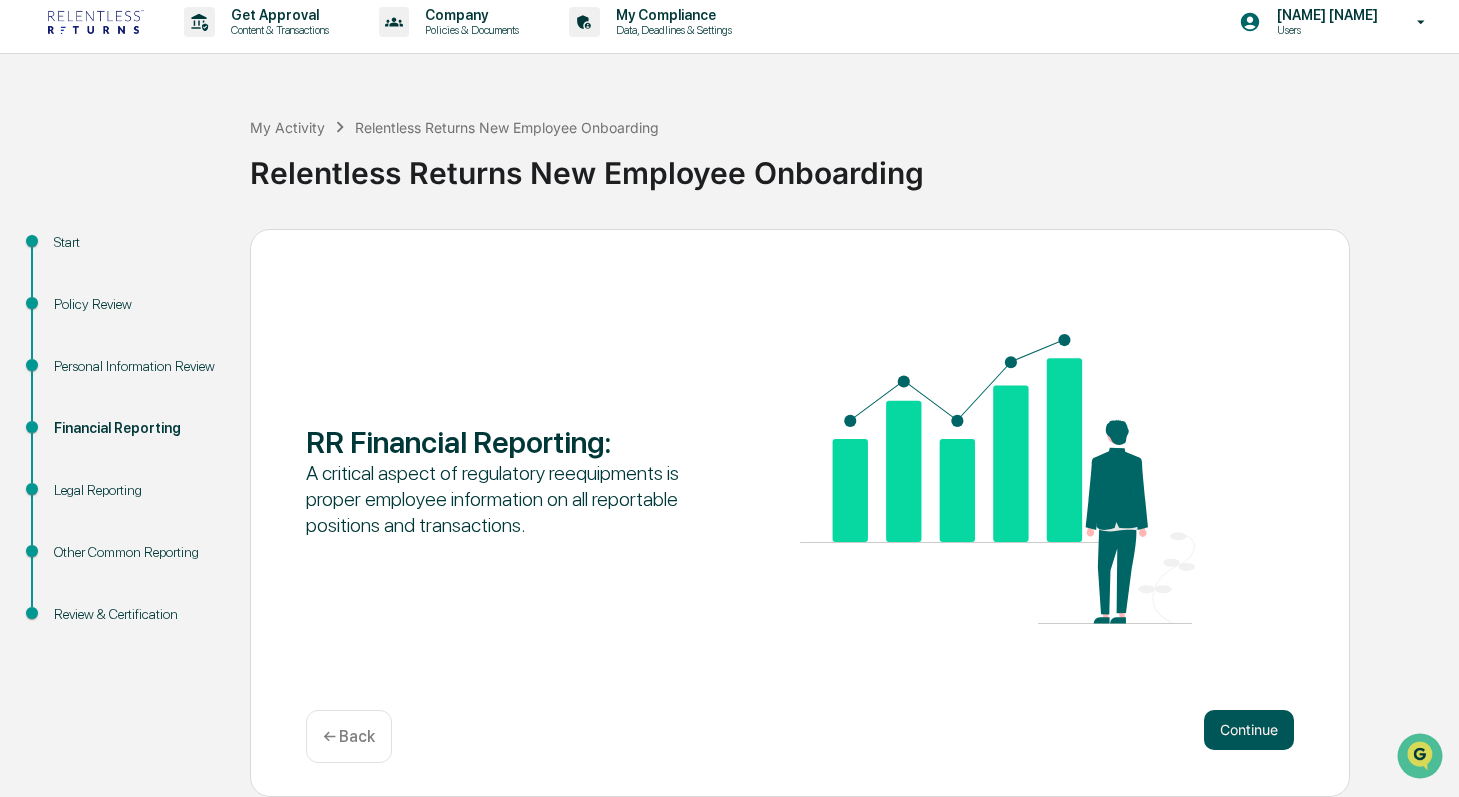click on "Continue" at bounding box center (1249, 730) 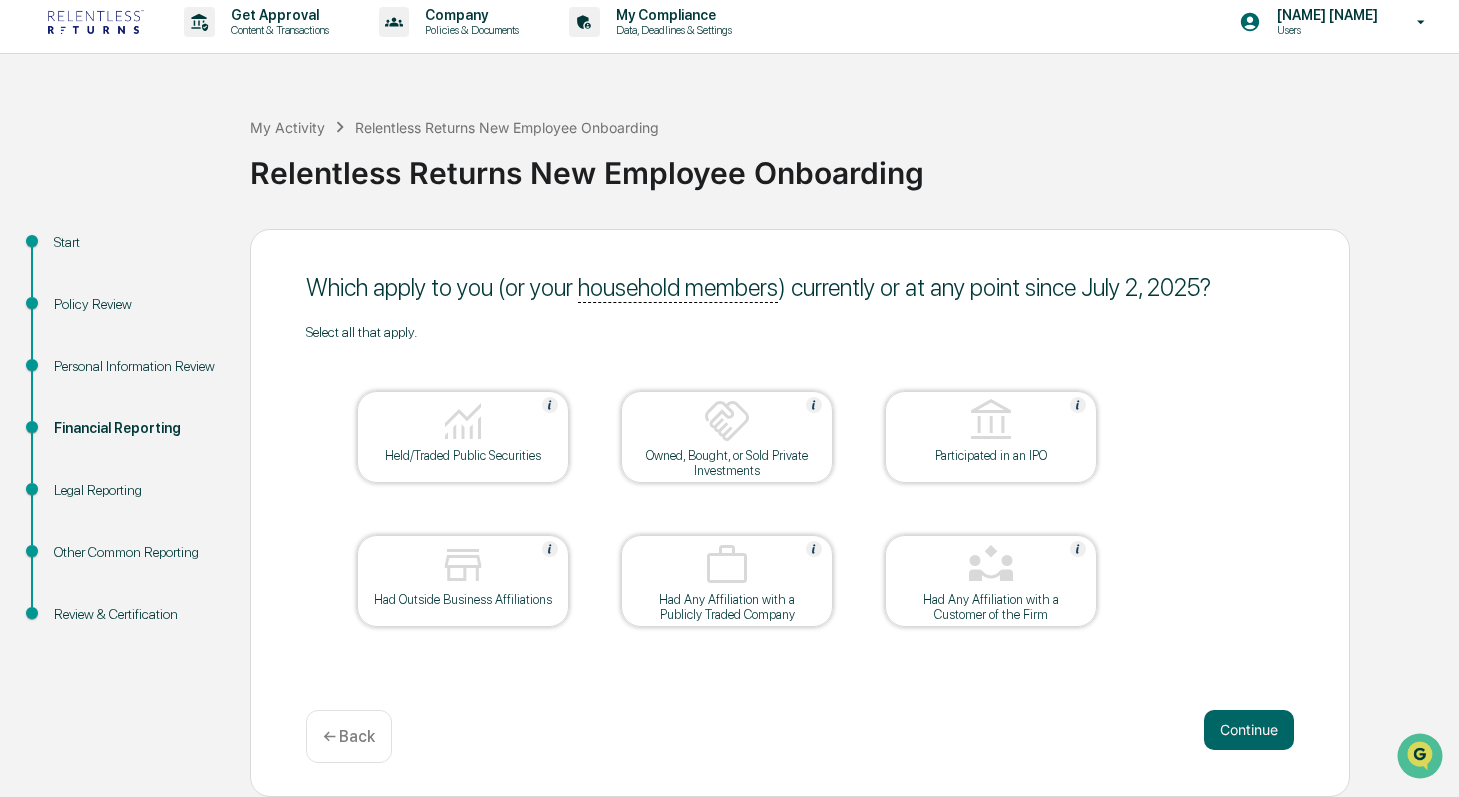 click at bounding box center (727, 422) 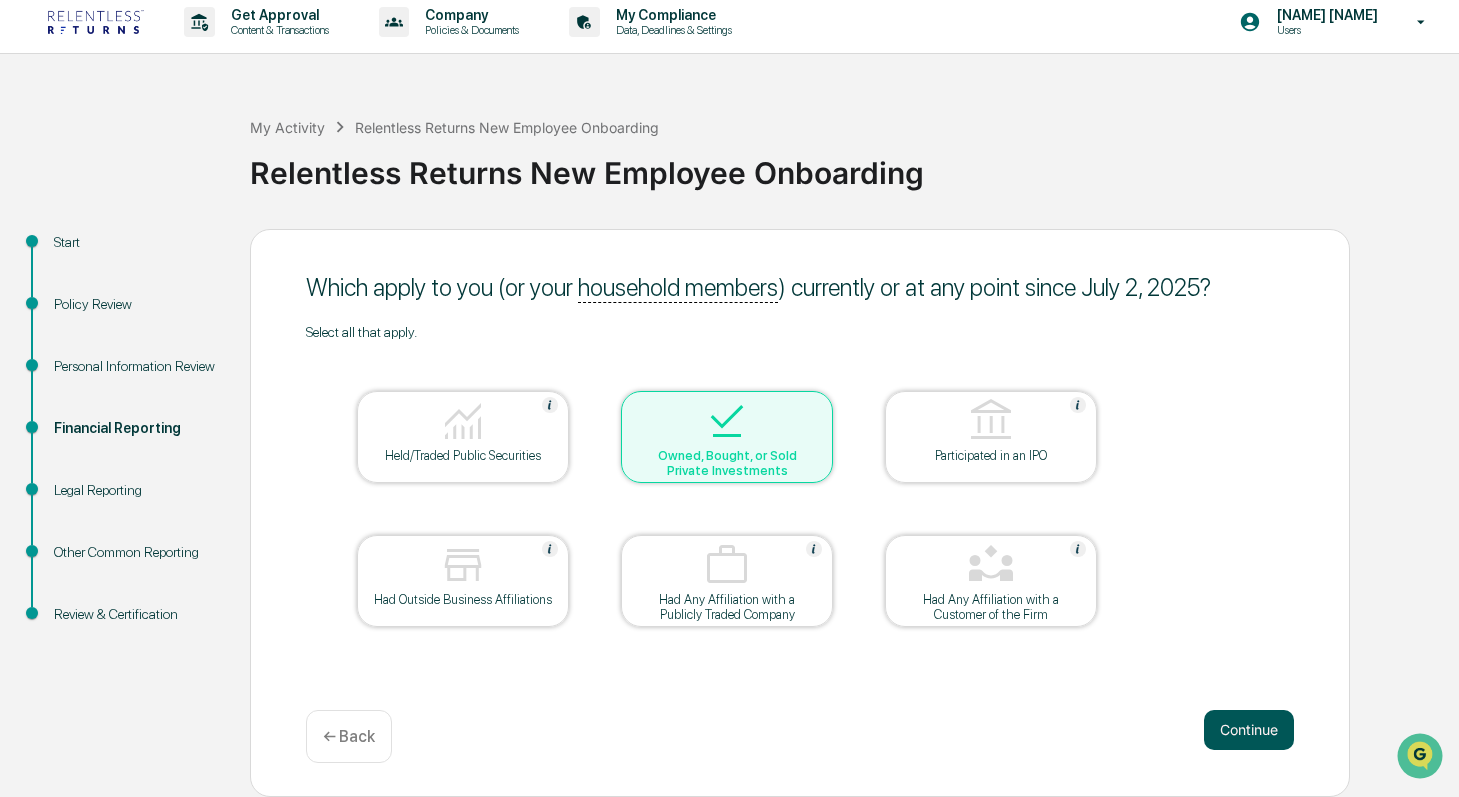 click on "Continue" at bounding box center [1249, 730] 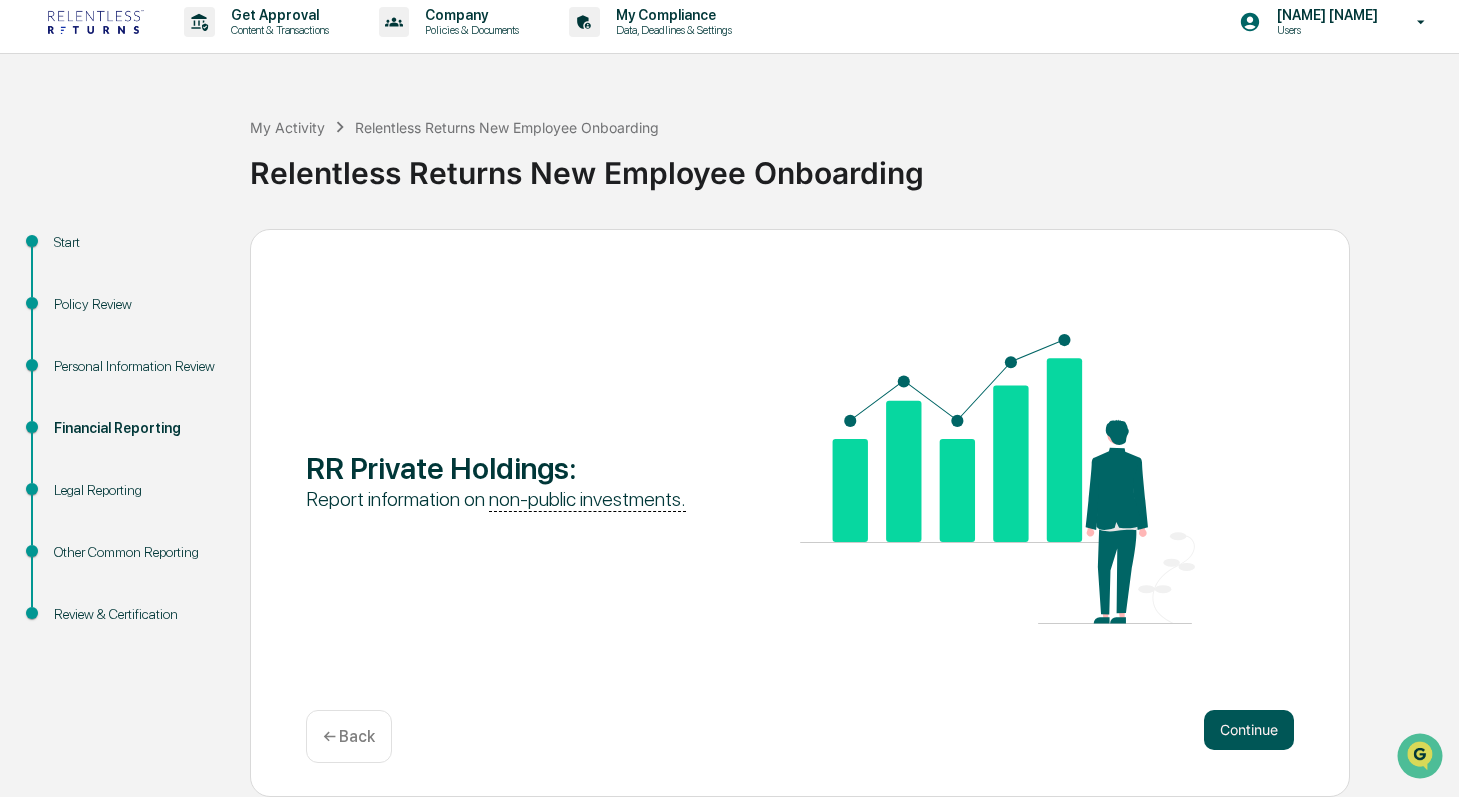 click on "Continue" at bounding box center [1249, 730] 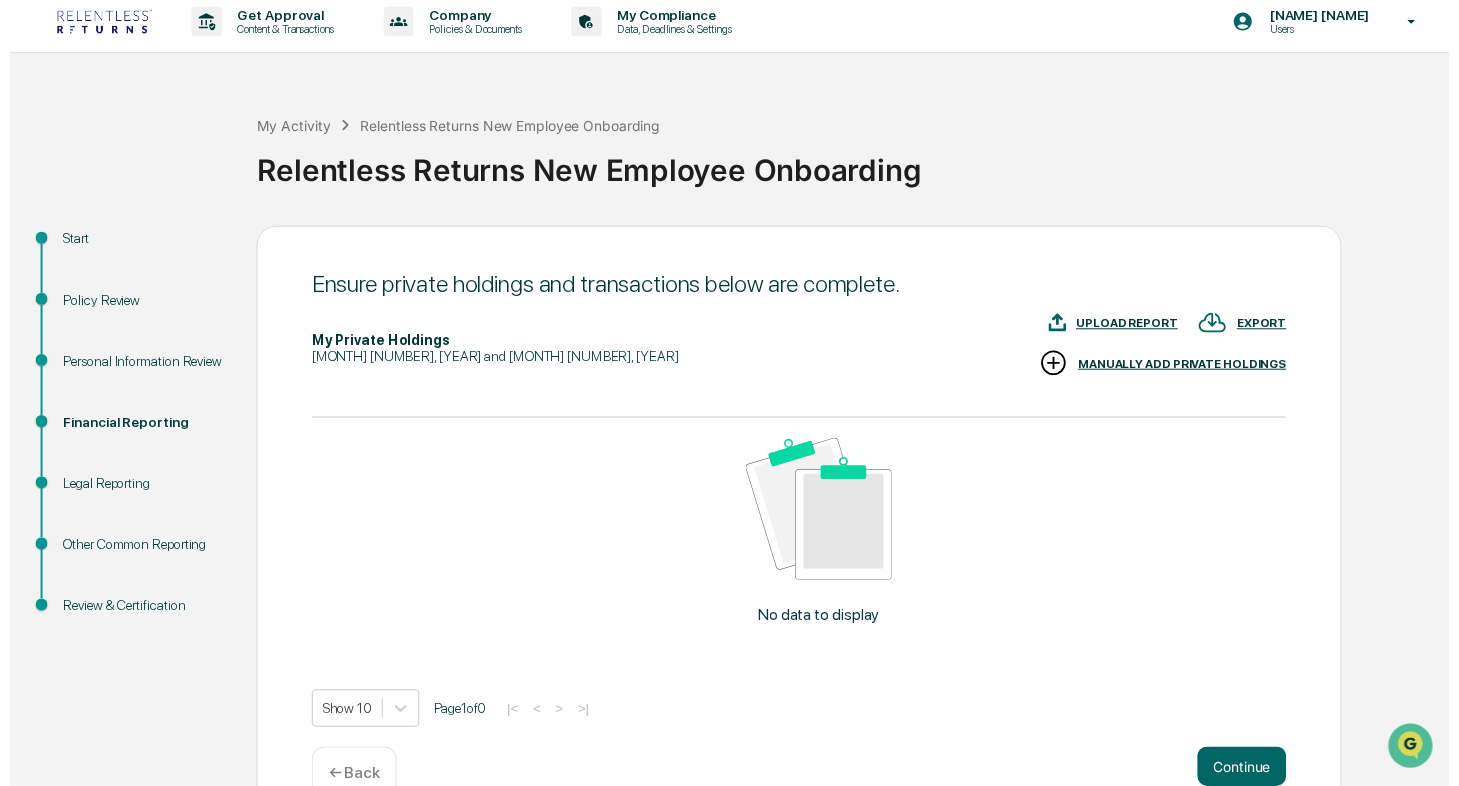scroll, scrollTop: 15, scrollLeft: 0, axis: vertical 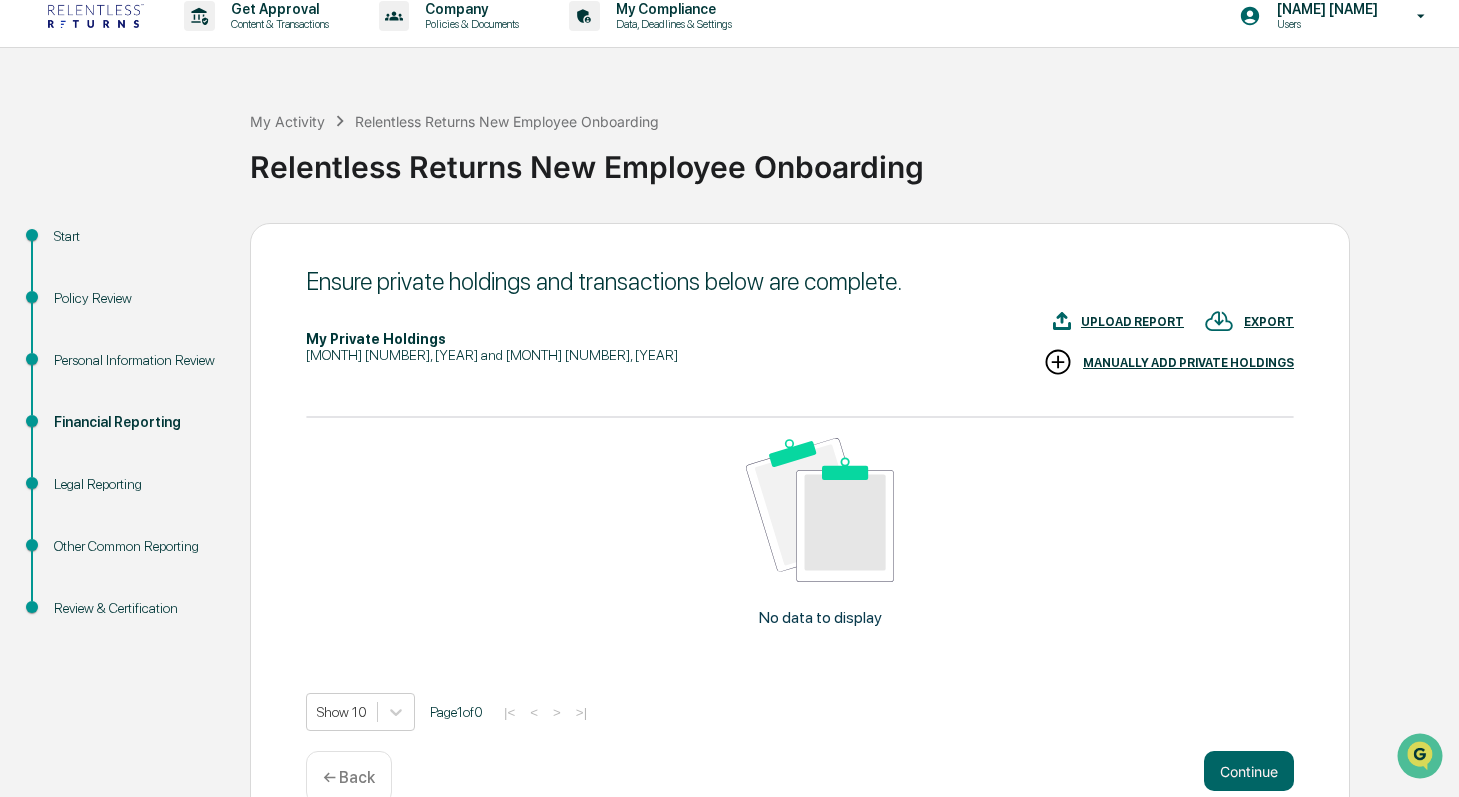 click on "← Back" at bounding box center (349, 777) 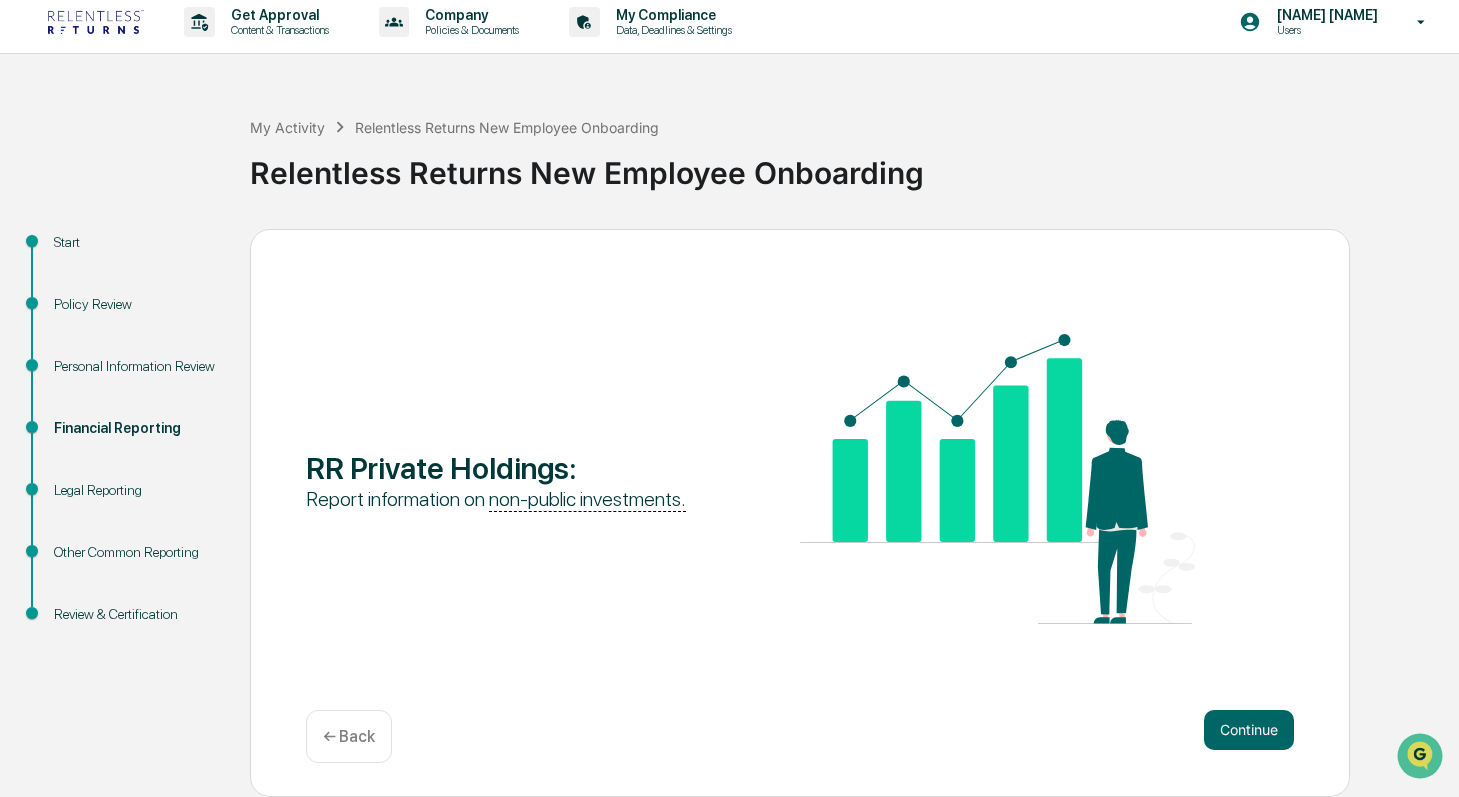click on "← Back" at bounding box center [349, 736] 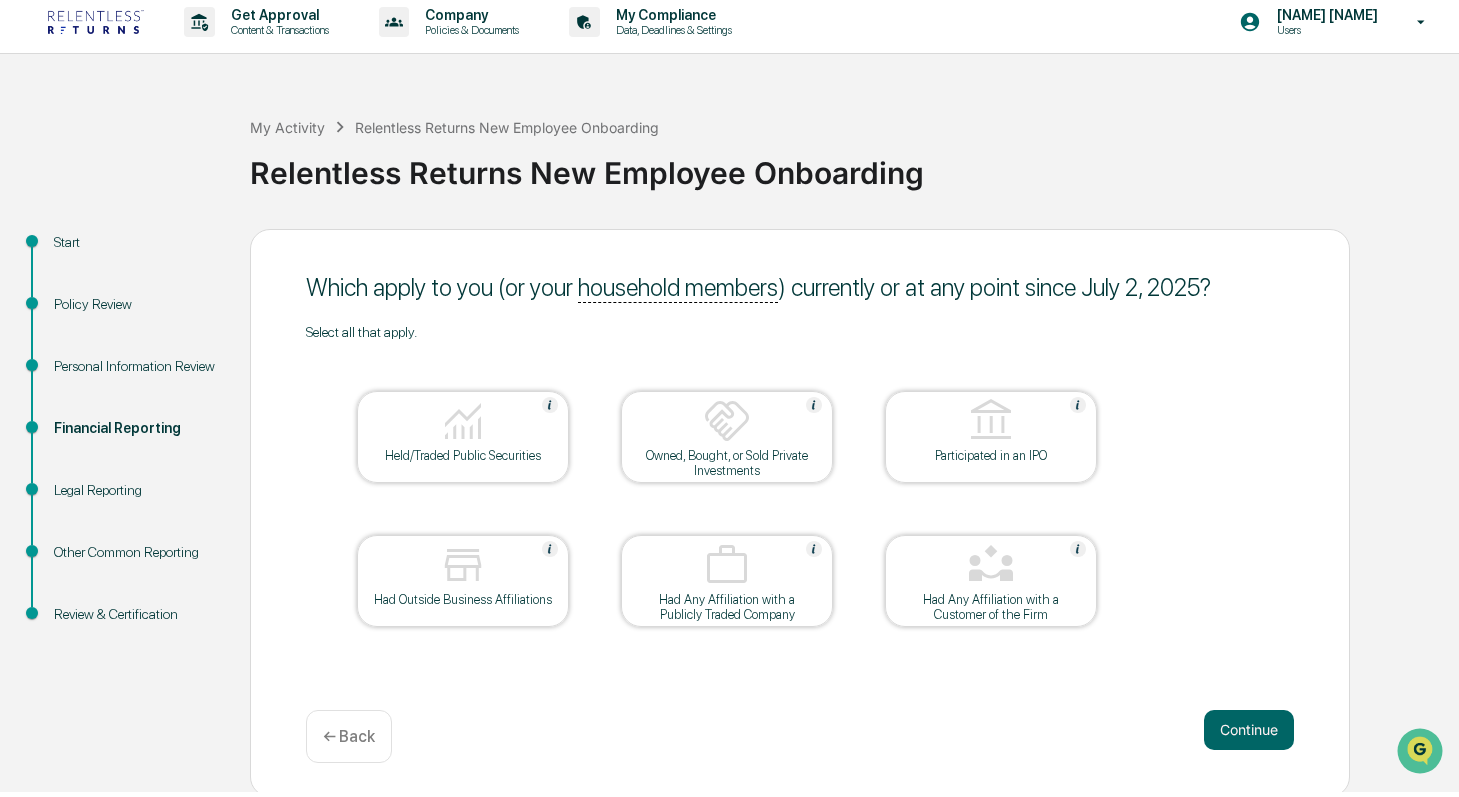 scroll, scrollTop: 9, scrollLeft: 0, axis: vertical 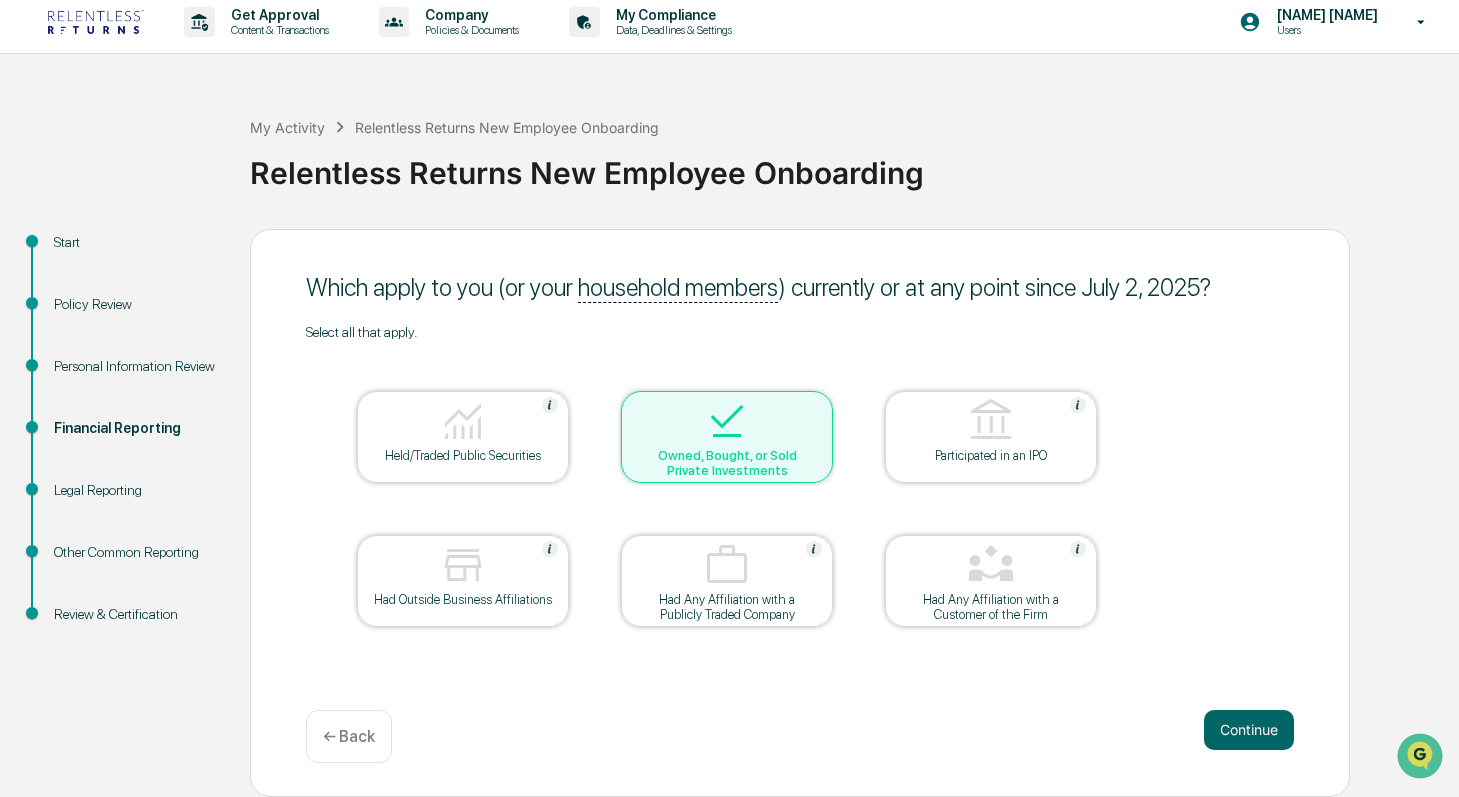 click on "Owned, Bought, or Sold Private Investments" at bounding box center [727, 463] 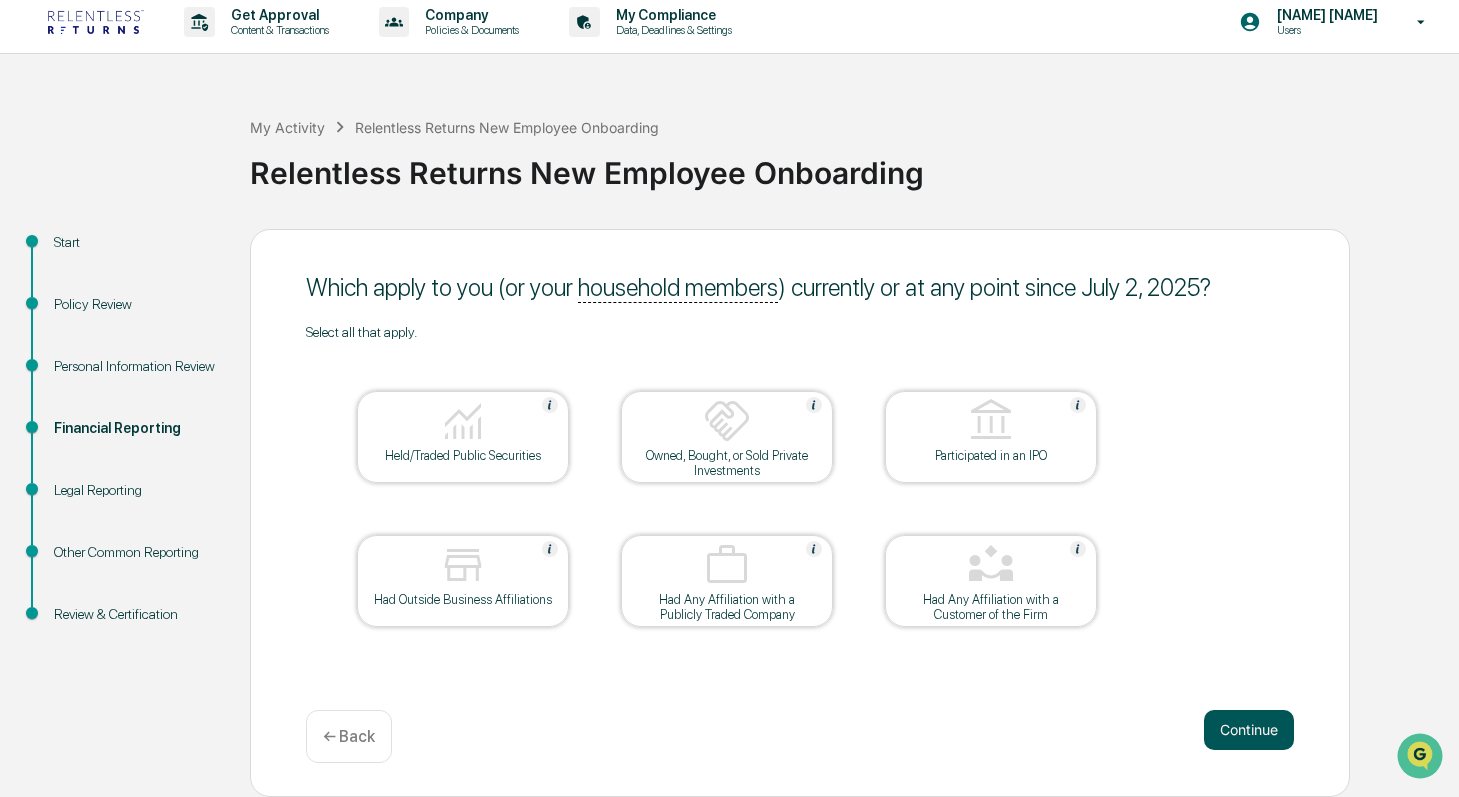 click on "Continue" at bounding box center (1249, 730) 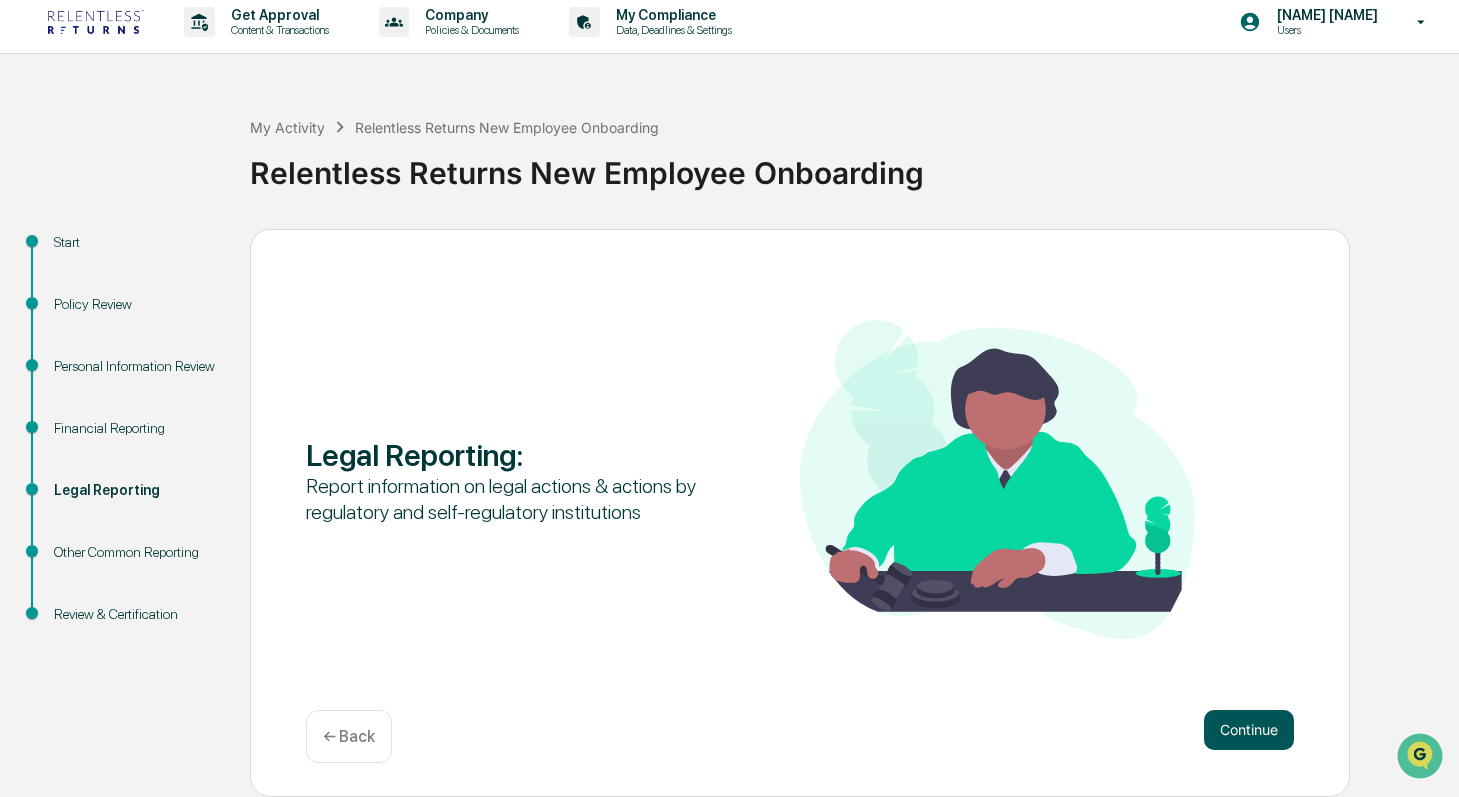 click on "Continue" at bounding box center (1249, 730) 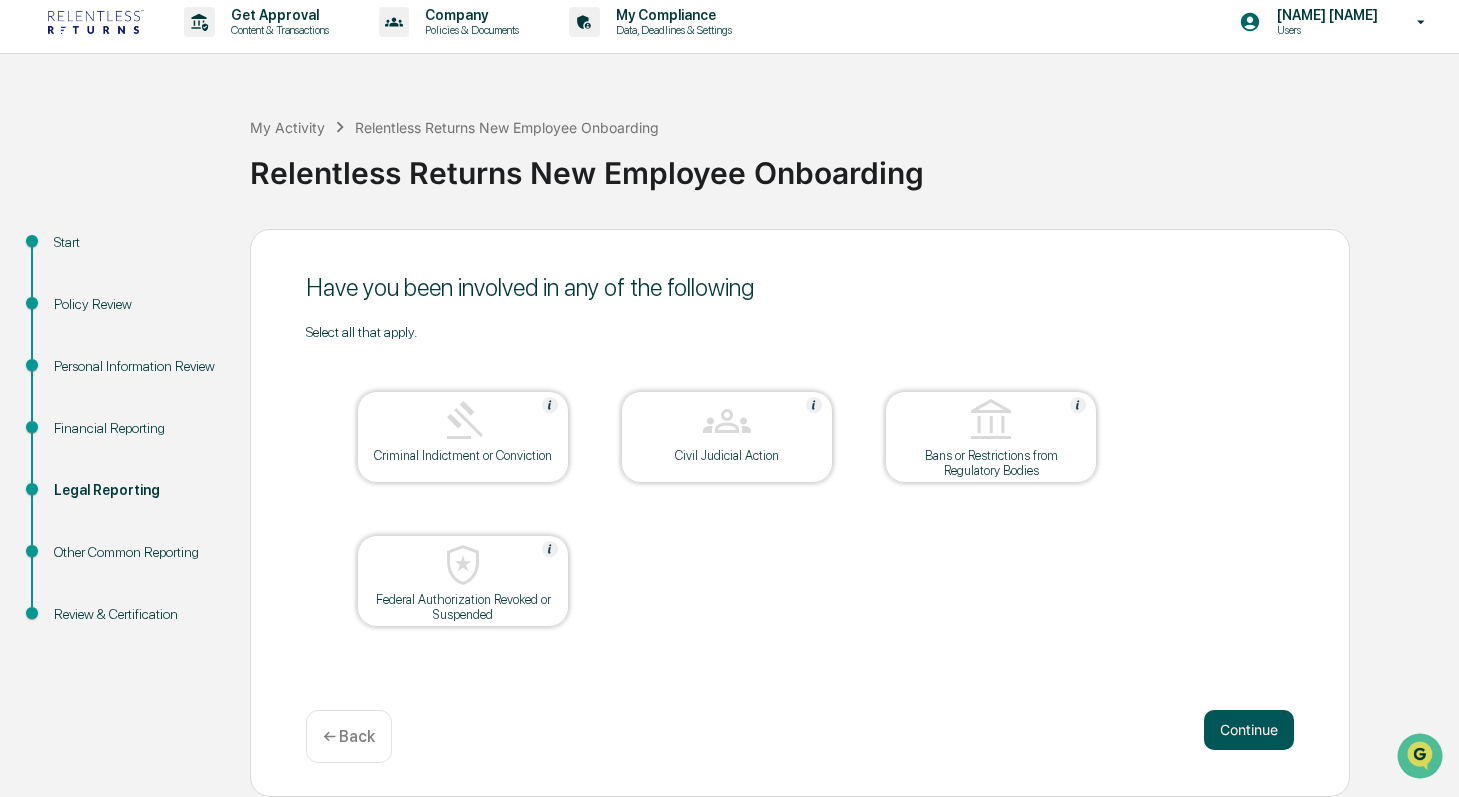 click on "Continue" at bounding box center (1249, 730) 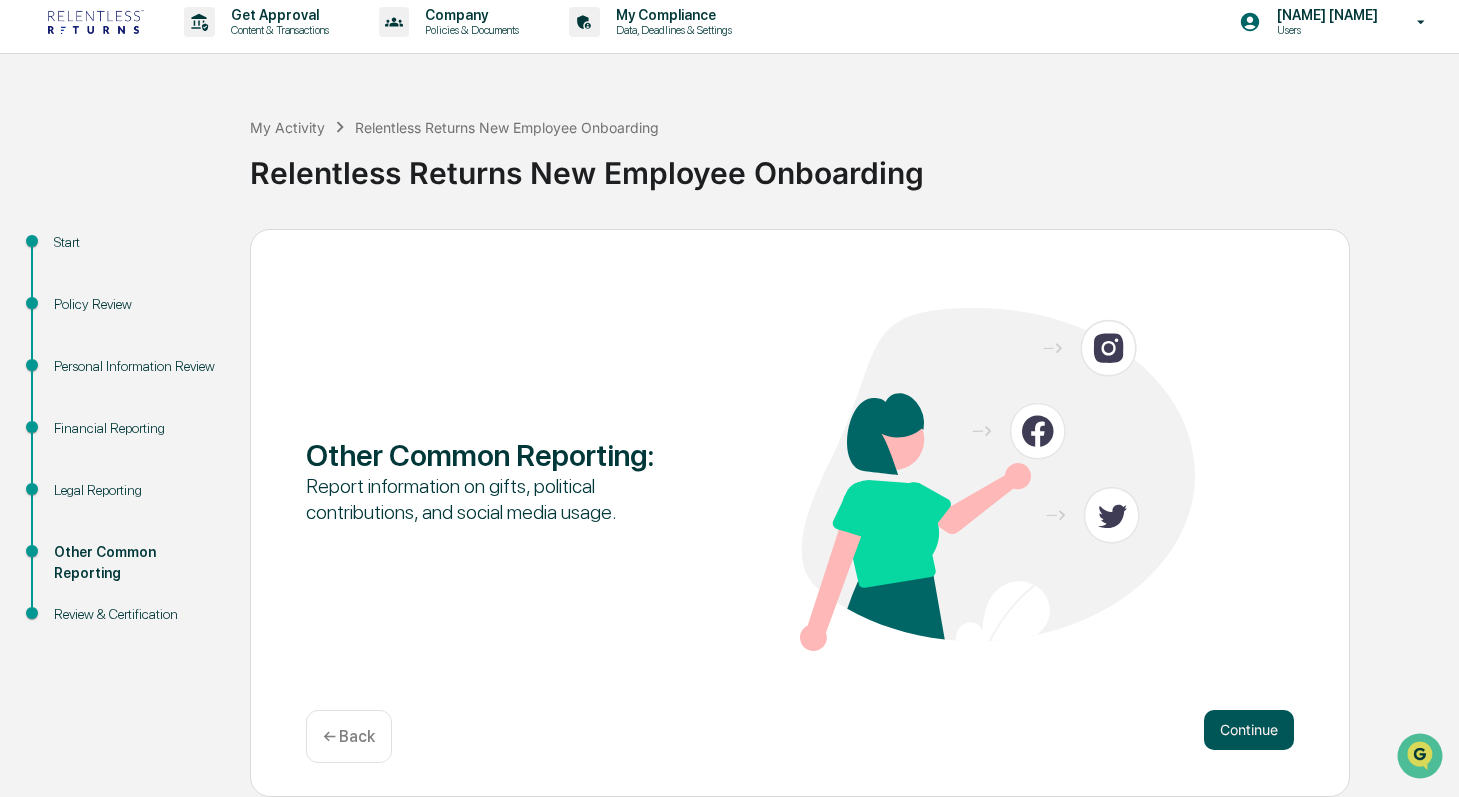 click on "Continue" at bounding box center (1249, 730) 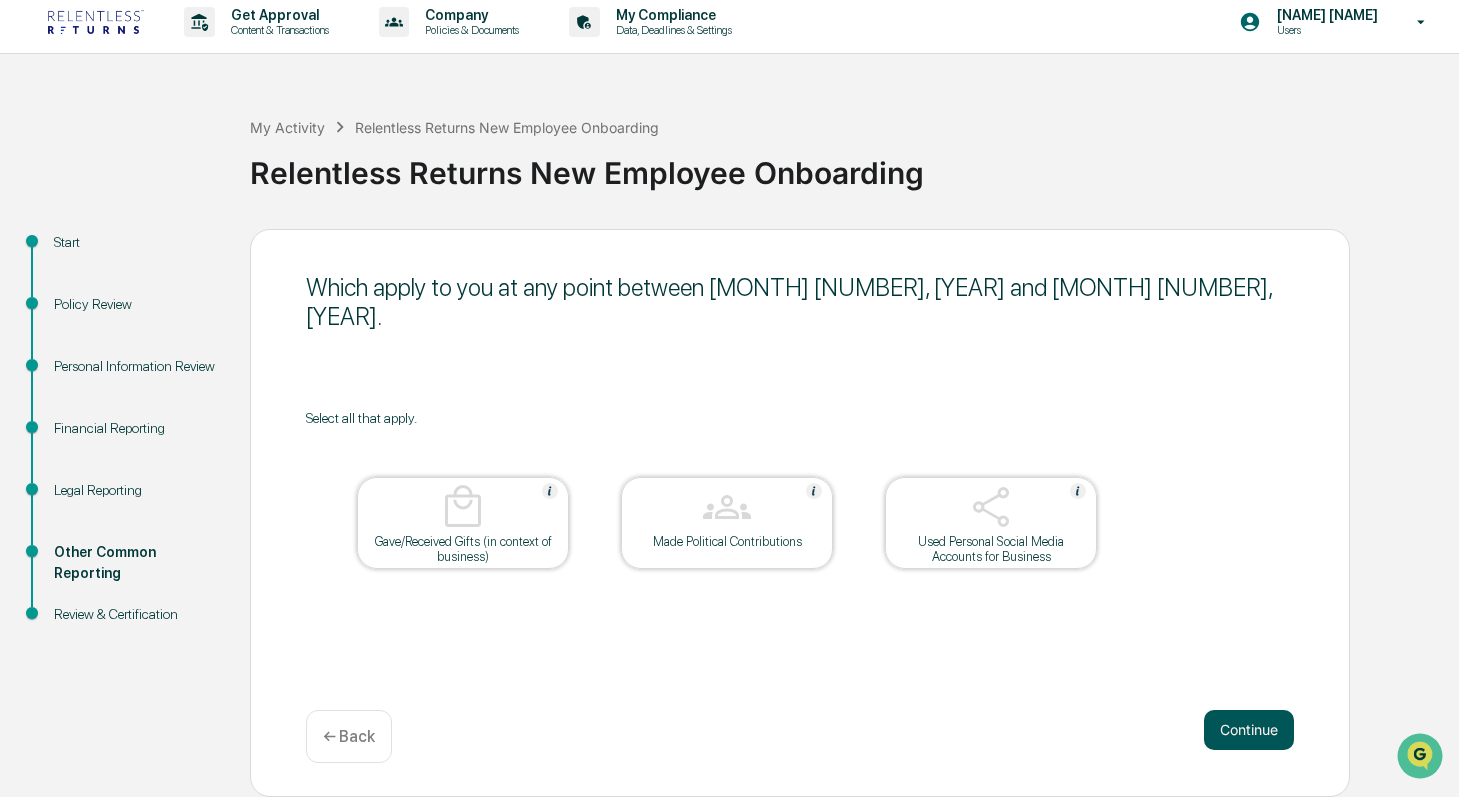 click on "Continue" at bounding box center [1249, 730] 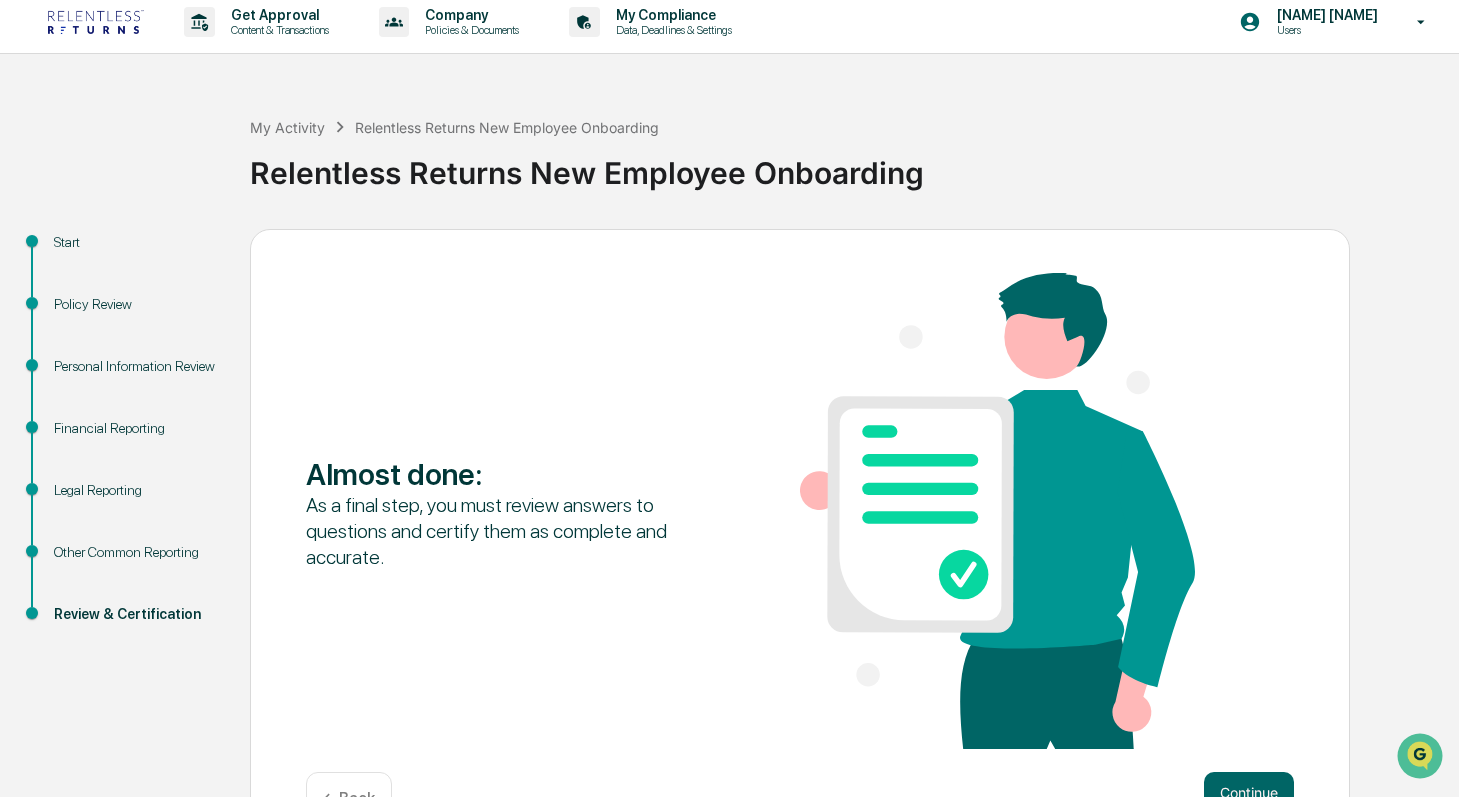 scroll, scrollTop: 72, scrollLeft: 0, axis: vertical 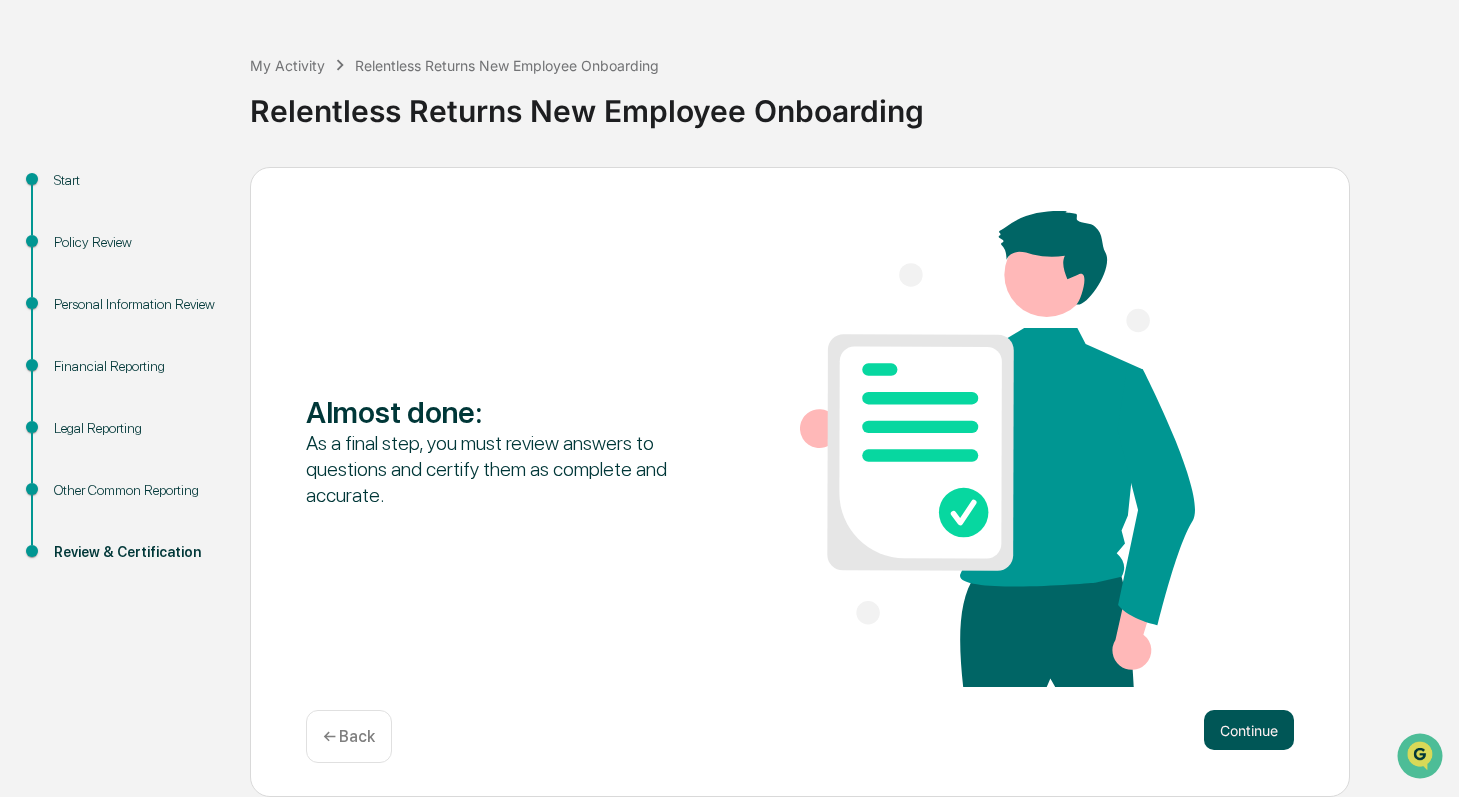 click on "Continue" at bounding box center (1249, 730) 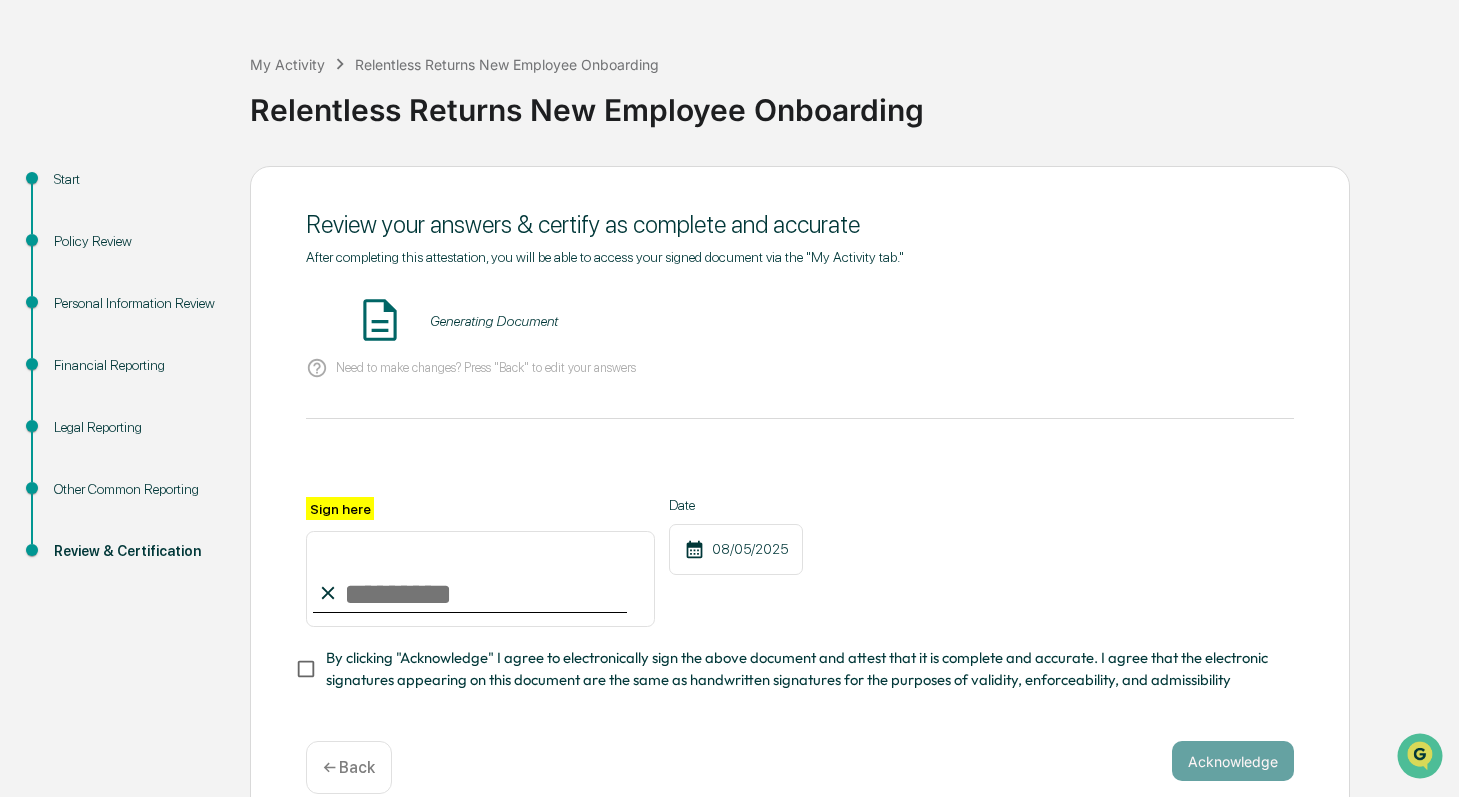 scroll, scrollTop: 102, scrollLeft: 0, axis: vertical 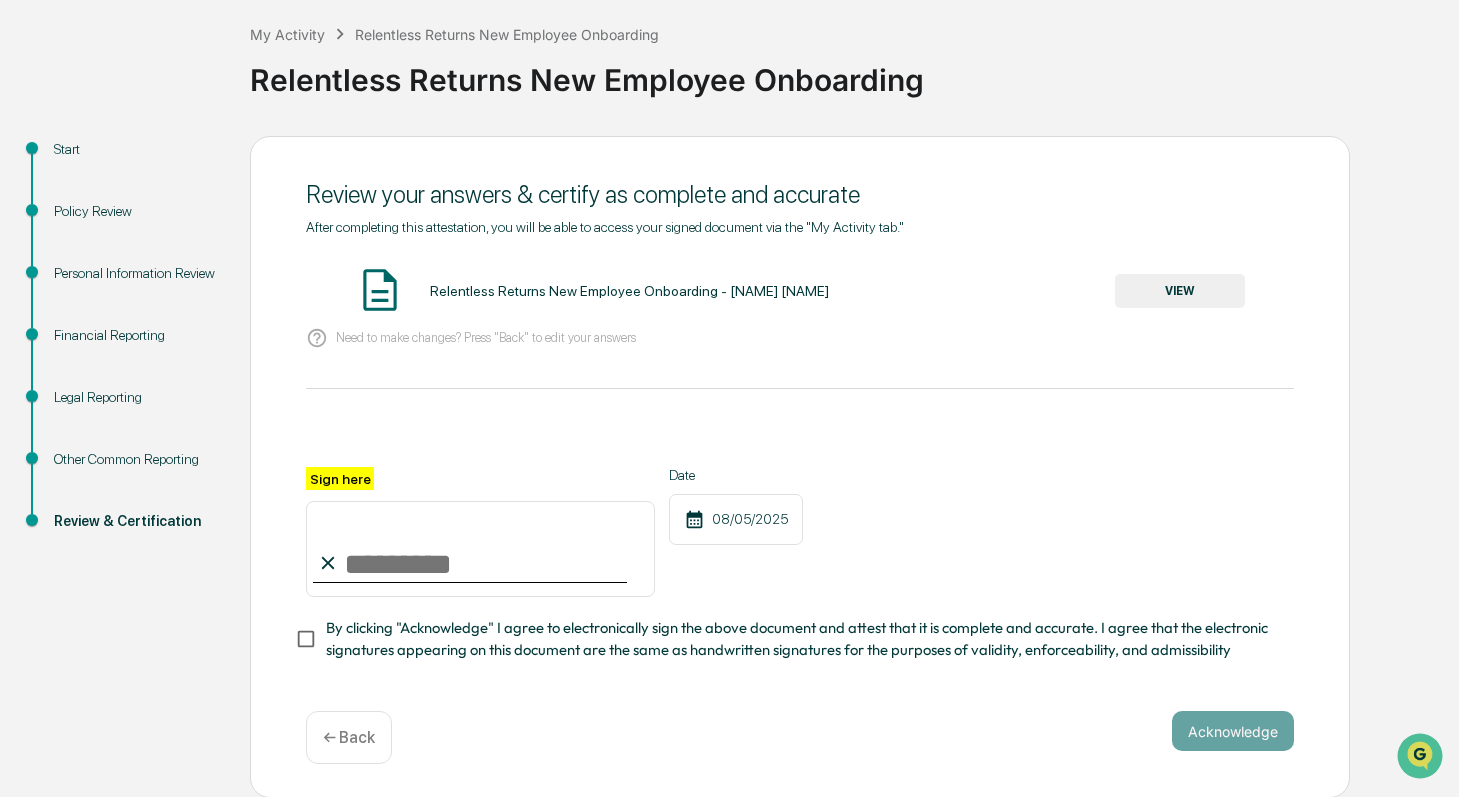 click on "Sign here" at bounding box center (480, 549) 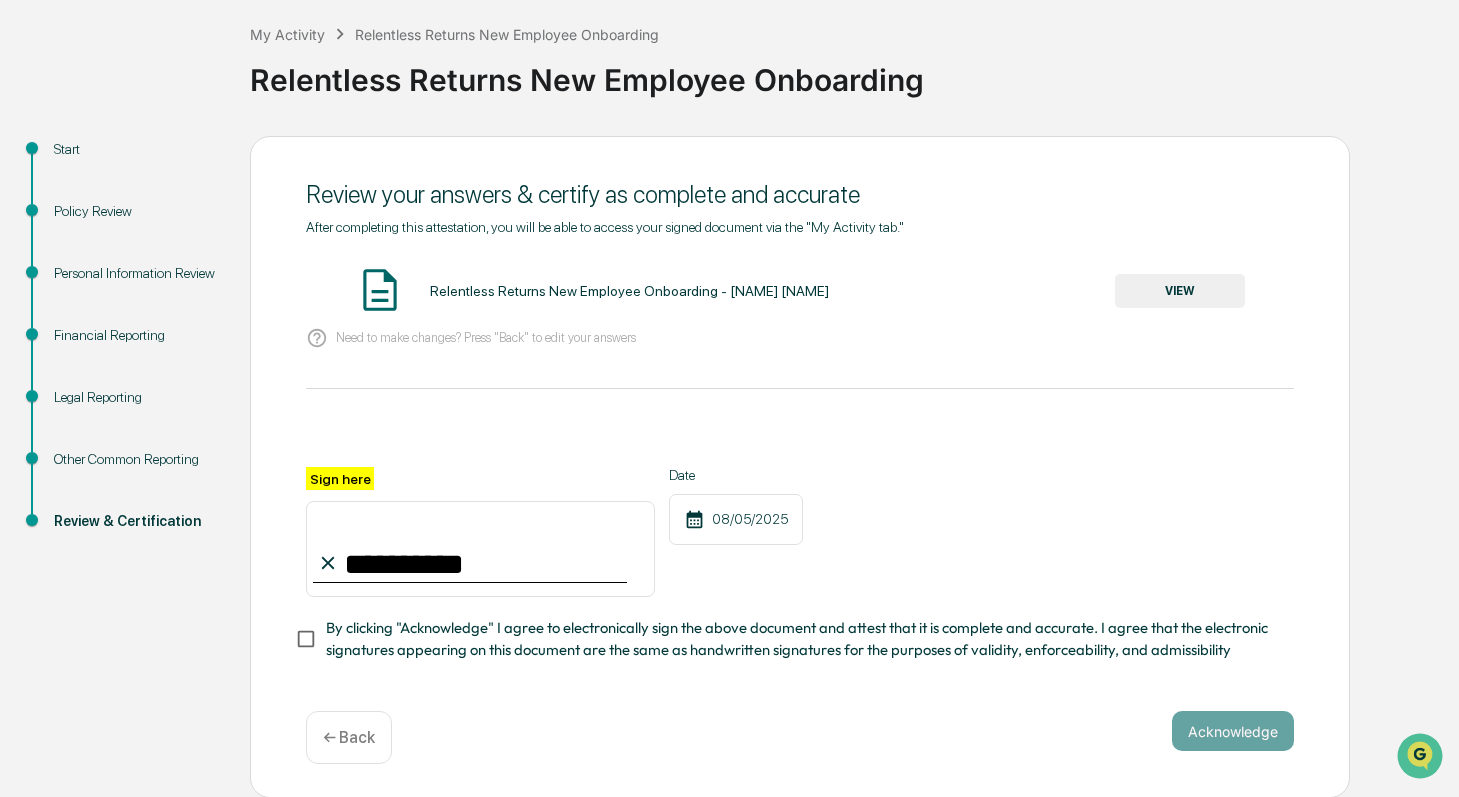 click on "Financial Reporting" at bounding box center (136, 335) 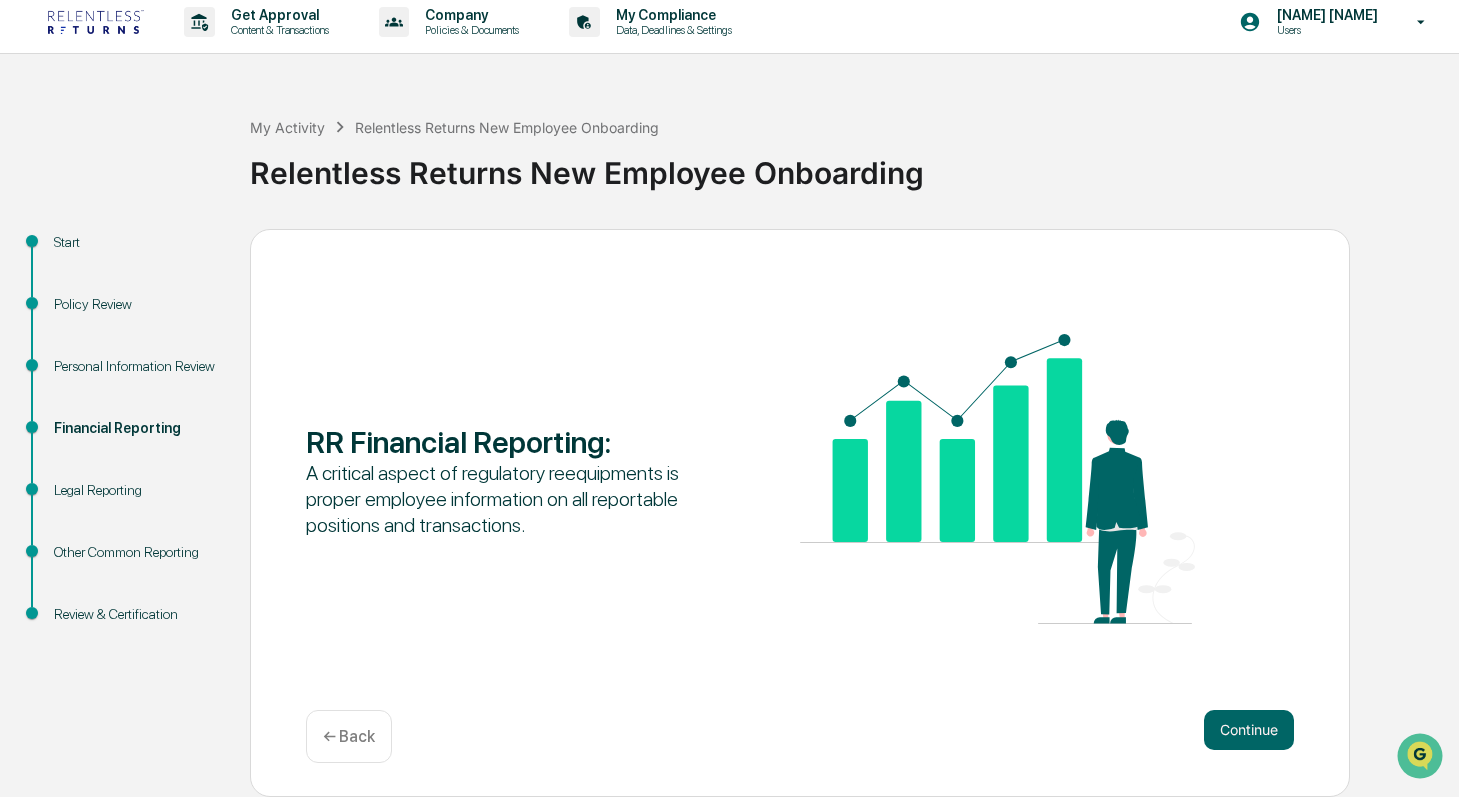 scroll, scrollTop: 9, scrollLeft: 0, axis: vertical 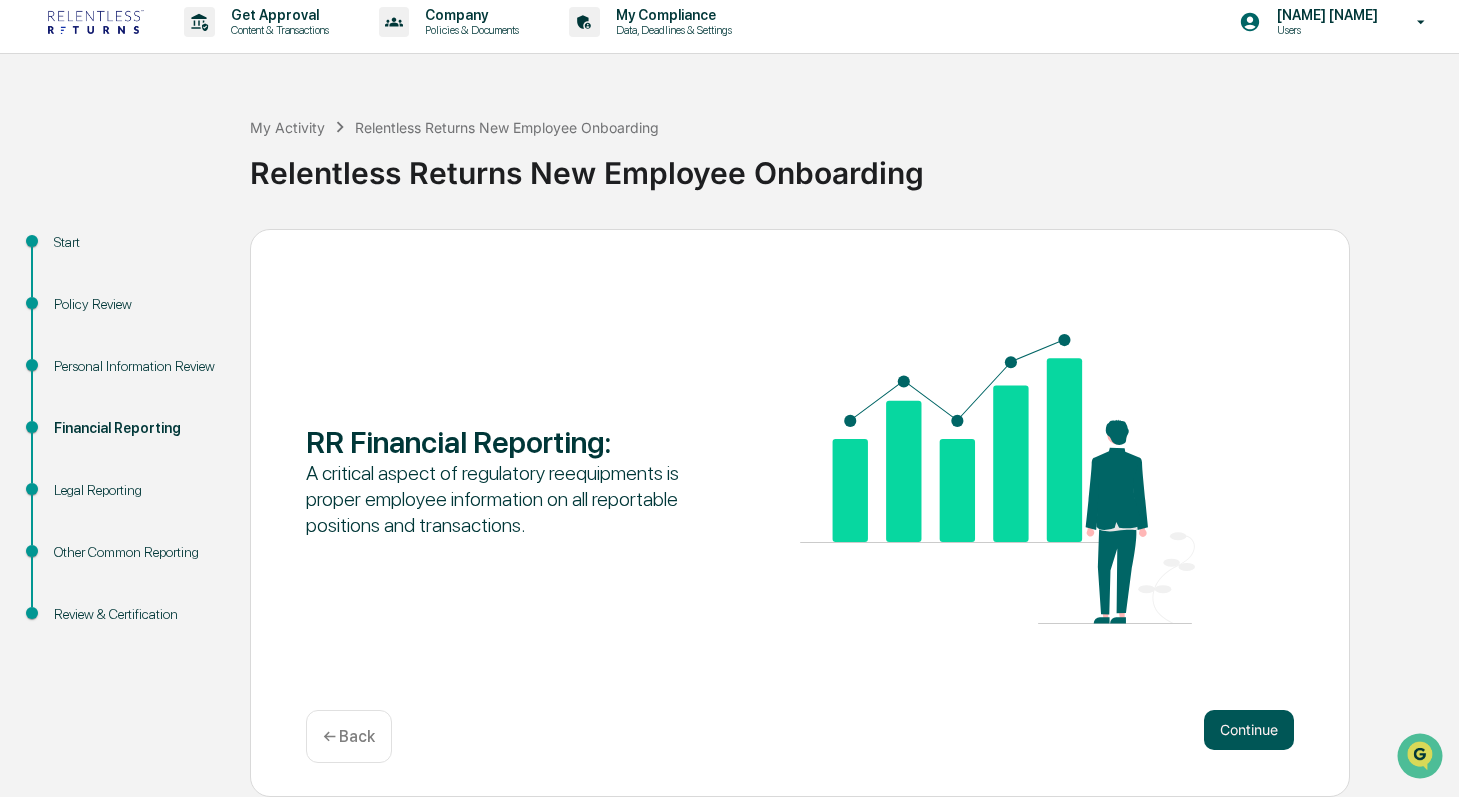 click on "Continue" at bounding box center (1249, 730) 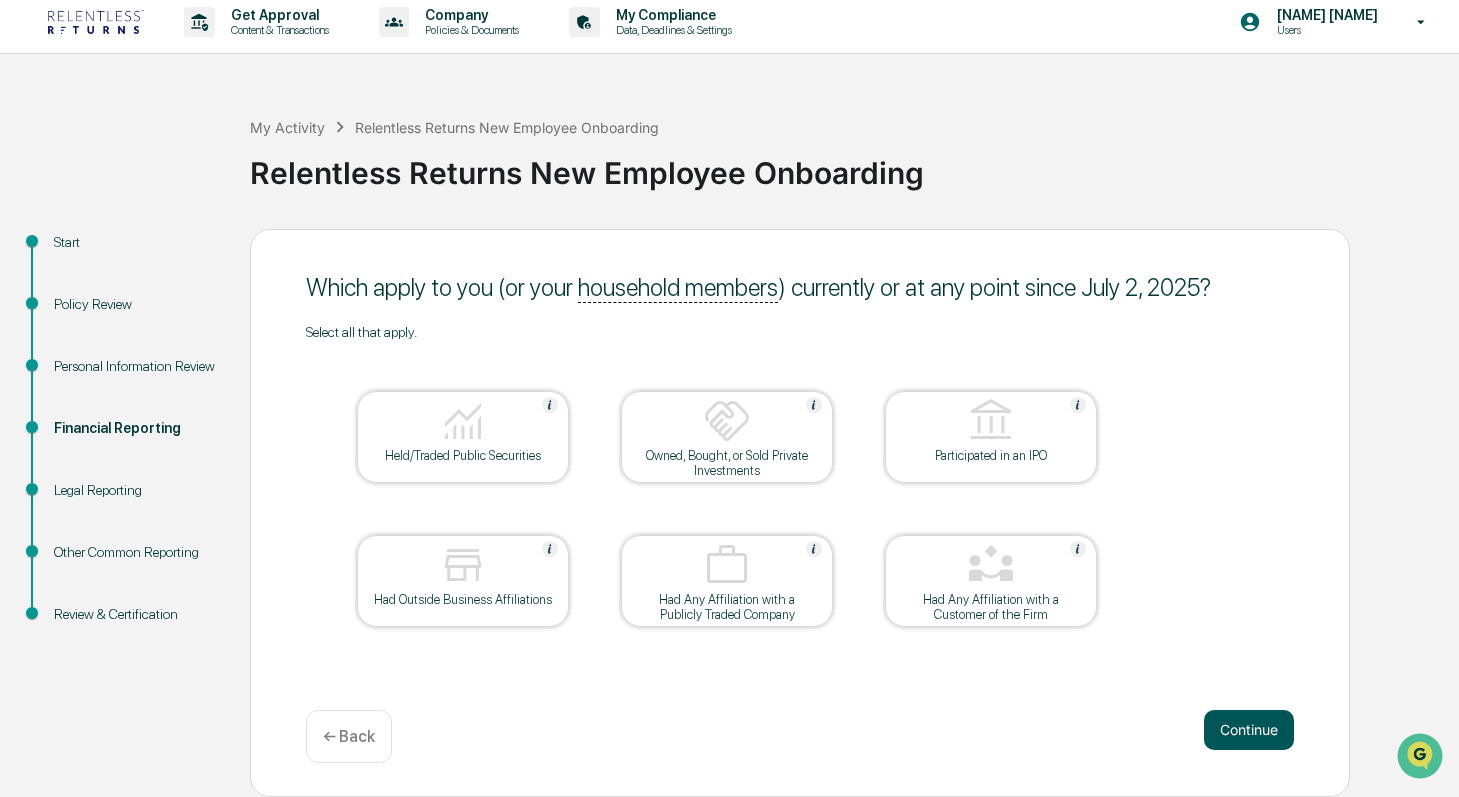 click on "Continue" at bounding box center (1249, 730) 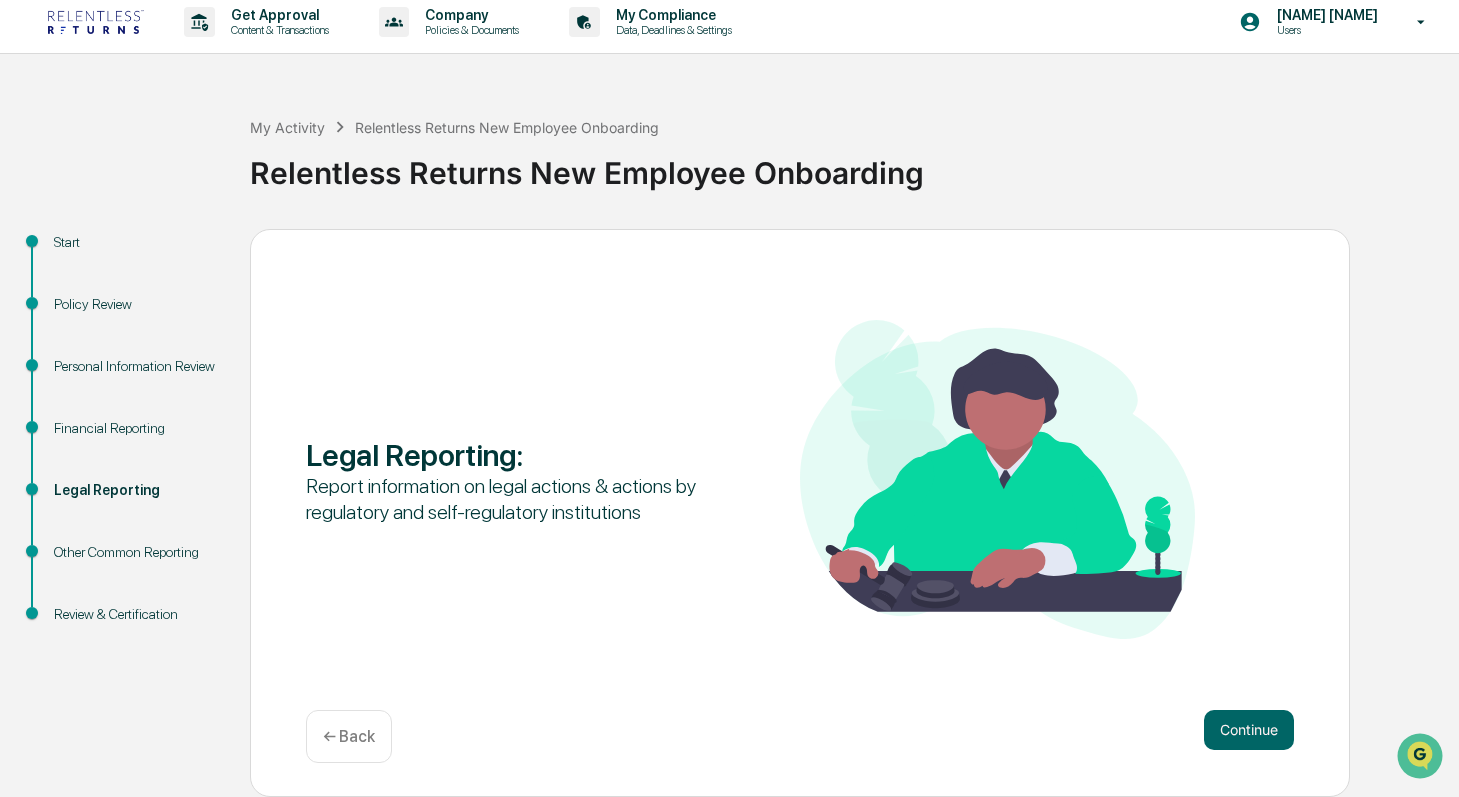 click on "Continue" at bounding box center (1249, 730) 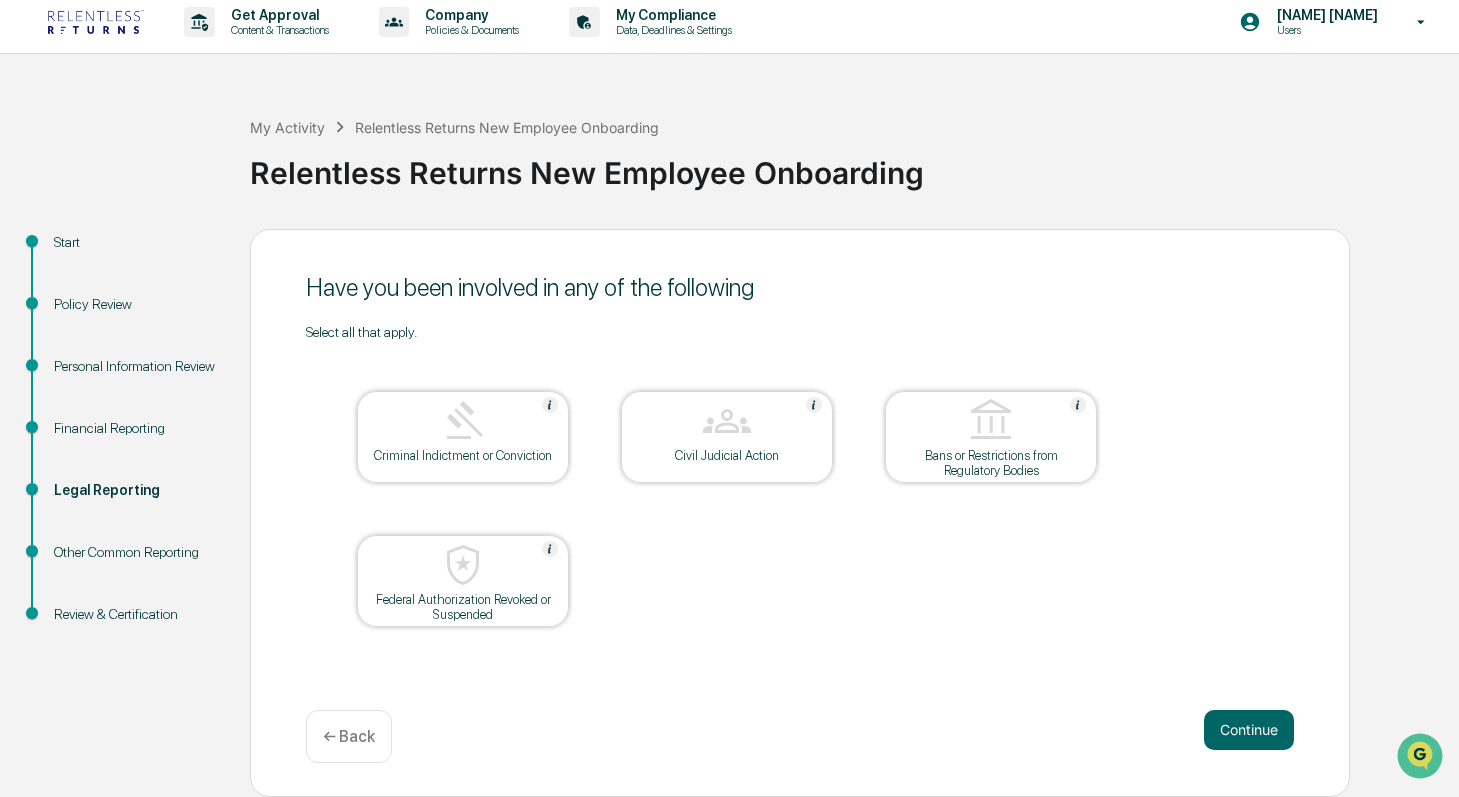 click on "Continue" at bounding box center [1249, 730] 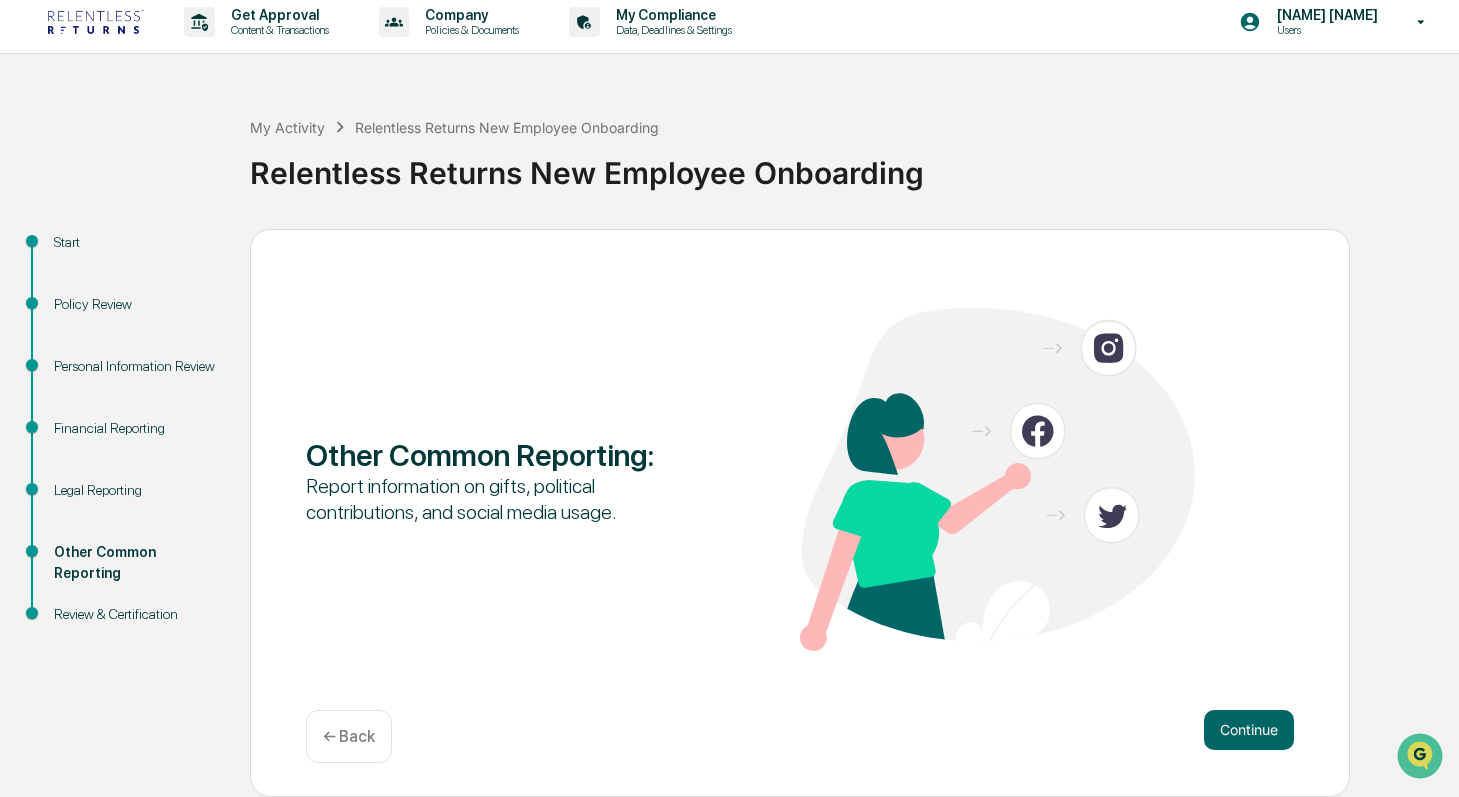 click on "Continue" at bounding box center [1249, 730] 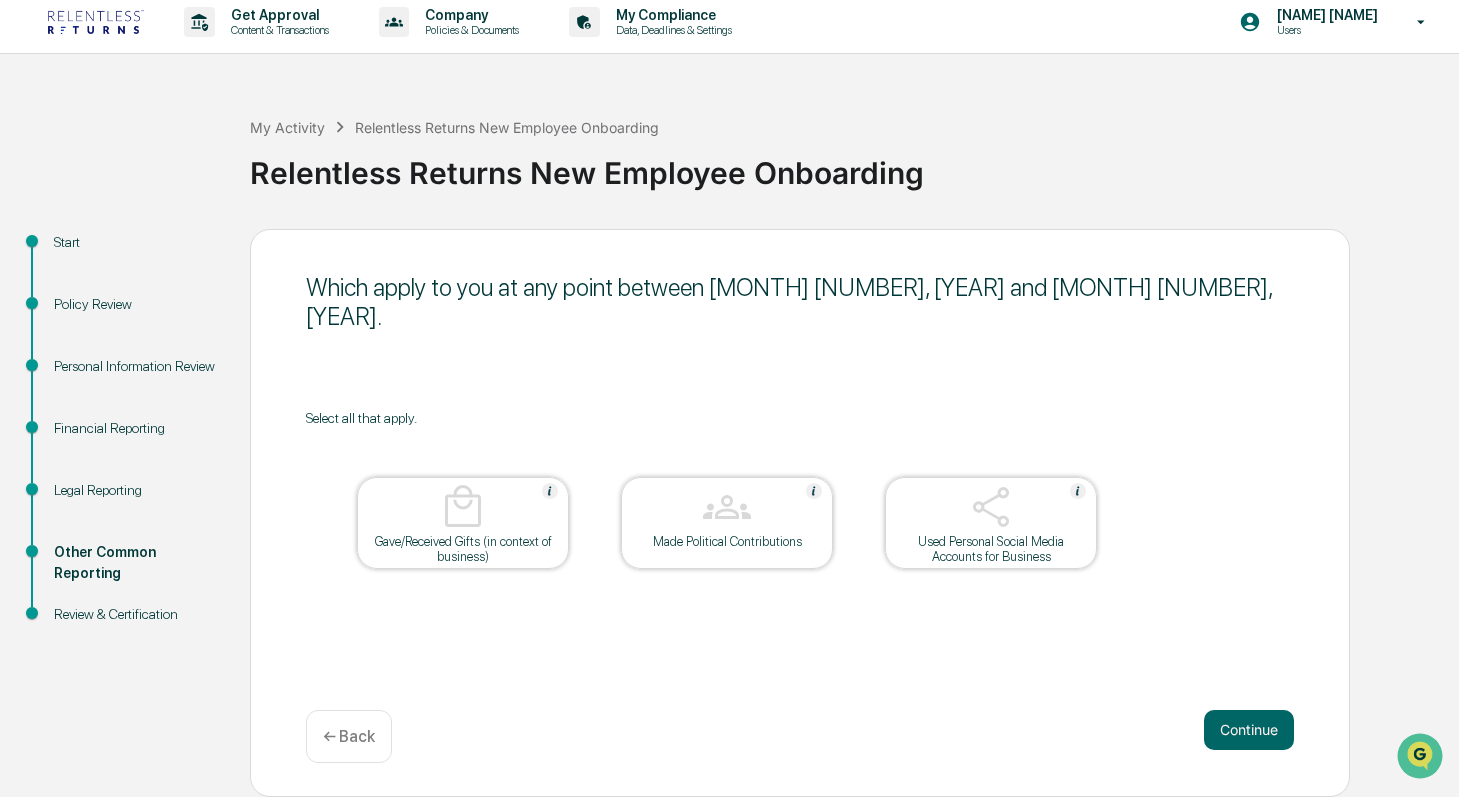 click on "Continue" at bounding box center (1249, 730) 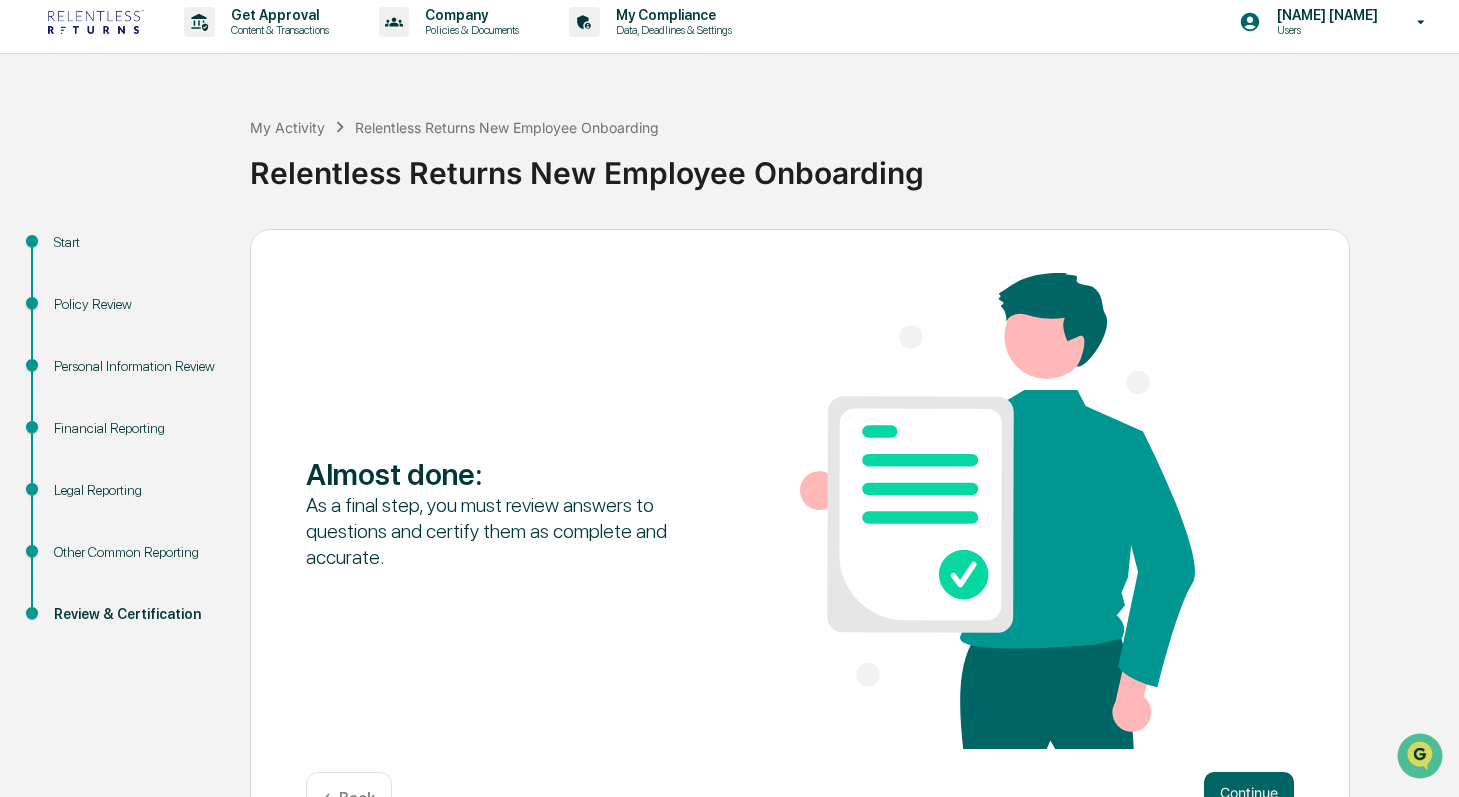 scroll, scrollTop: 72, scrollLeft: 0, axis: vertical 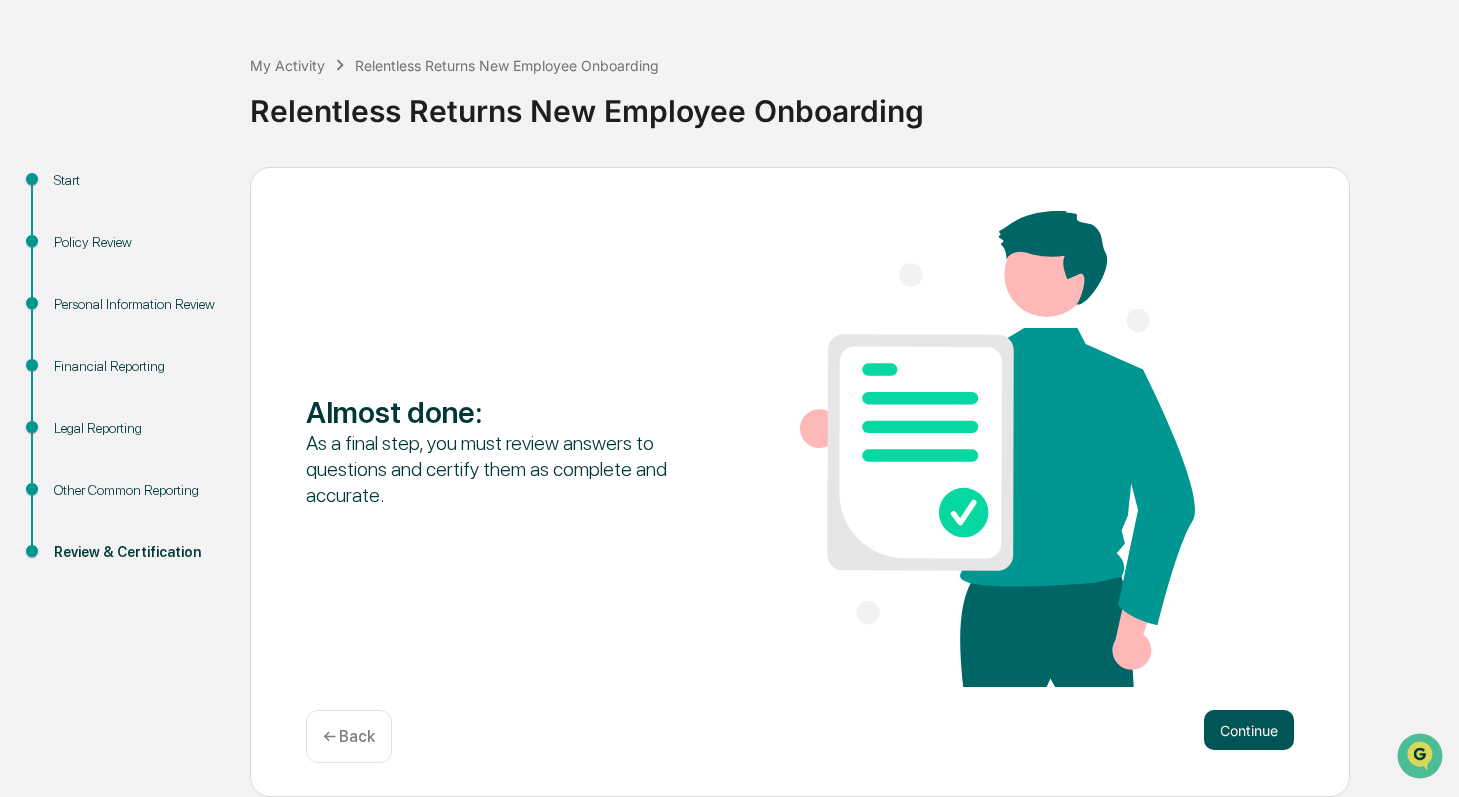 click on "Continue" at bounding box center (1249, 730) 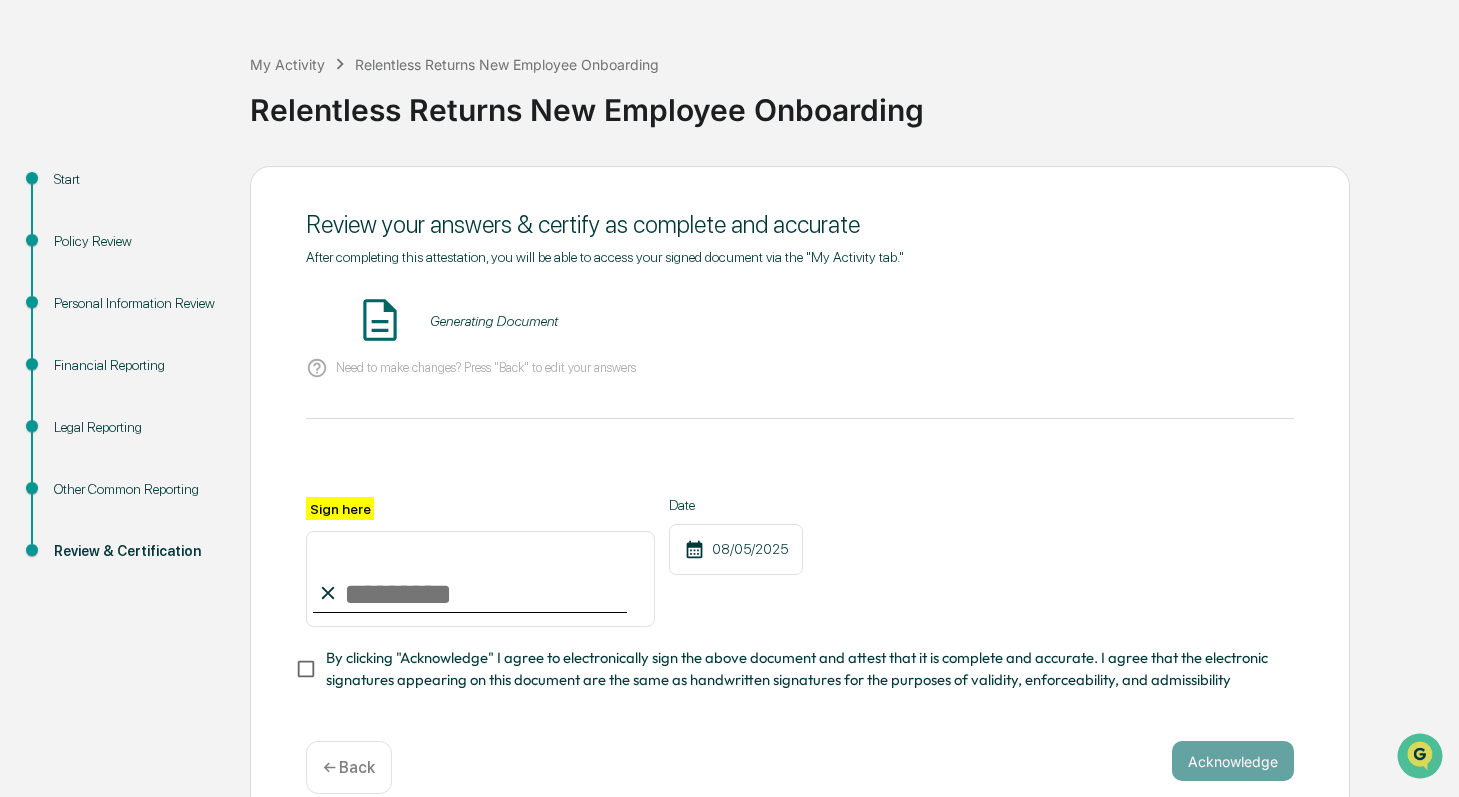click on "Sign here" at bounding box center [480, 579] 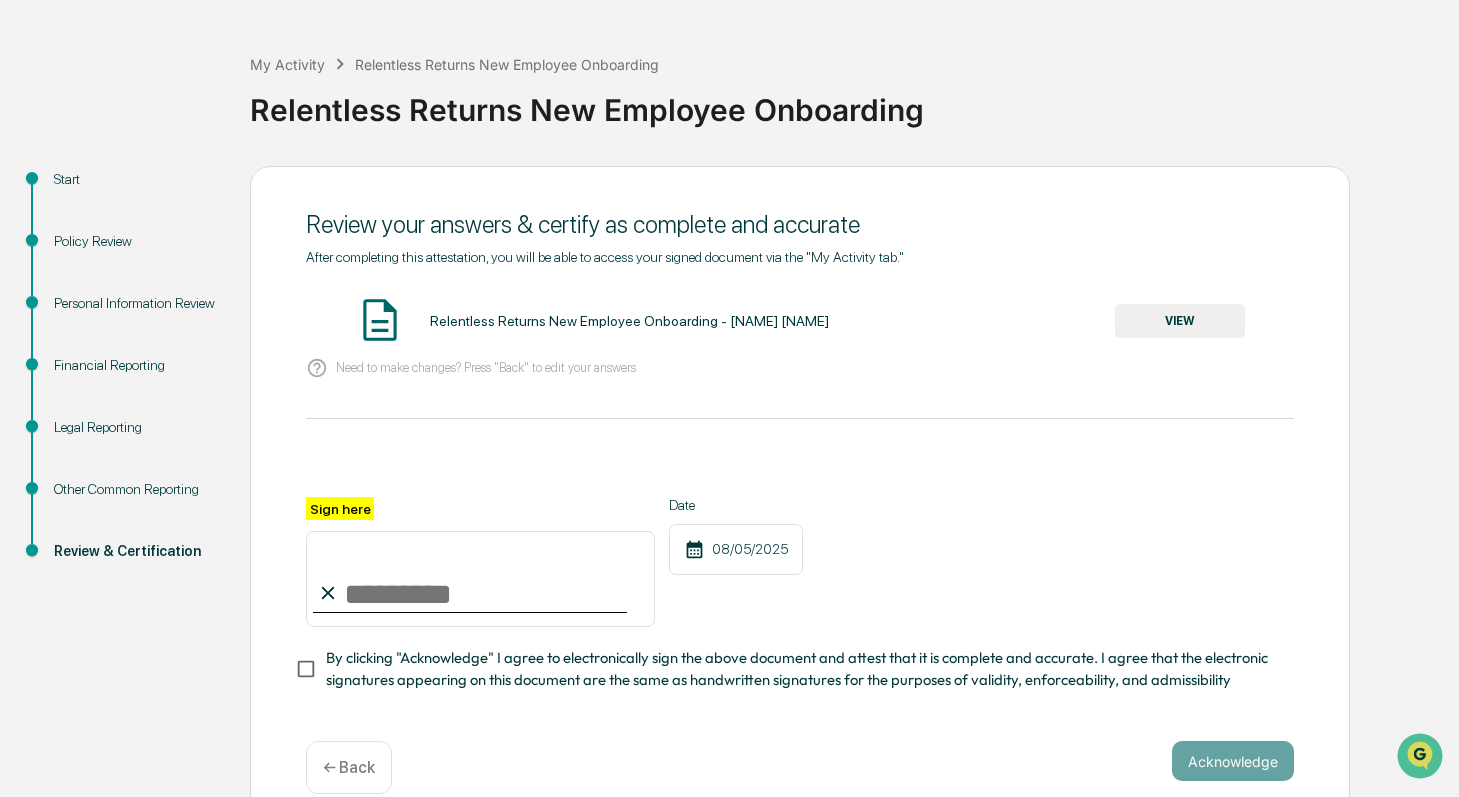 type on "**********" 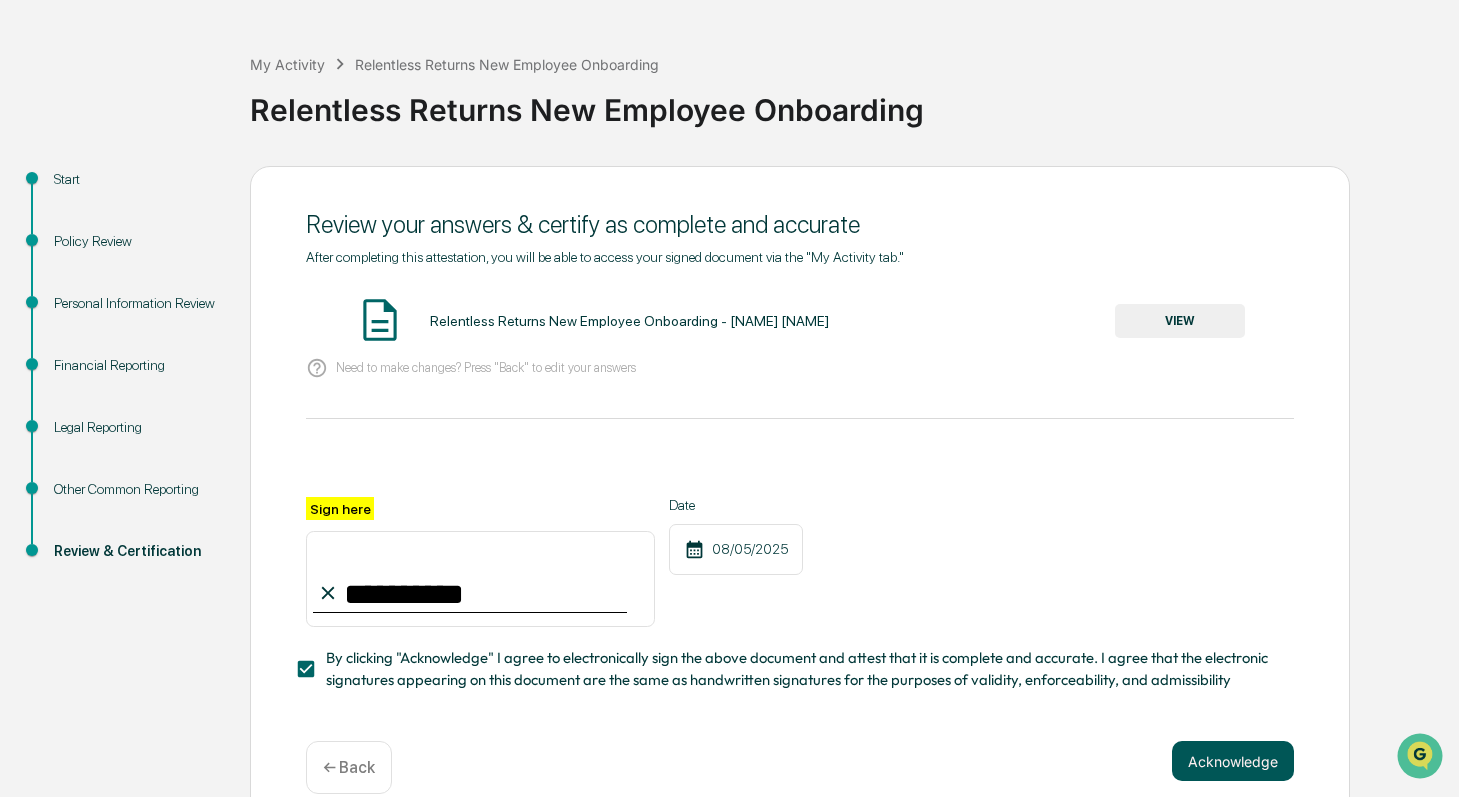 click on "Acknowledge" at bounding box center [1233, 761] 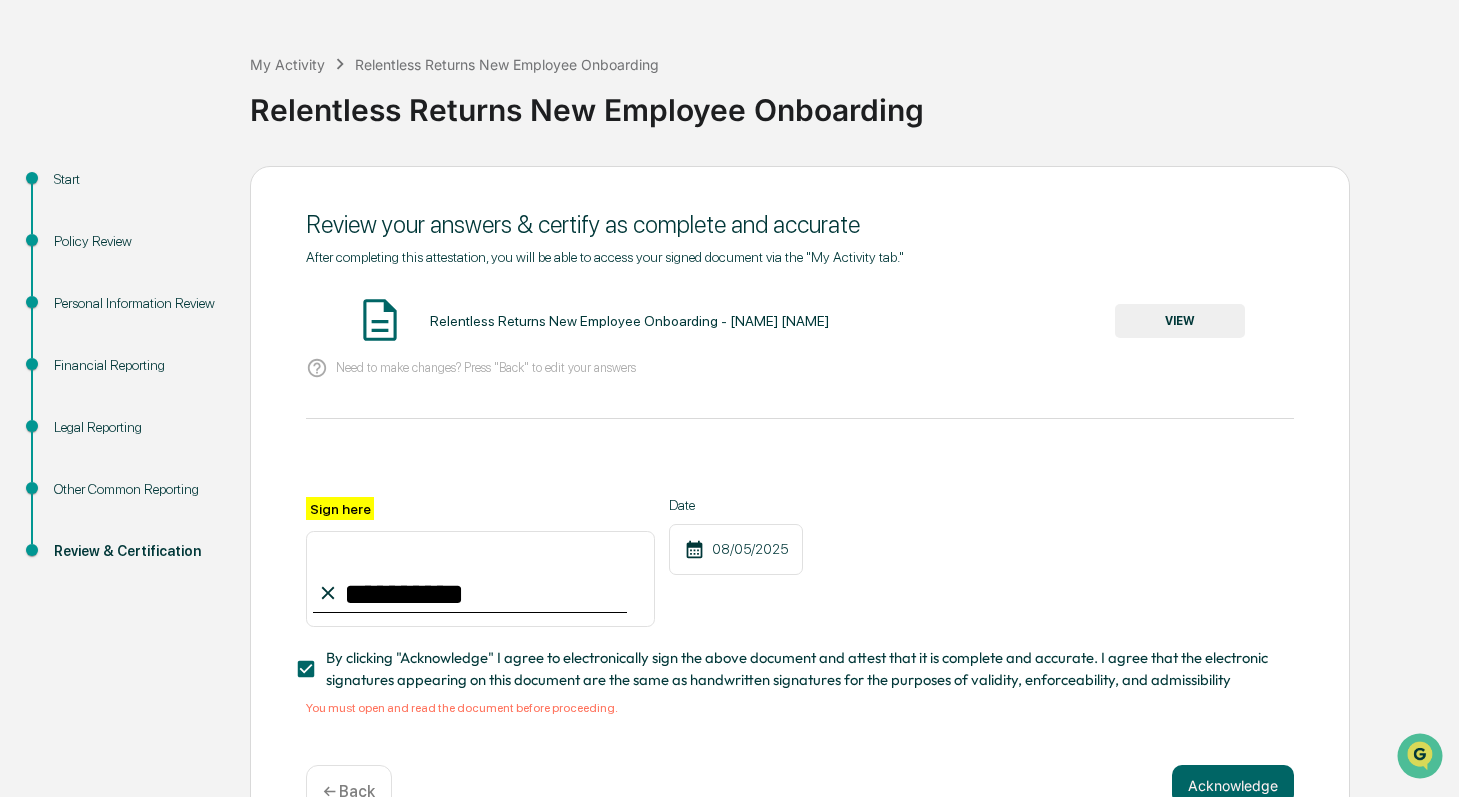 scroll, scrollTop: 126, scrollLeft: 0, axis: vertical 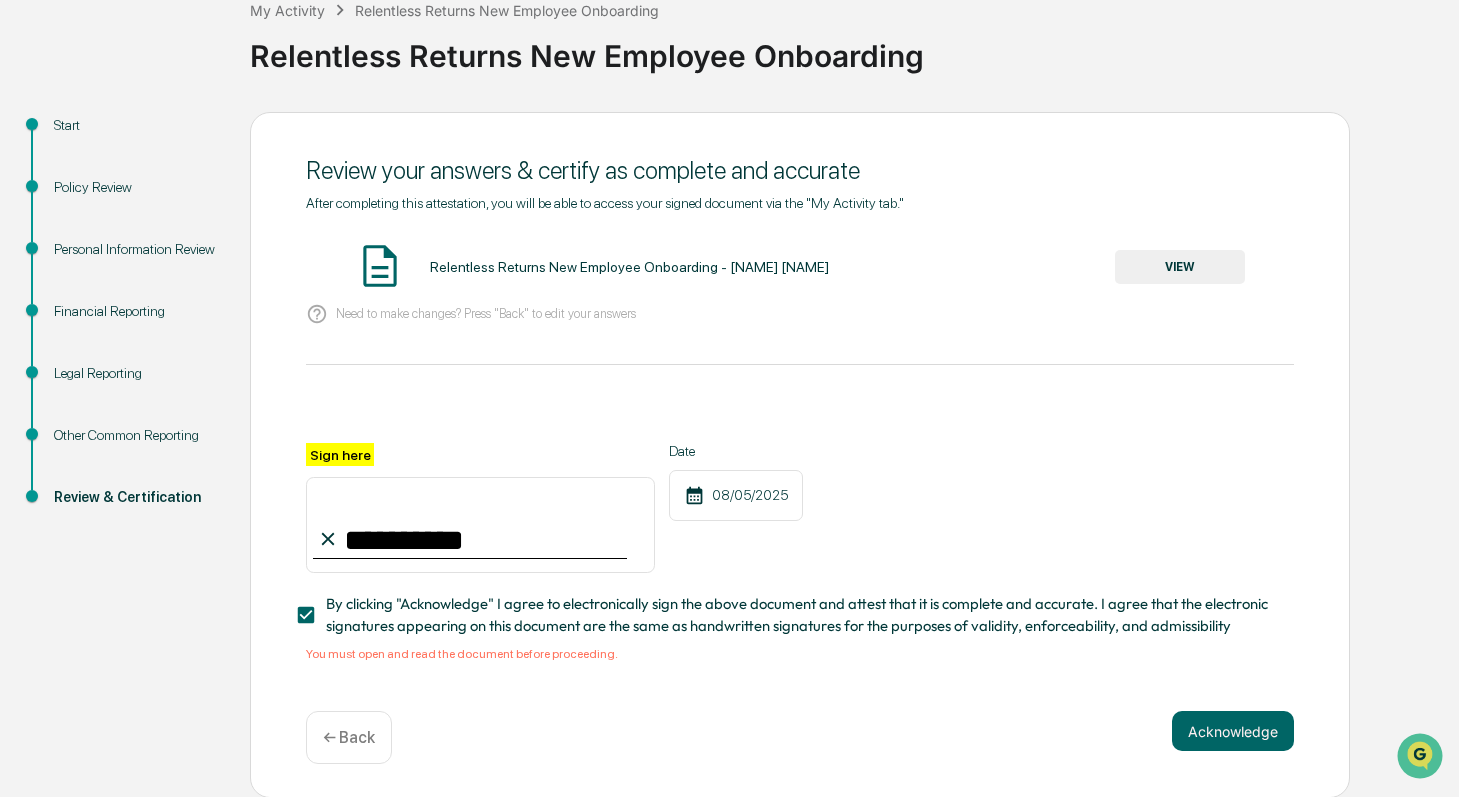 click on "VIEW" at bounding box center (1180, 267) 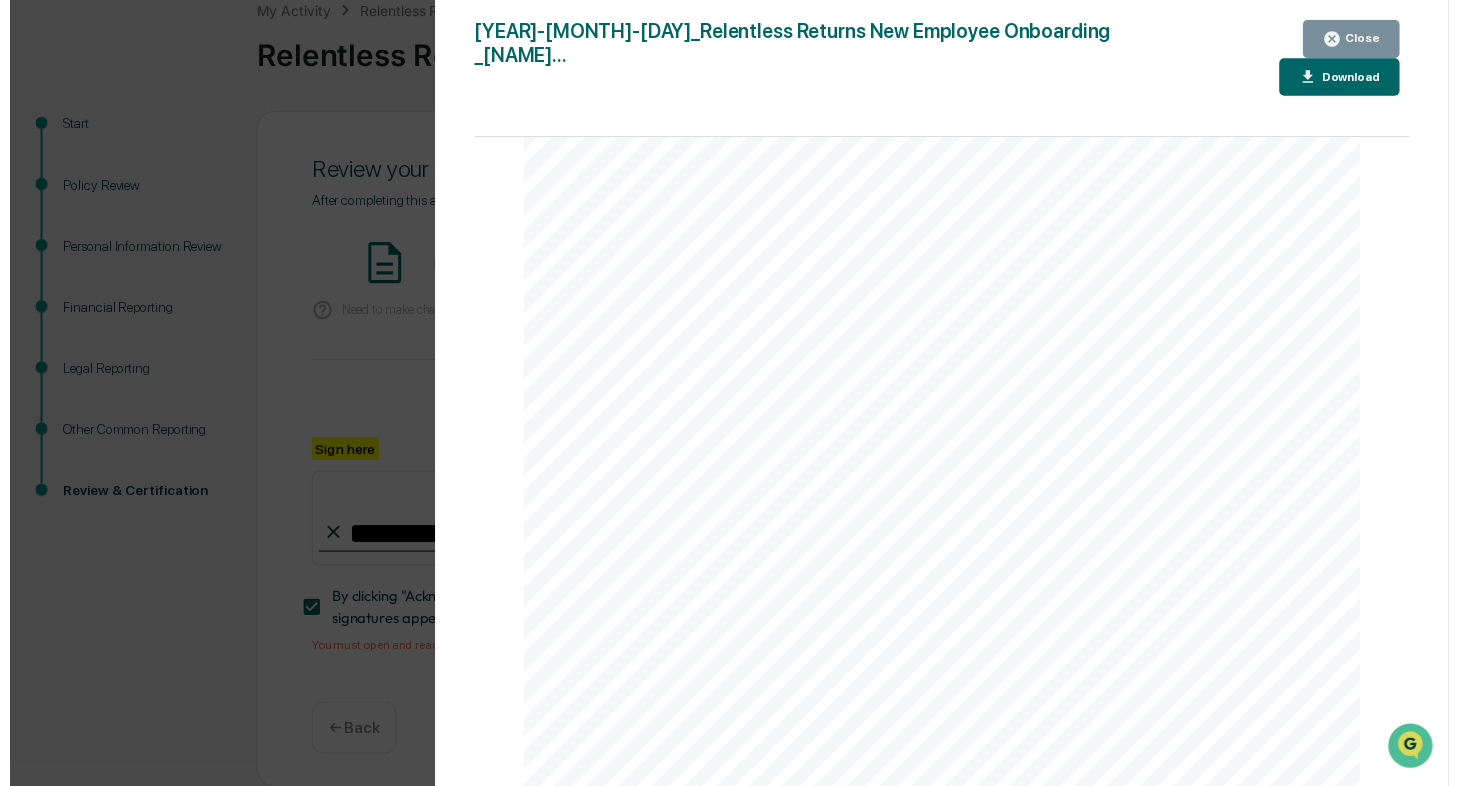 scroll, scrollTop: 4345, scrollLeft: 0, axis: vertical 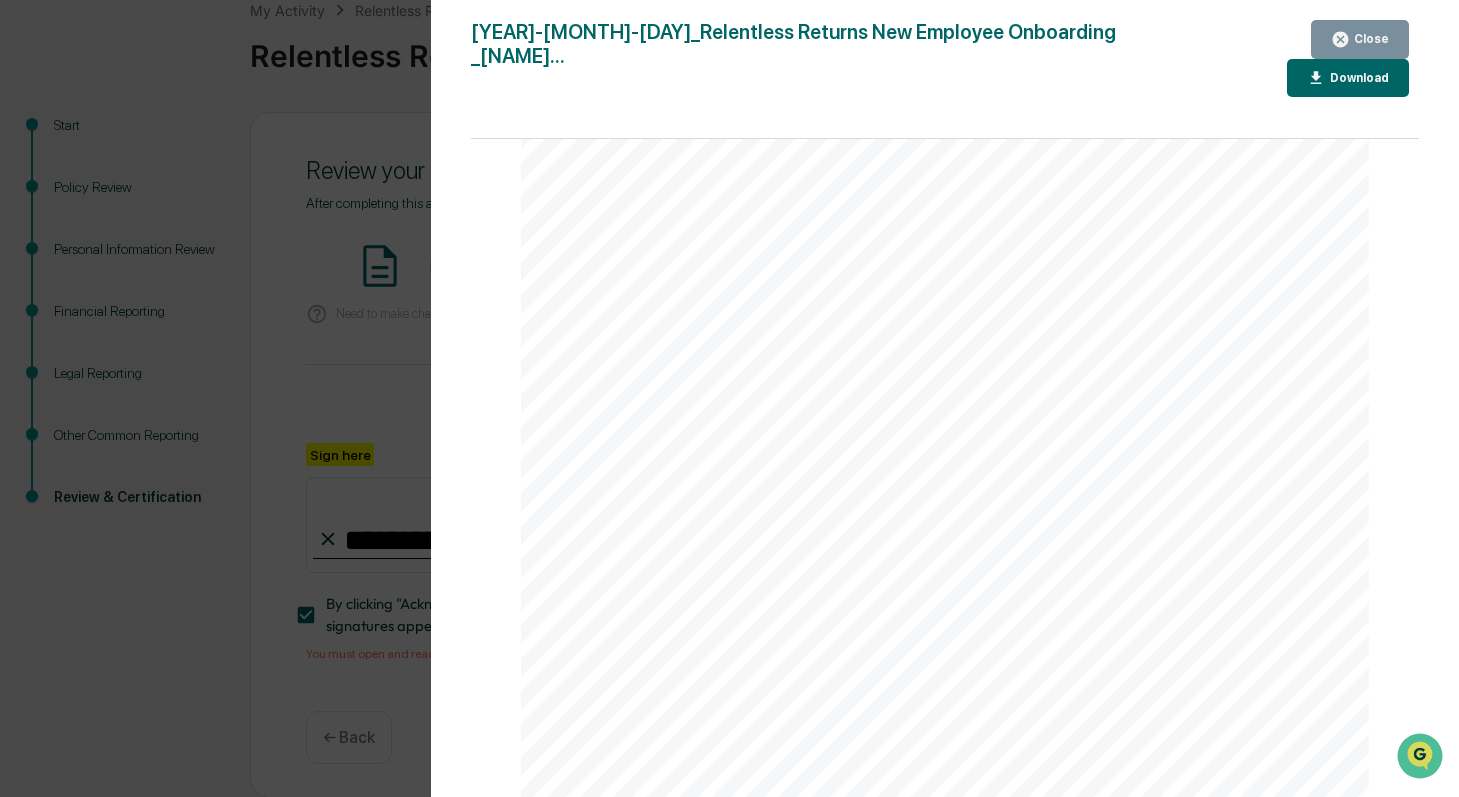 click on "Close" at bounding box center (1360, 39) 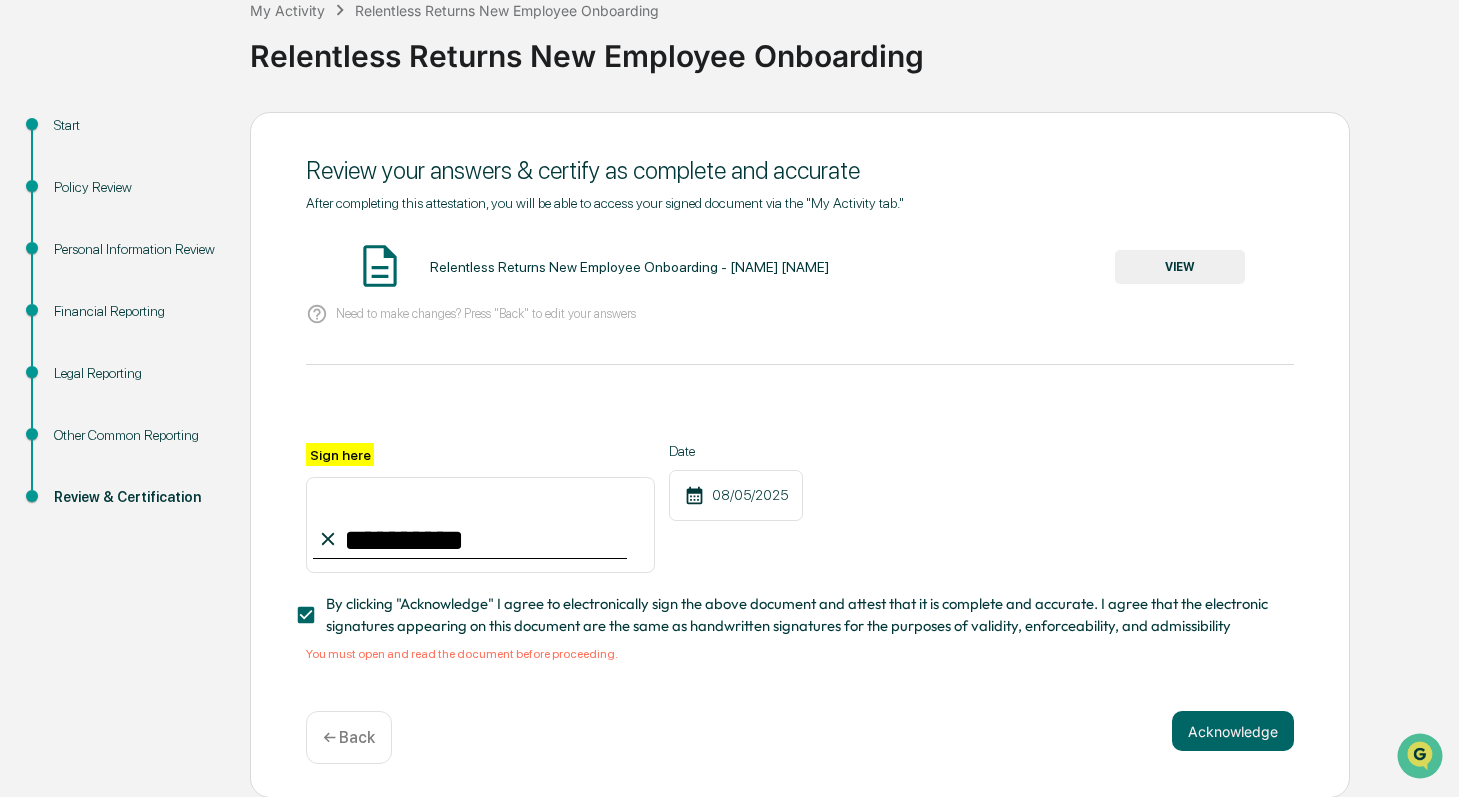 click on "**********" at bounding box center (800, 455) 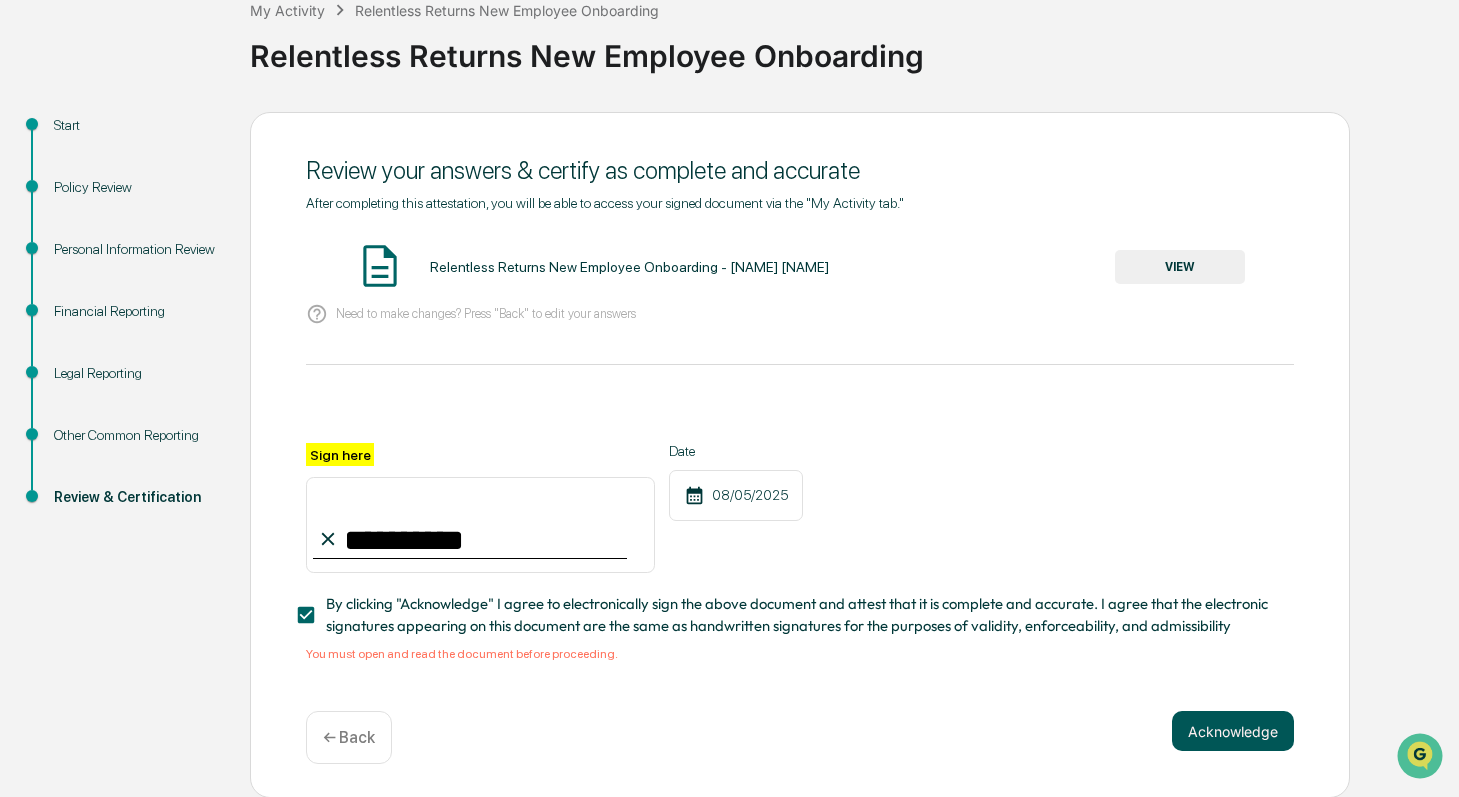 click on "Acknowledge" at bounding box center (1233, 731) 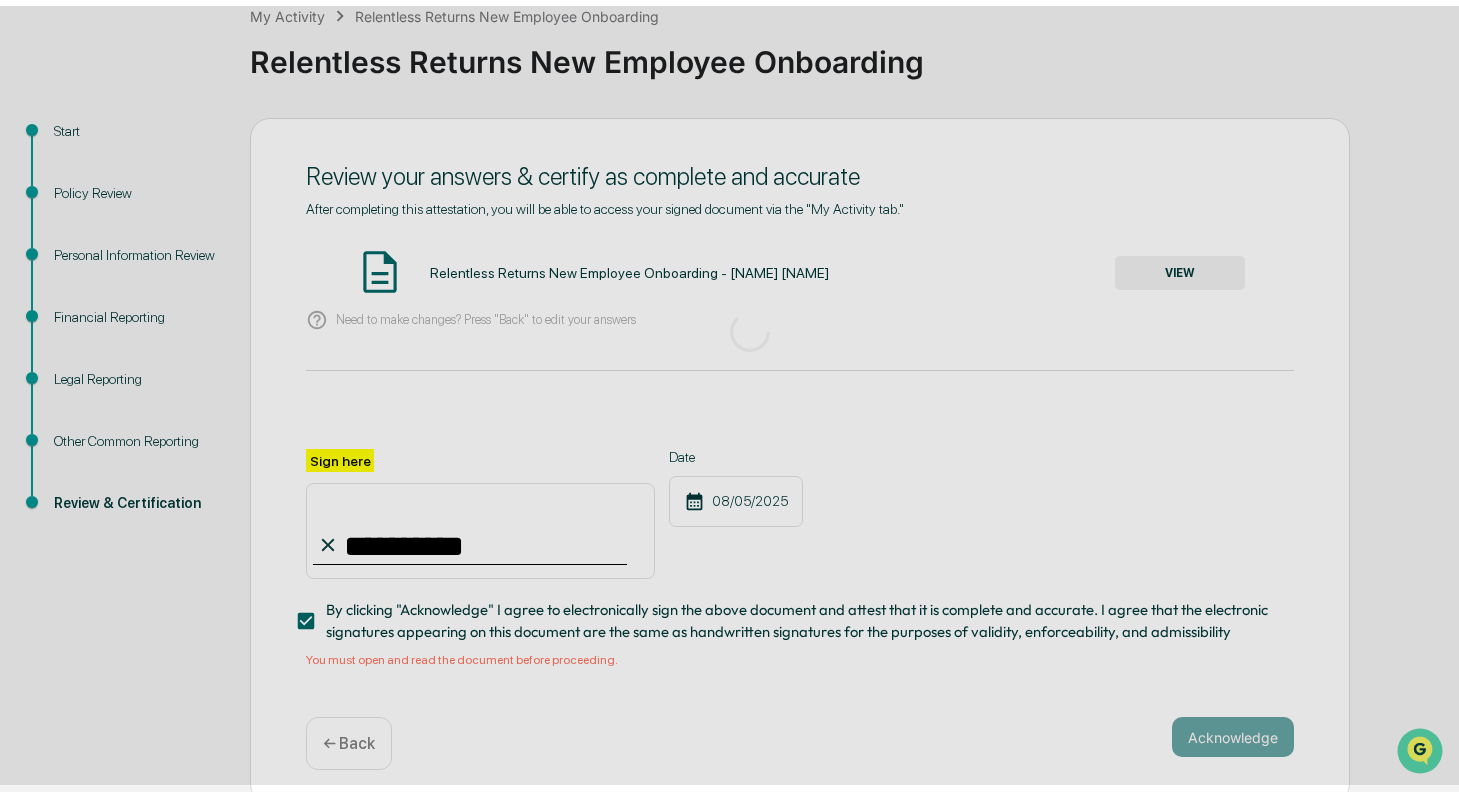 scroll, scrollTop: 9, scrollLeft: 0, axis: vertical 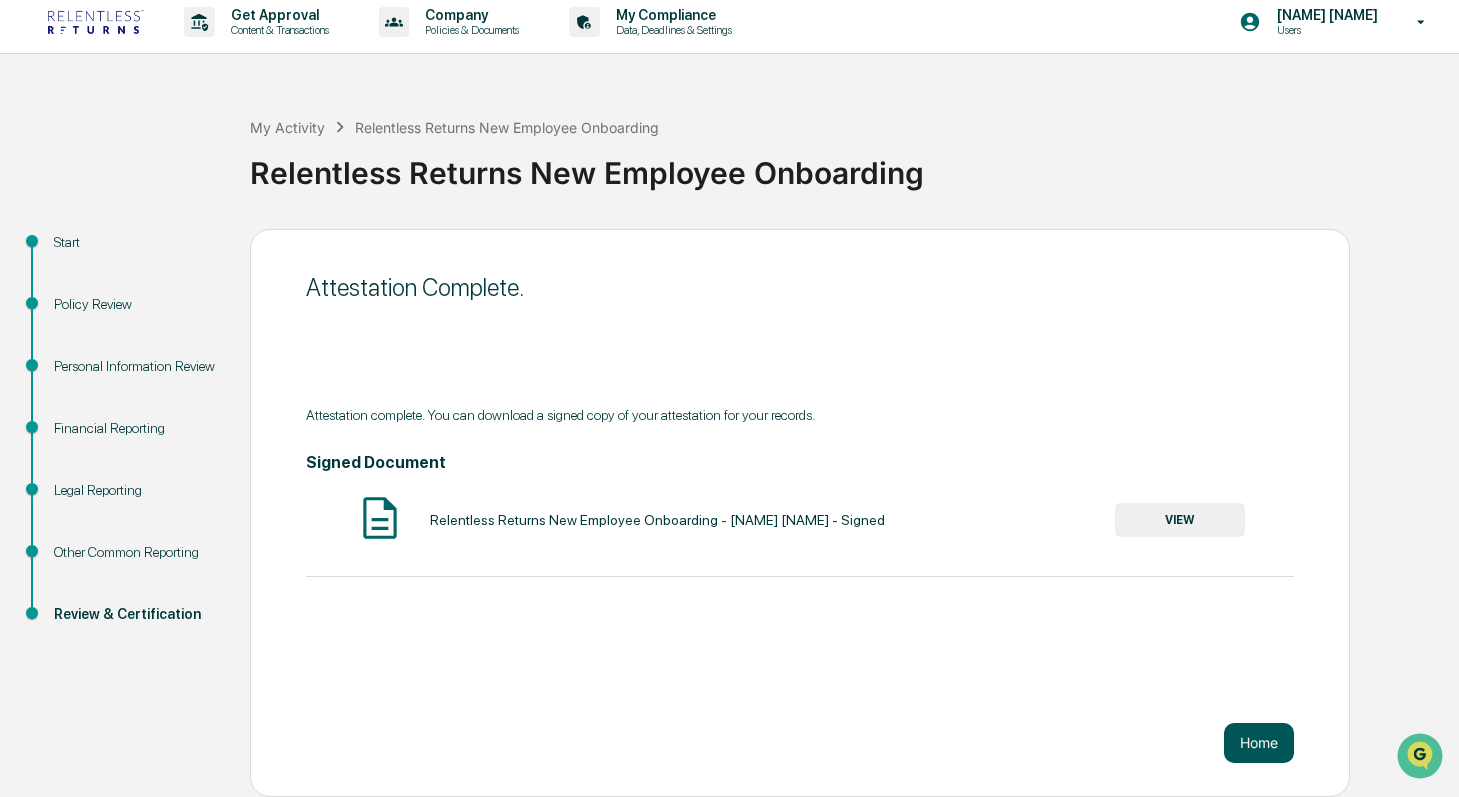 click on "Home" at bounding box center (1259, 743) 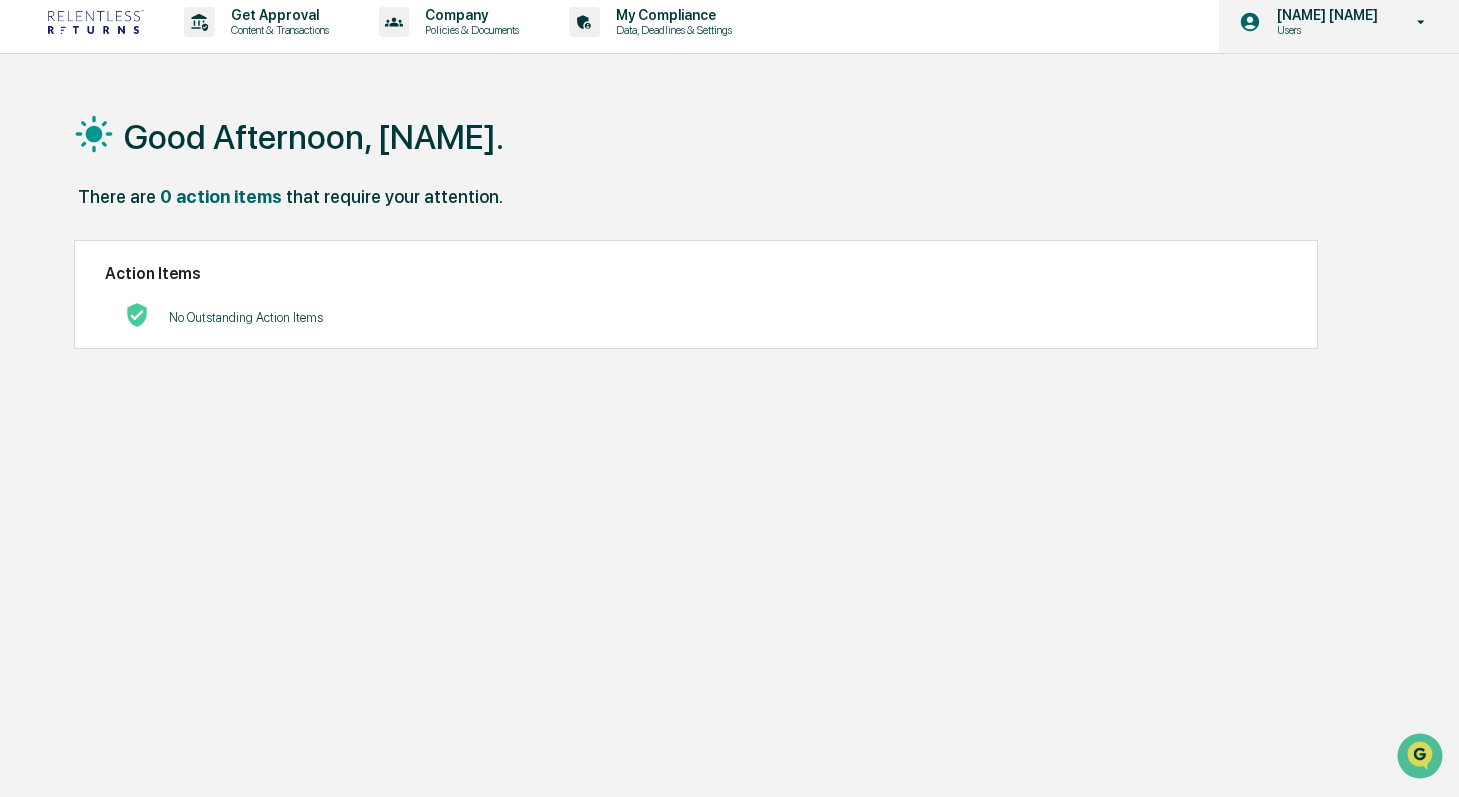 click on "Users" at bounding box center (1324, 30) 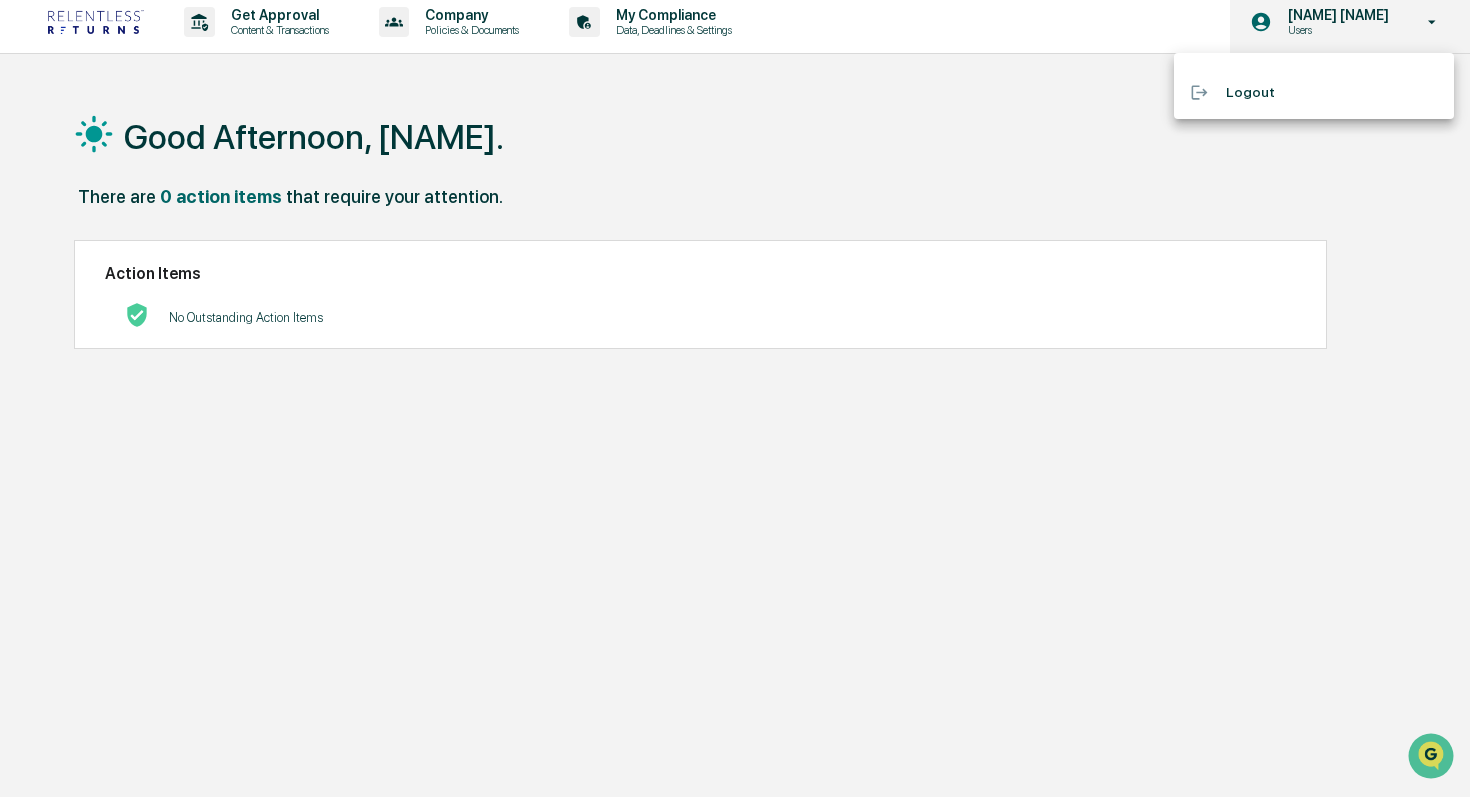 click at bounding box center (735, 398) 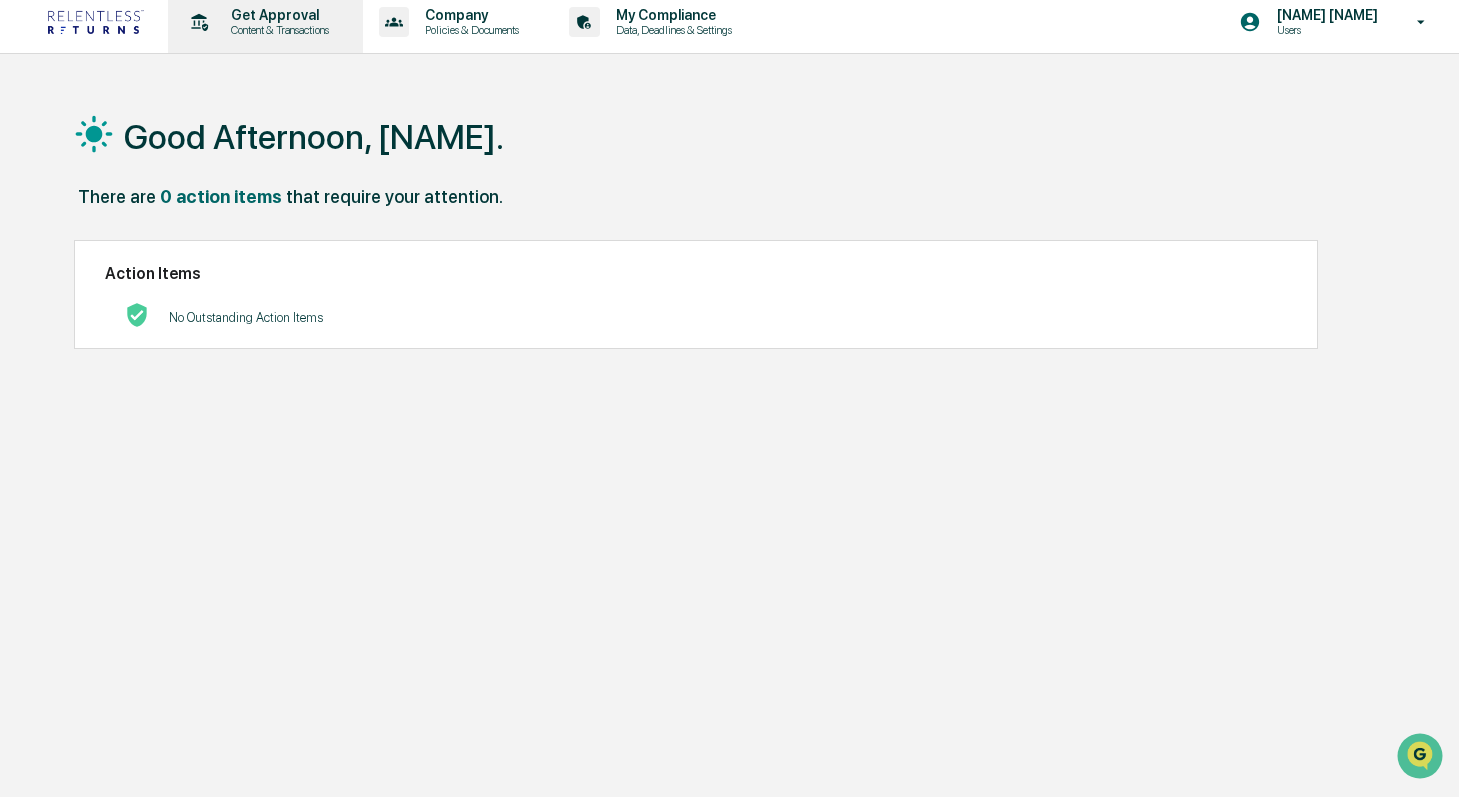 click on "Get Approval" at bounding box center [277, 15] 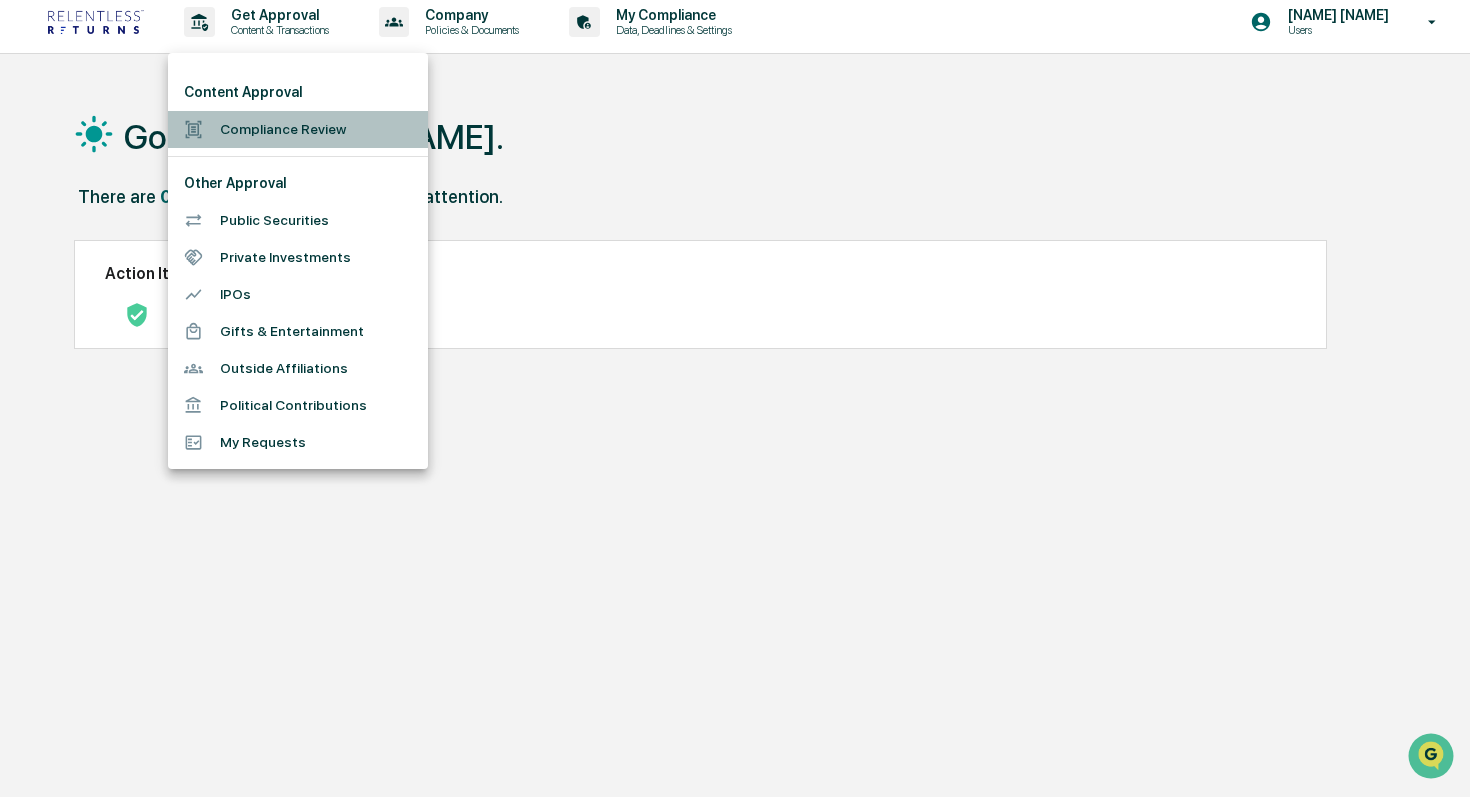 click on "Compliance Review" at bounding box center (298, 129) 